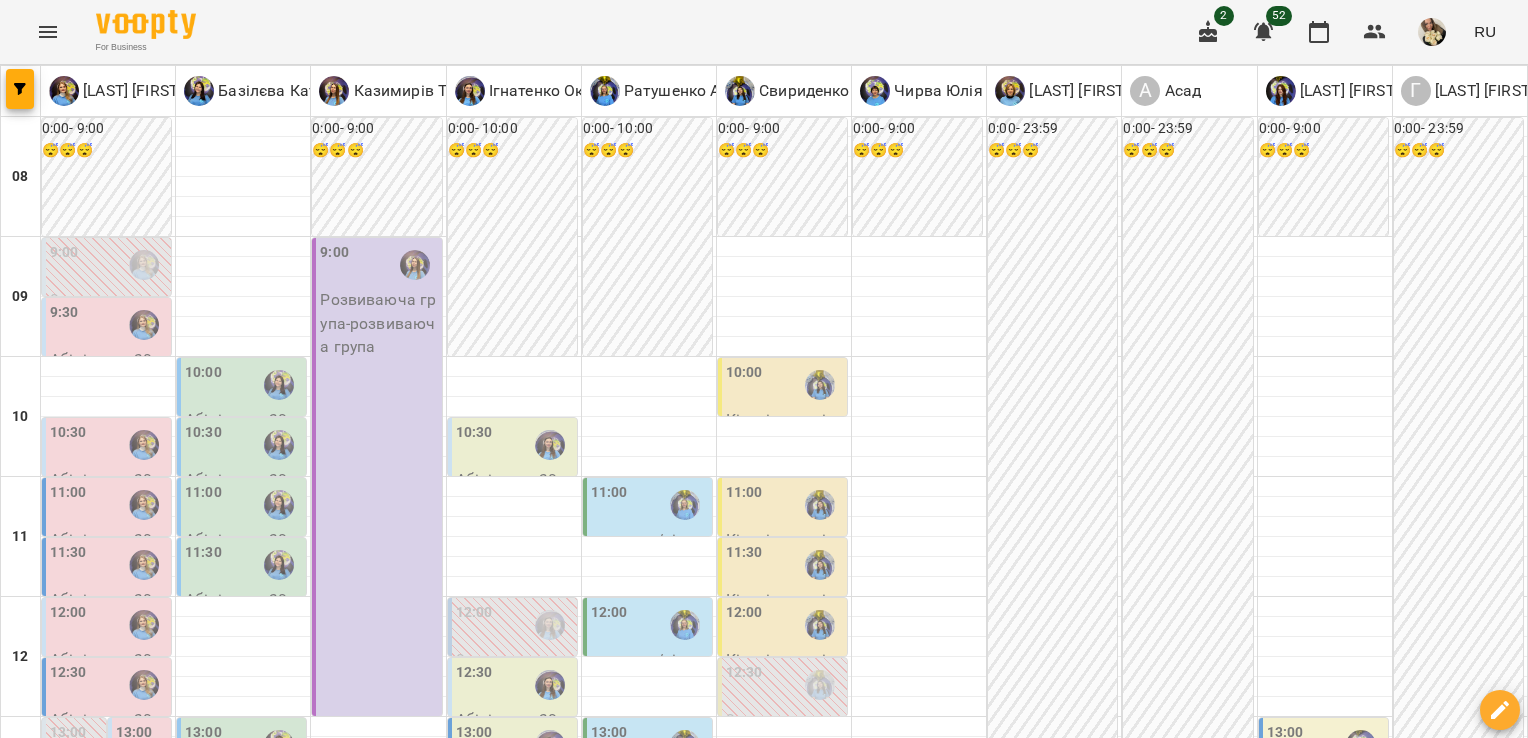 scroll, scrollTop: 0, scrollLeft: 0, axis: both 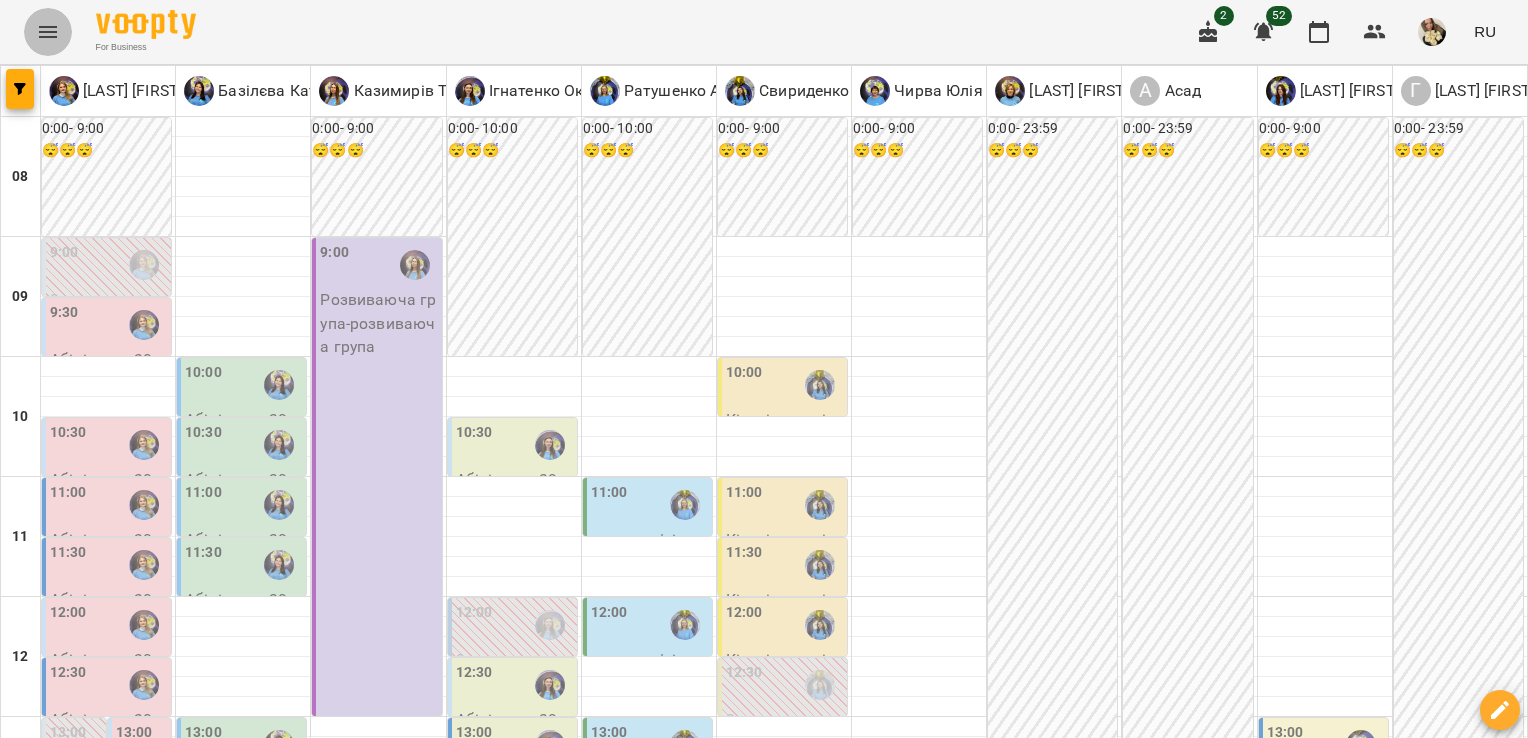 click 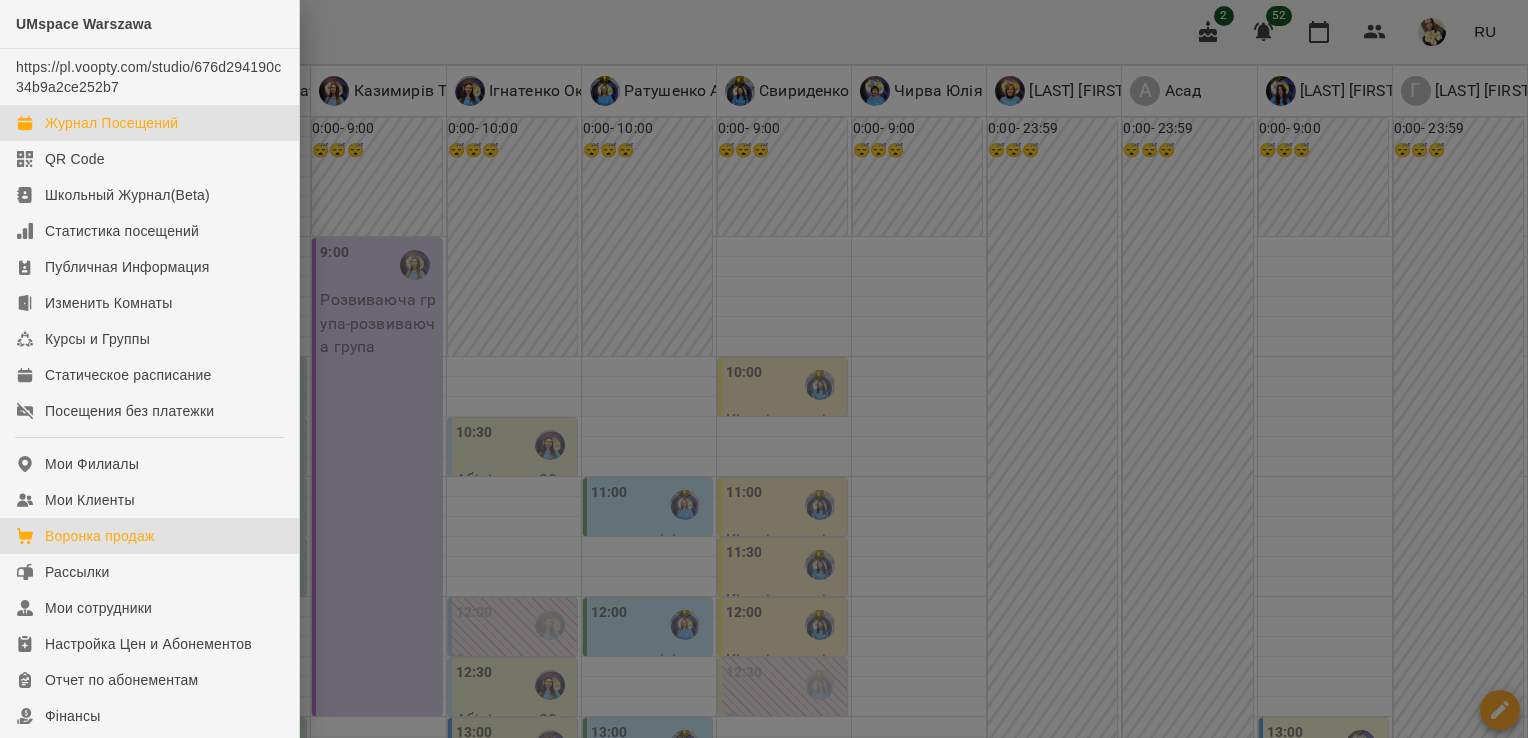 click on "Воронка продаж" at bounding box center [100, 536] 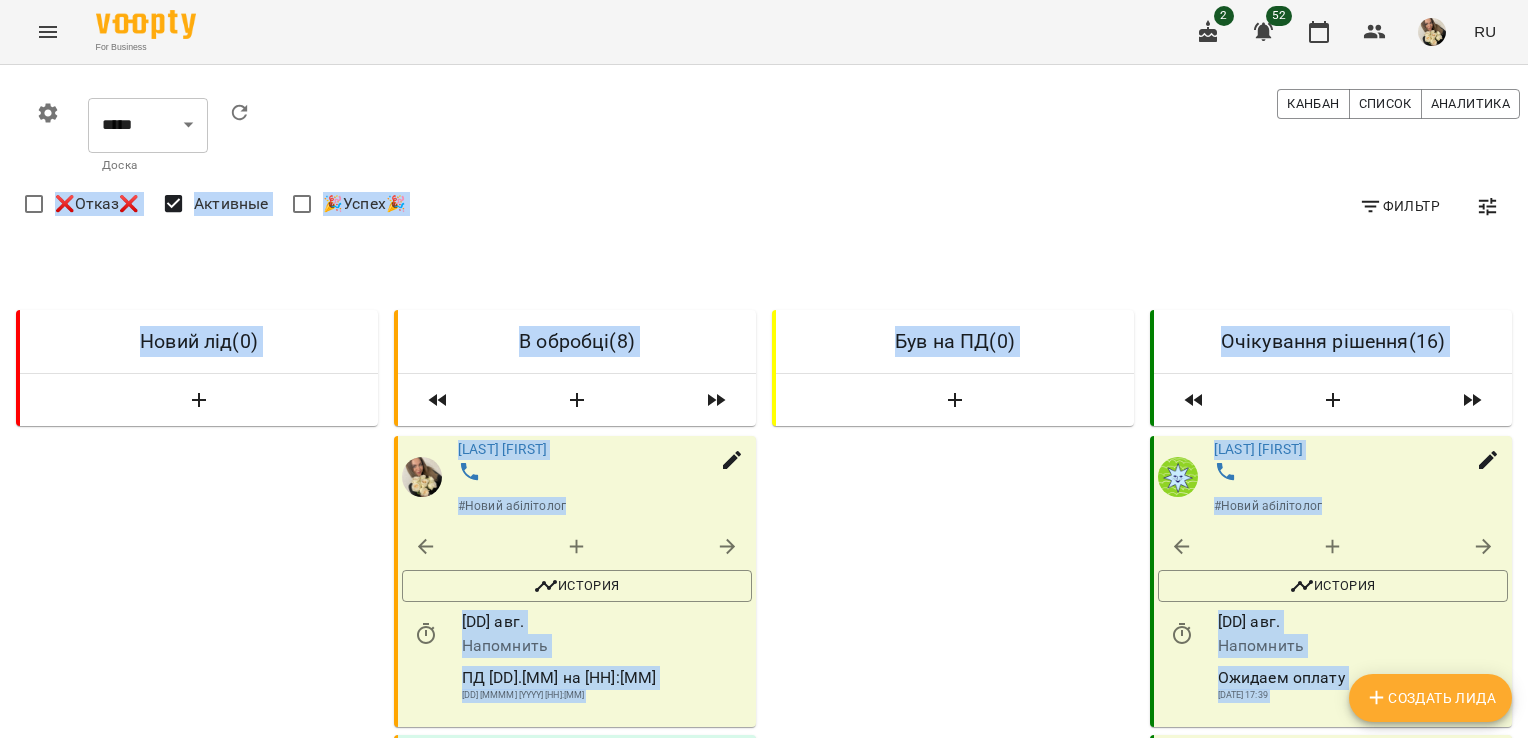 drag, startPoint x: 1524, startPoint y: 142, endPoint x: 1528, endPoint y: 238, distance: 96.0833 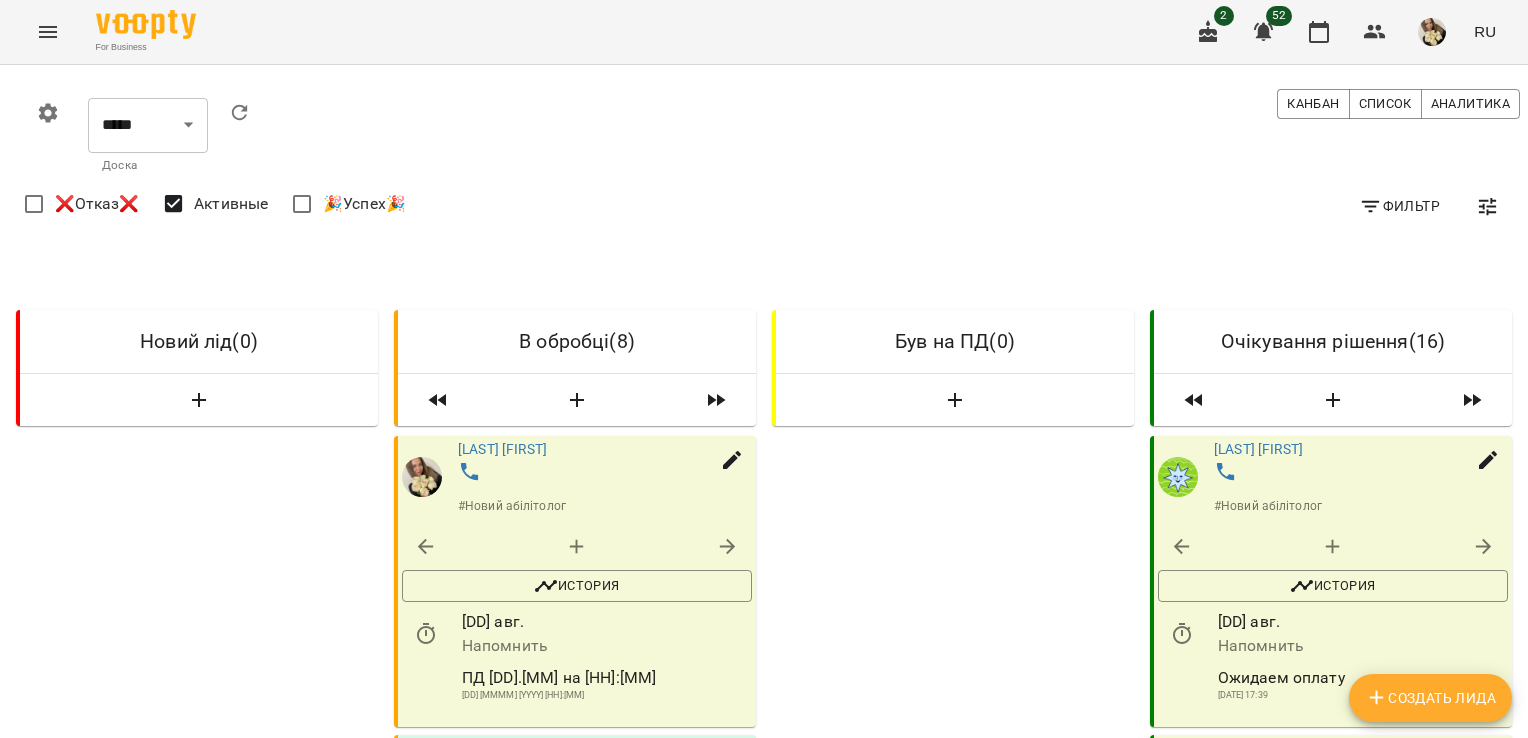 click on "0 ***** ​ Доска Канбан Список Аналитика" at bounding box center (772, 136) 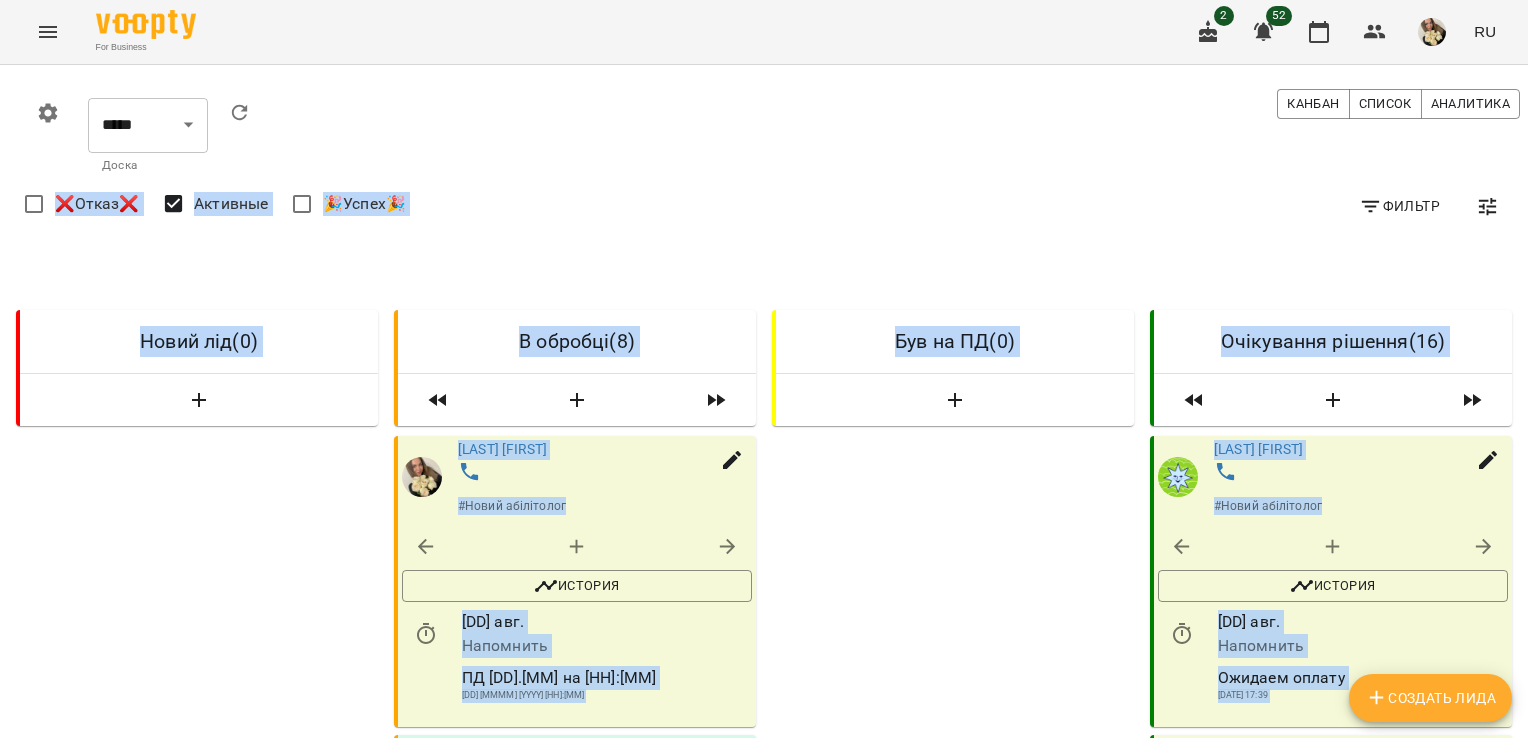 drag, startPoint x: 1518, startPoint y: 110, endPoint x: 1527, endPoint y: 148, distance: 39.051247 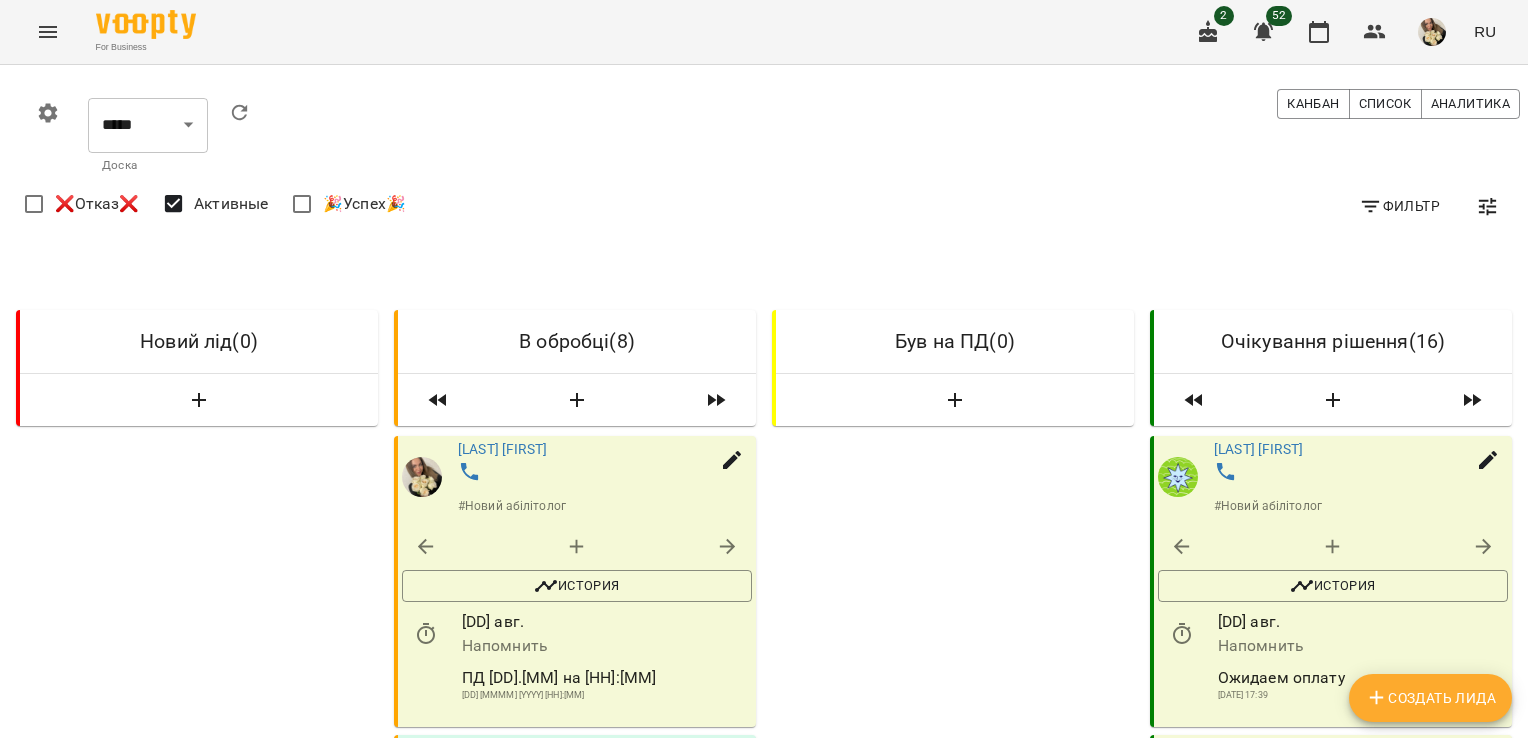 click on "0 ***** ​ Доска Канбан Список Аналитика" at bounding box center [772, 136] 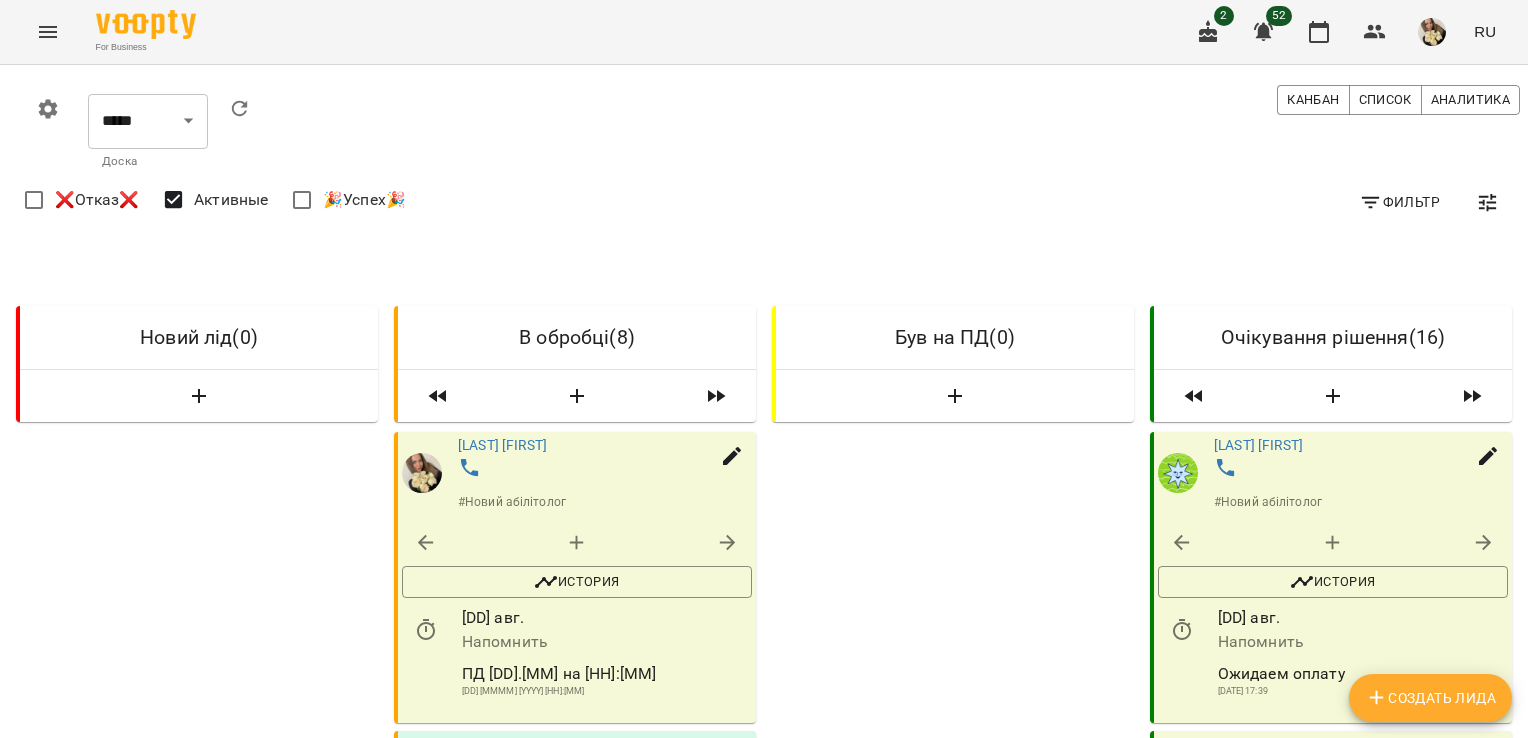 scroll, scrollTop: 360, scrollLeft: 0, axis: vertical 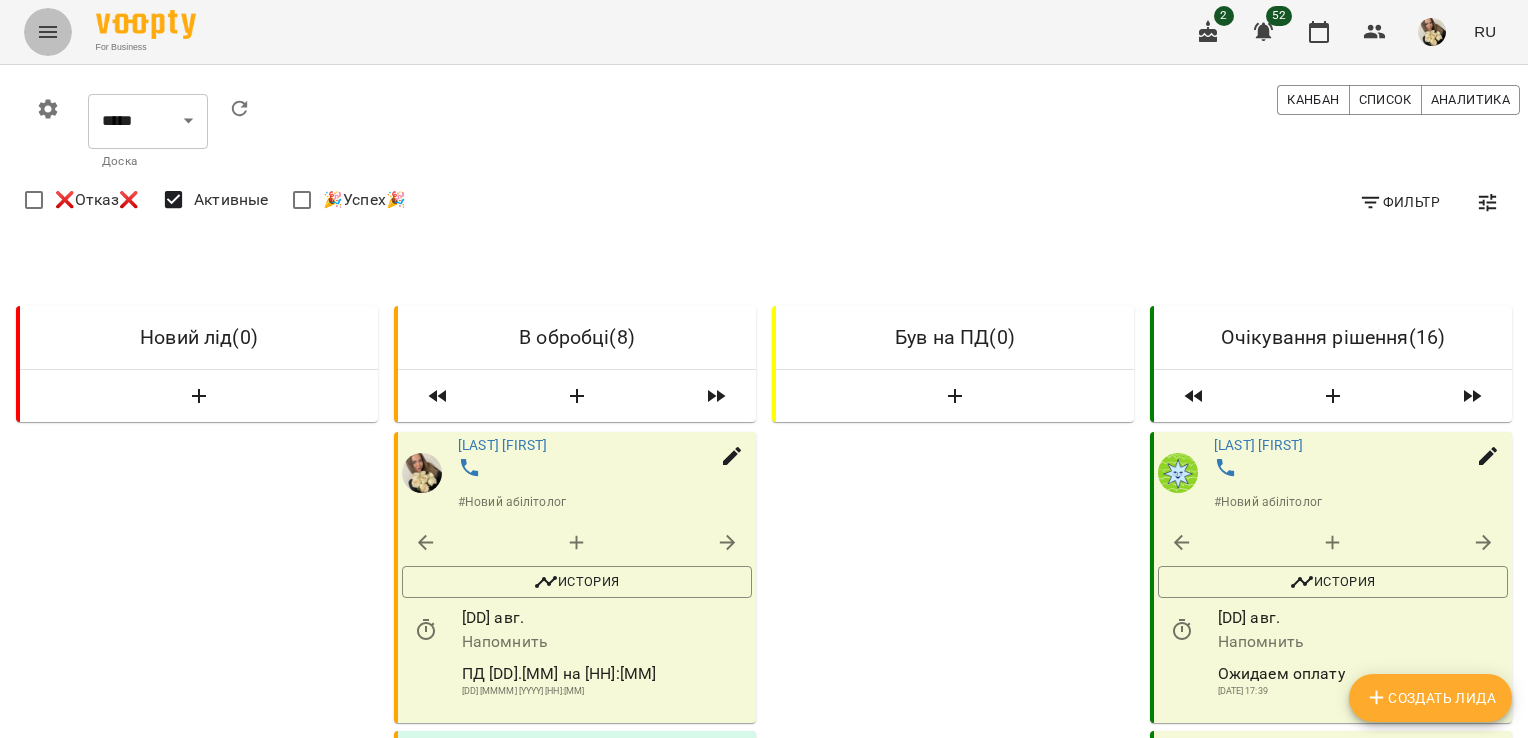 click 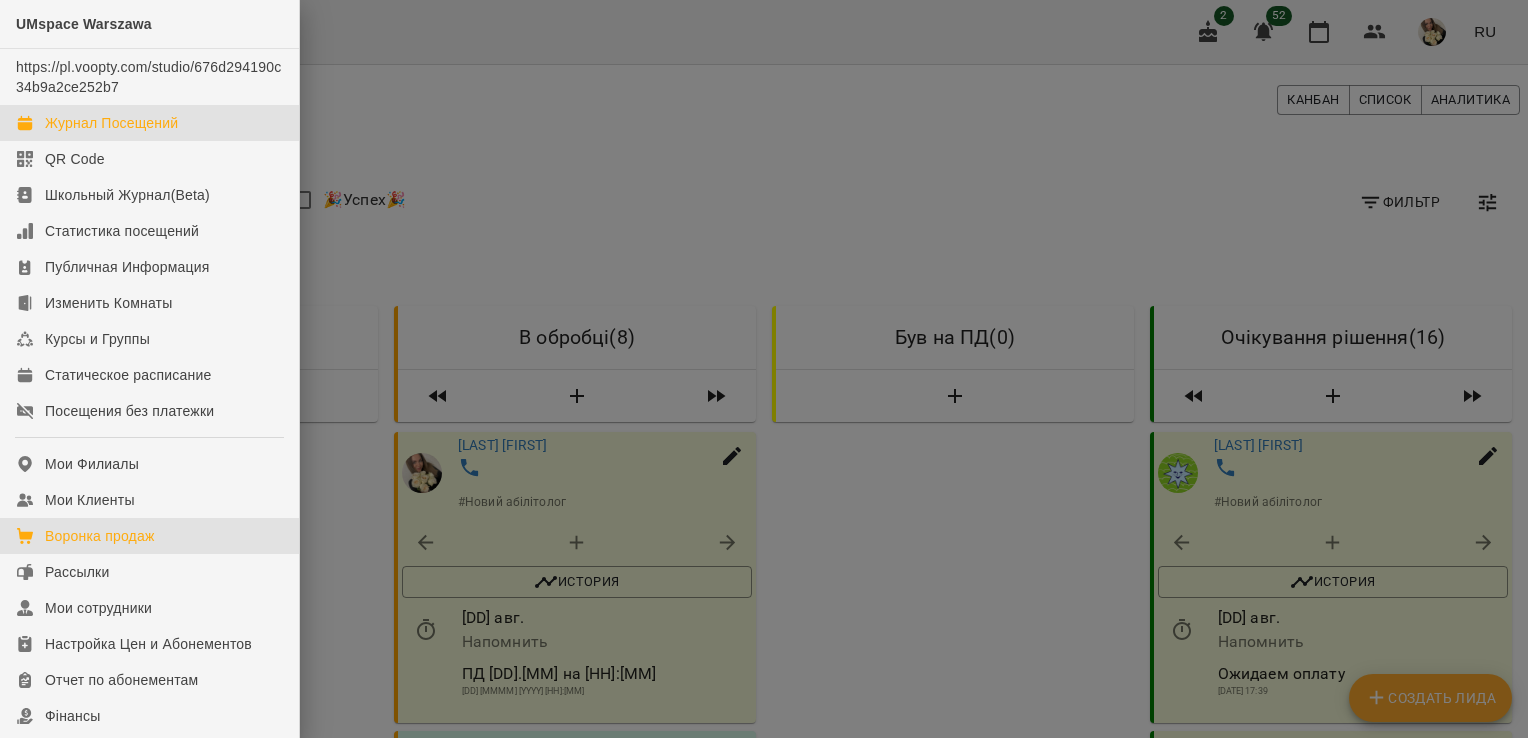 click on "Журнал Посещений" at bounding box center [111, 123] 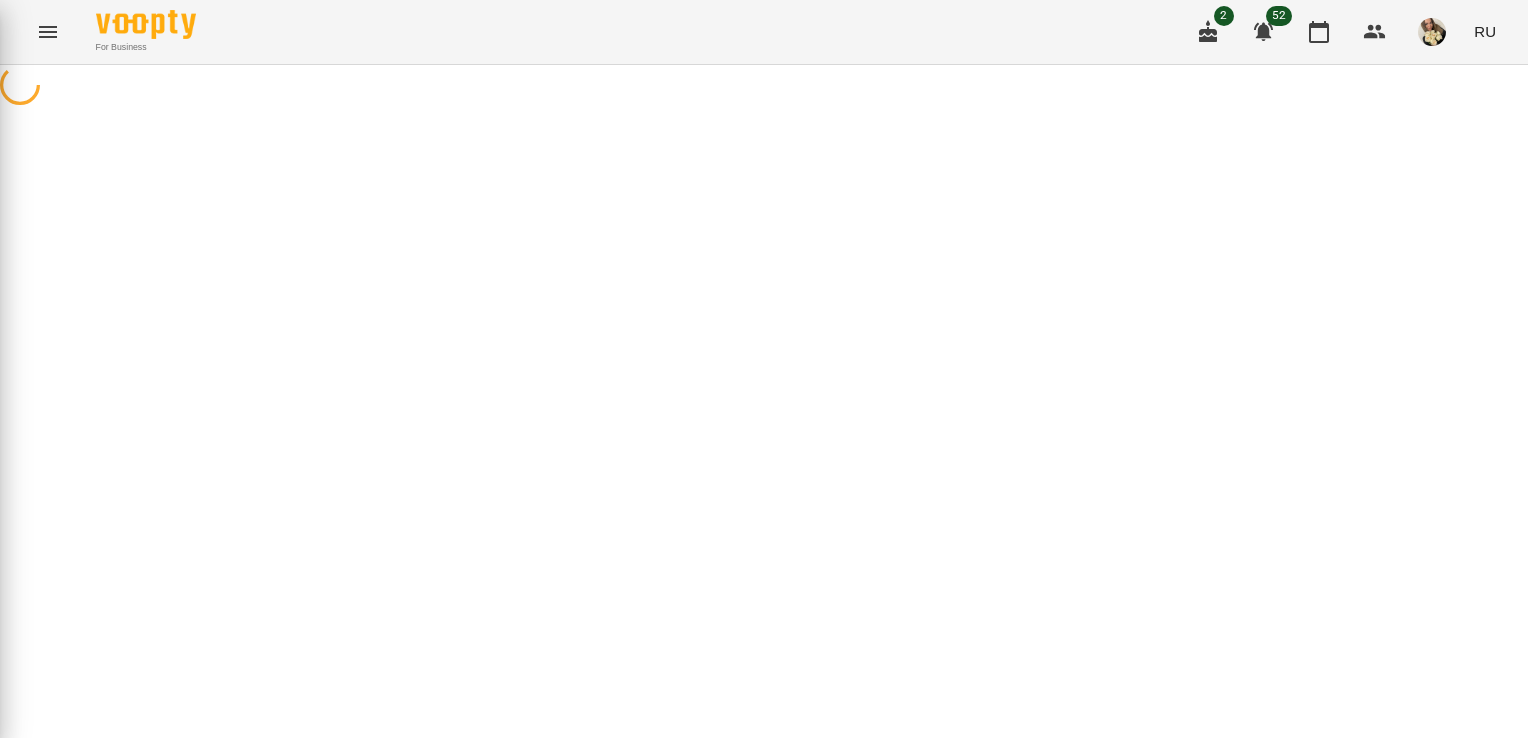 scroll, scrollTop: 0, scrollLeft: 0, axis: both 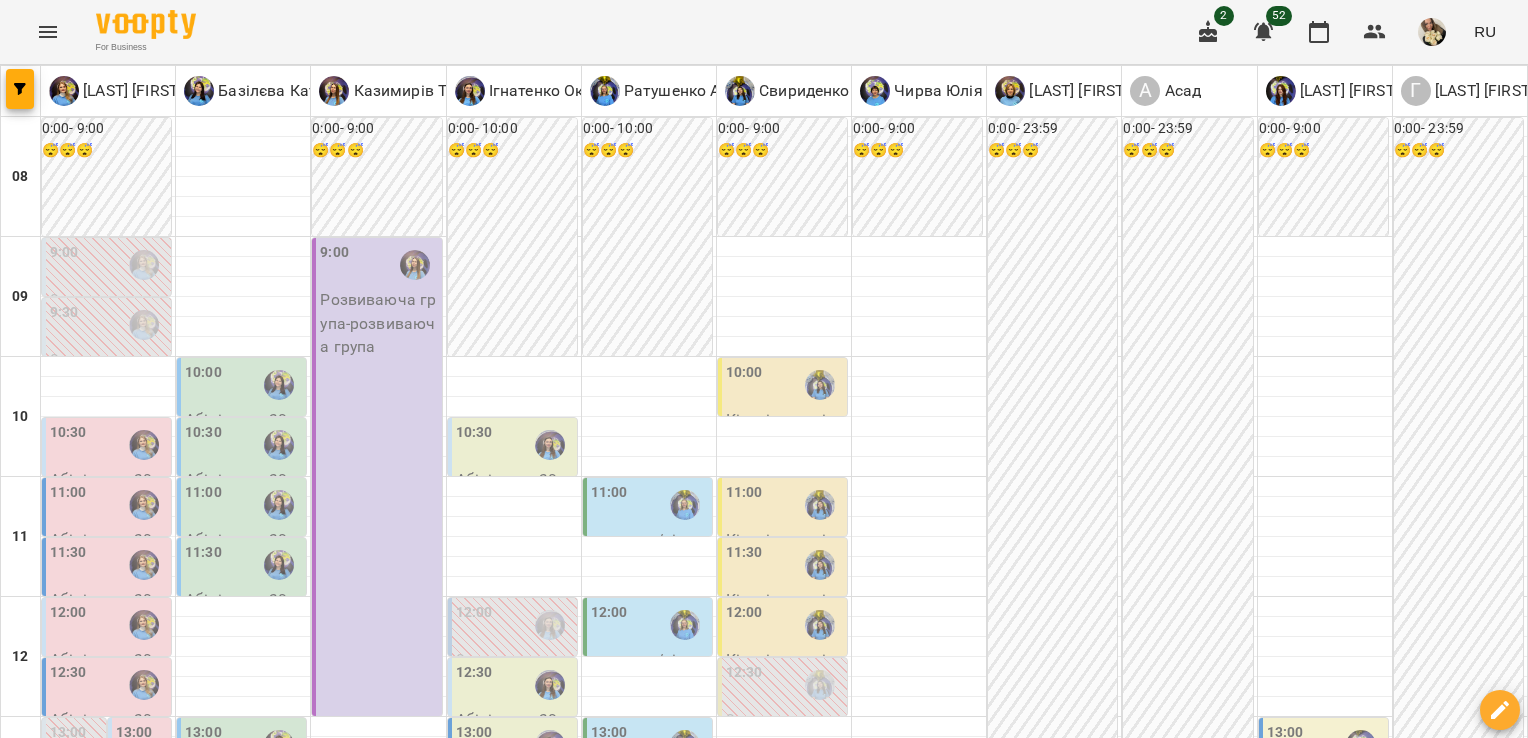 click on "пн" at bounding box center (36, 1703) 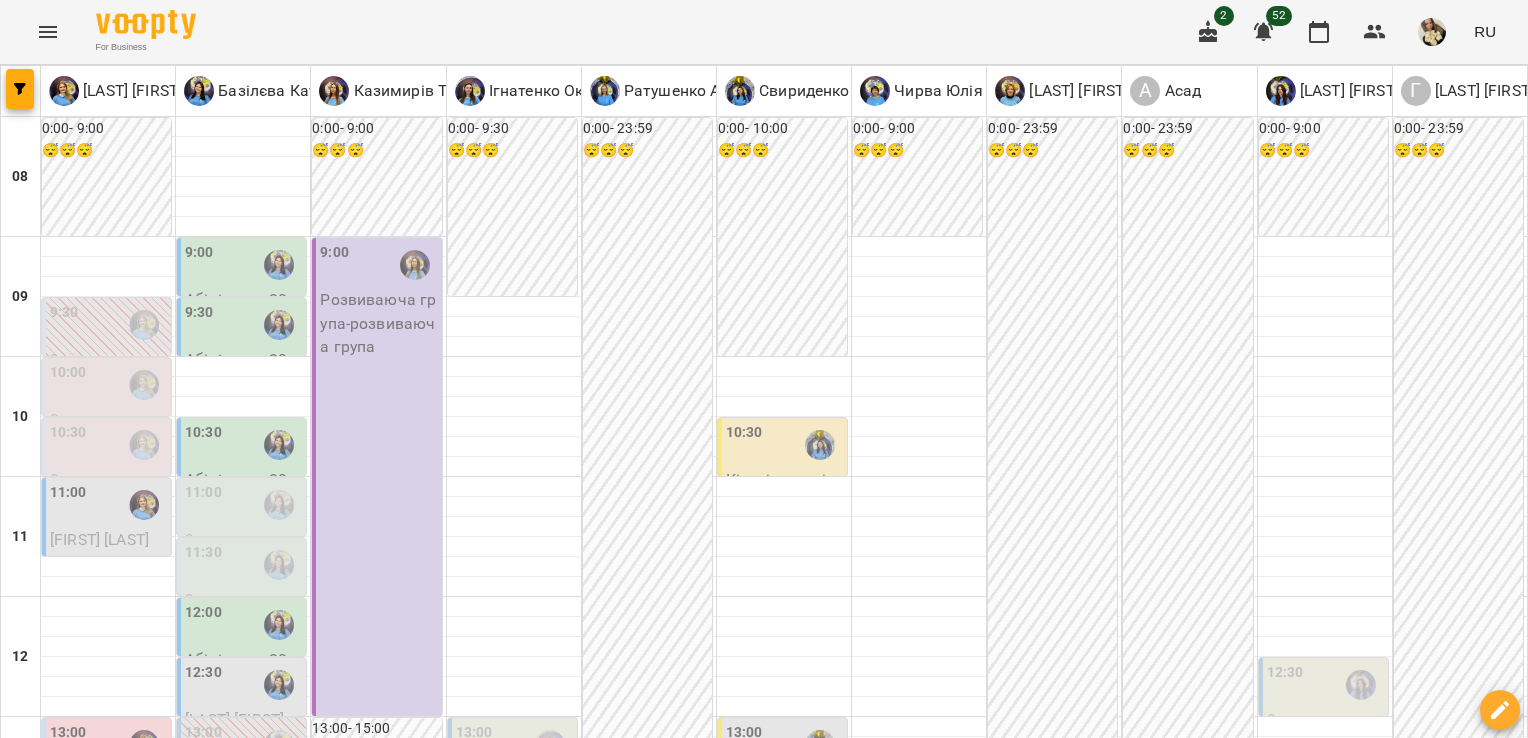 scroll, scrollTop: 356, scrollLeft: 0, axis: vertical 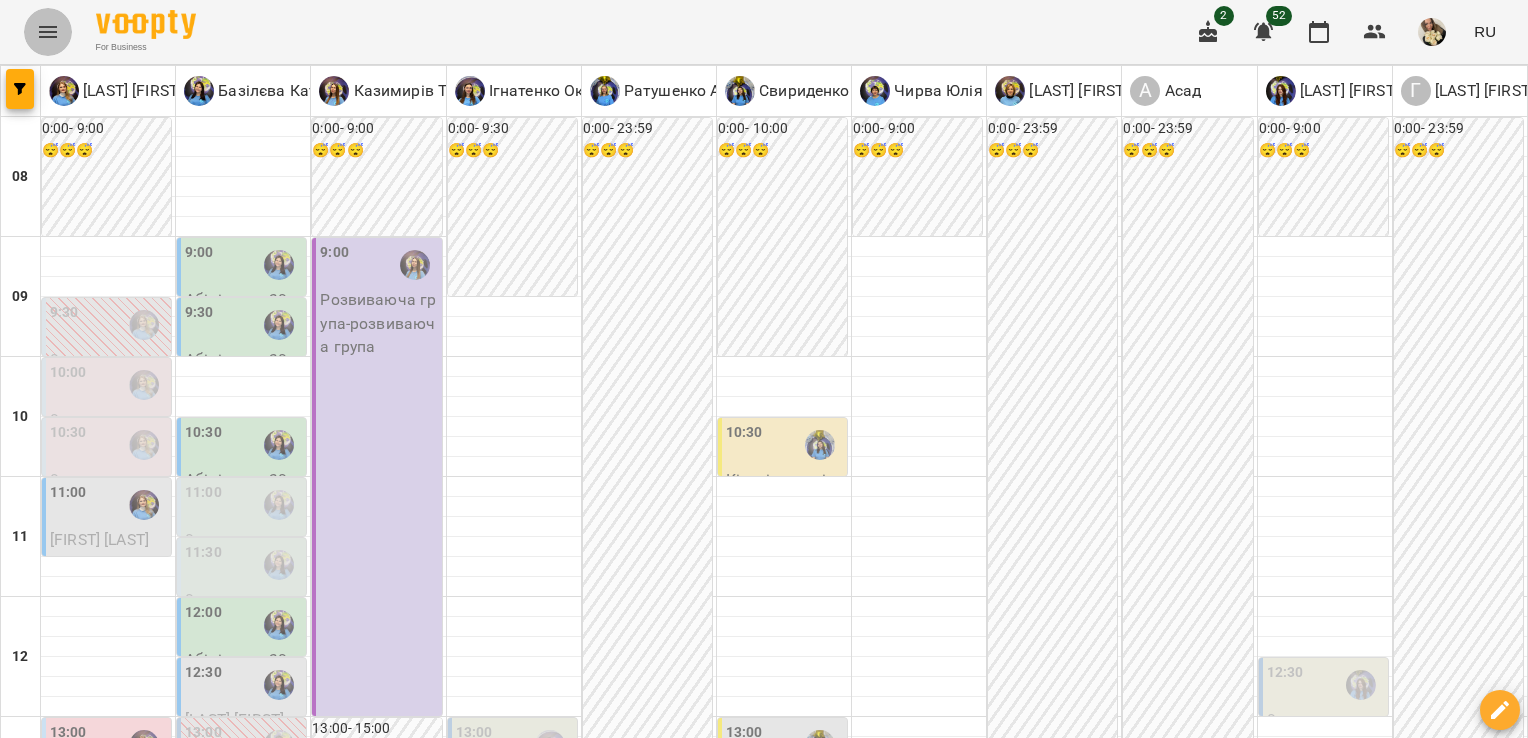 click 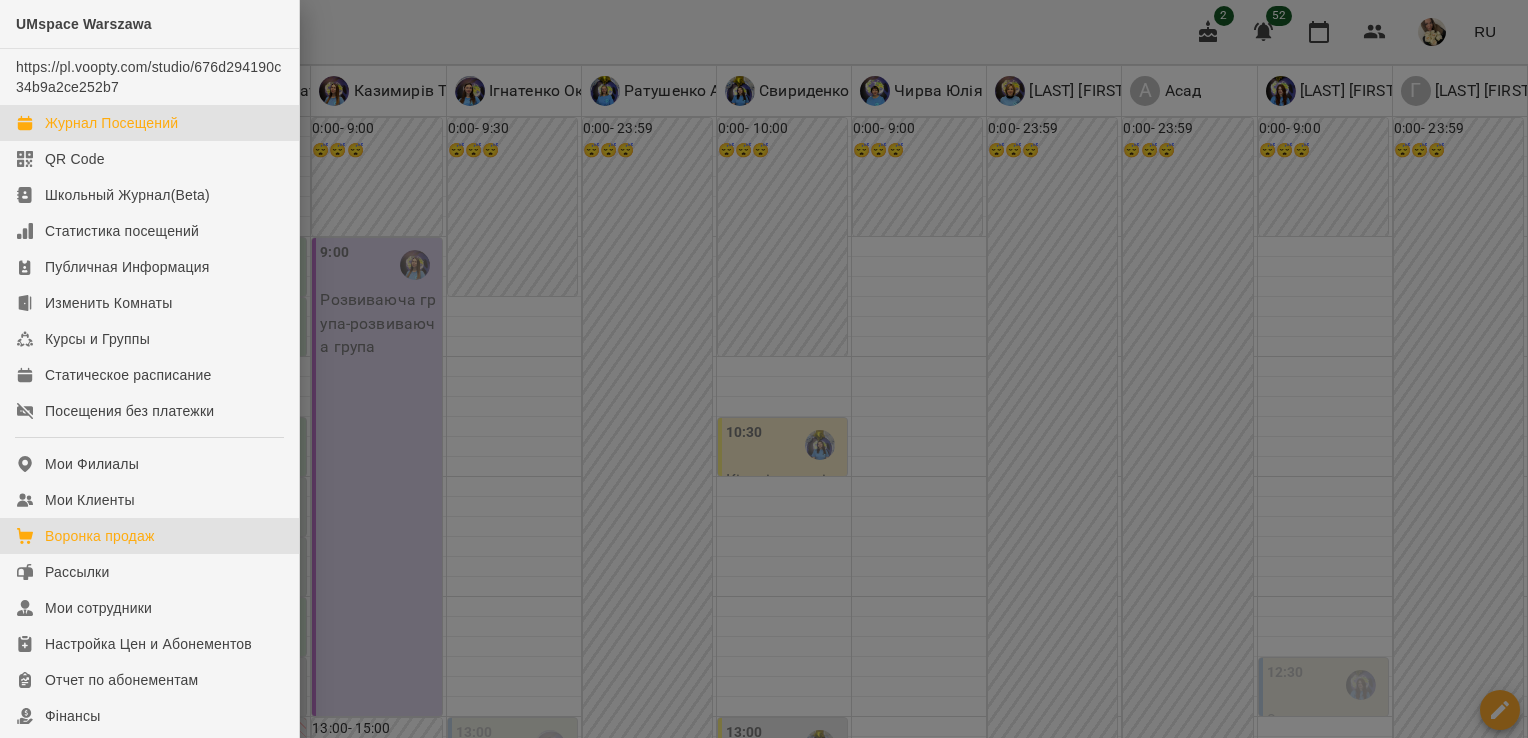 click on "Воронка продаж" at bounding box center [149, 536] 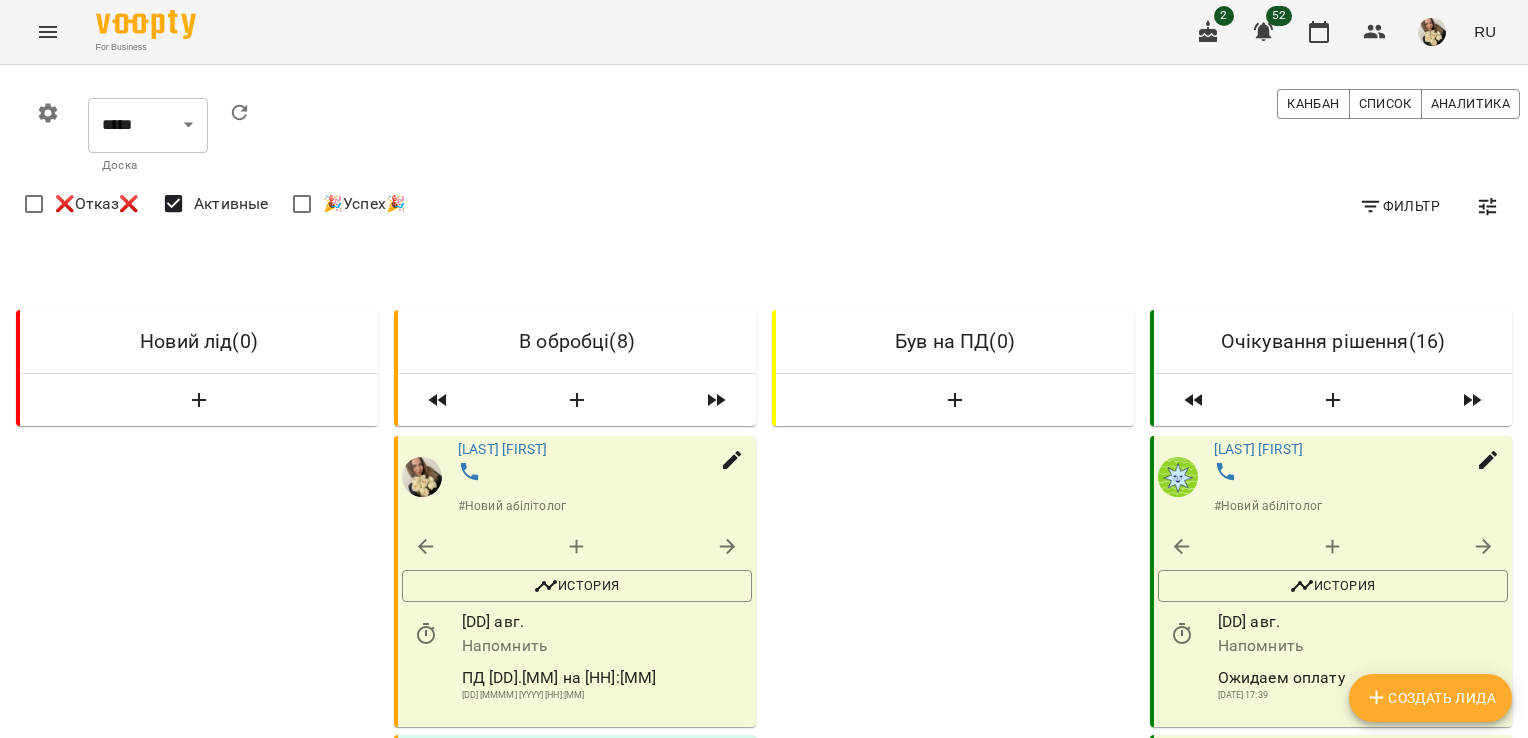 click 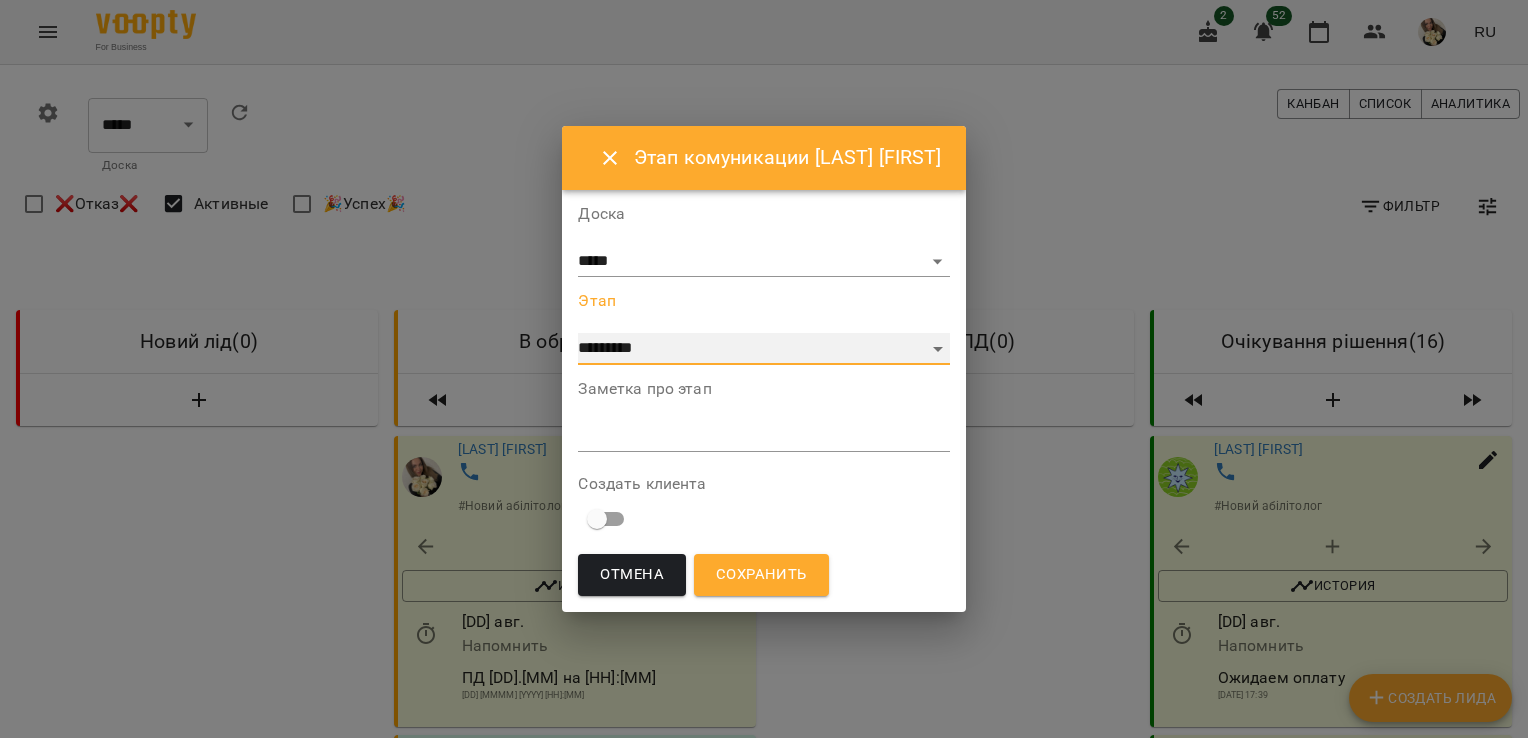 click on "**********" at bounding box center [763, 349] 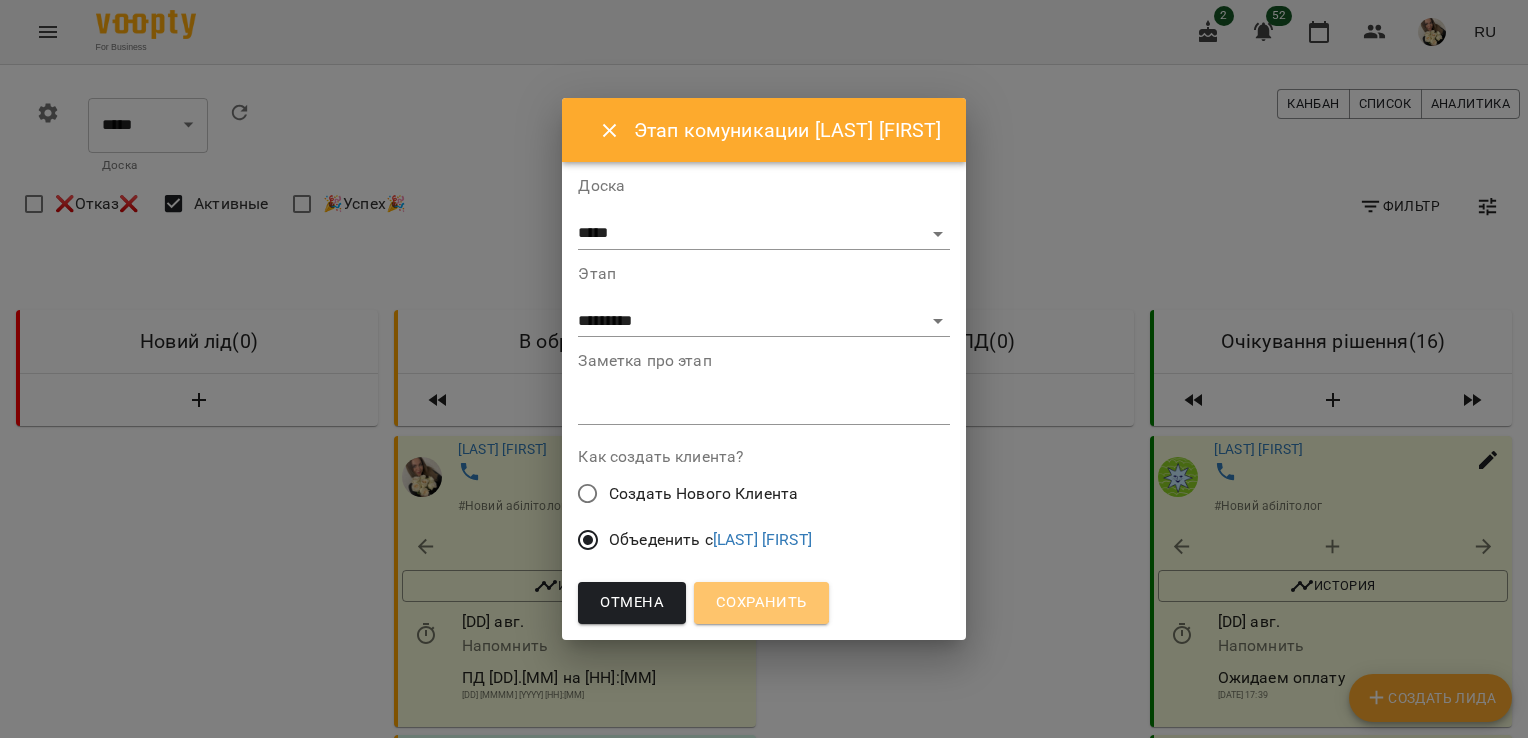 click on "Сохранить" at bounding box center (761, 603) 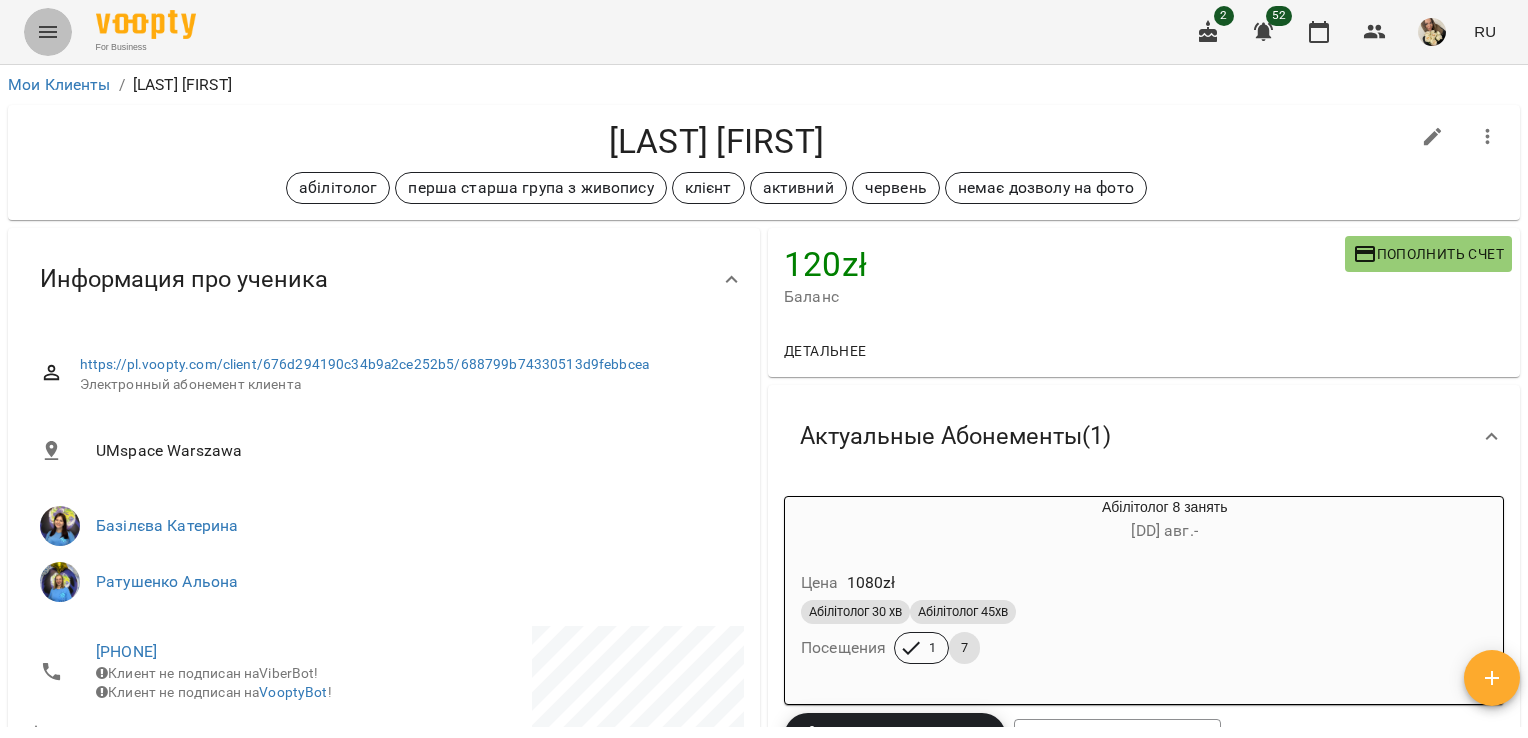 click 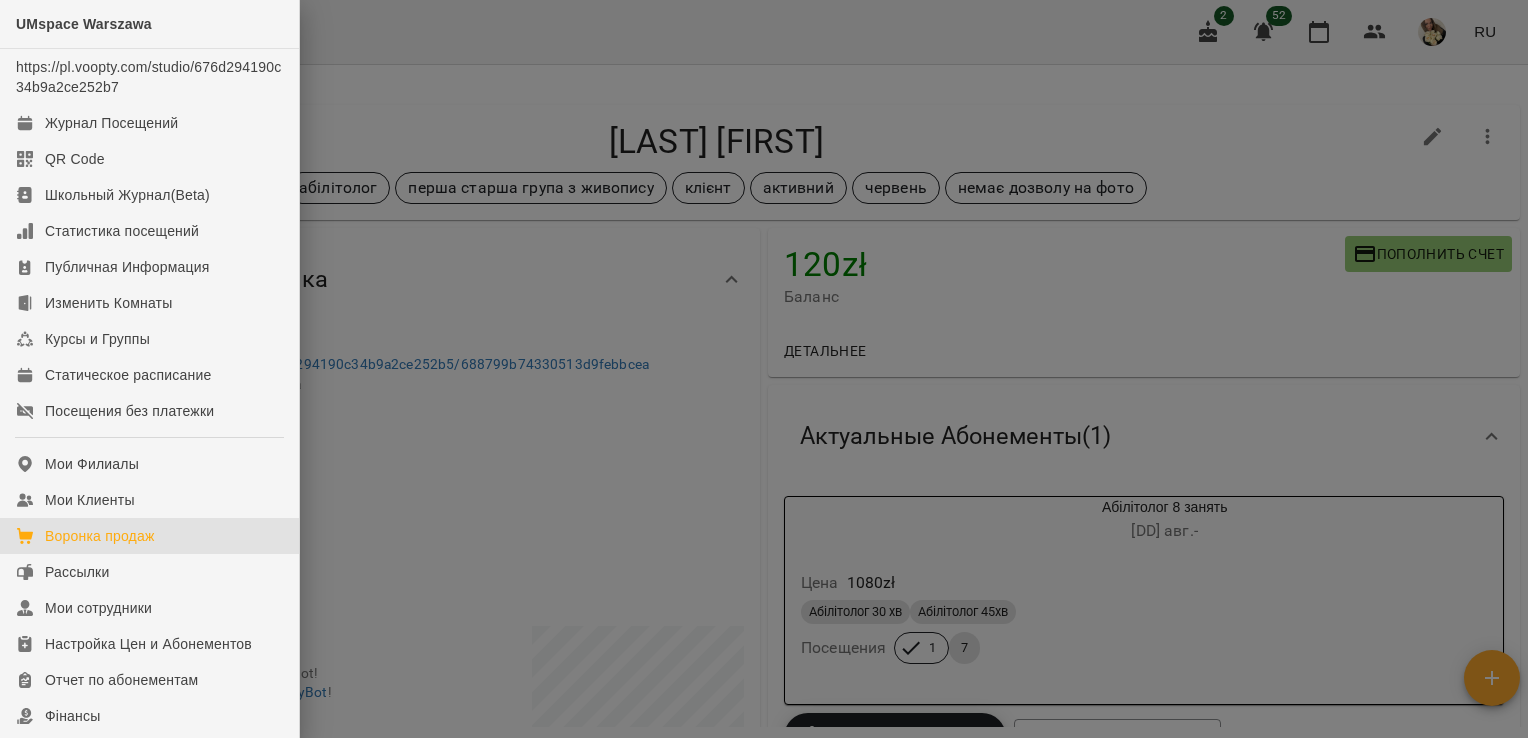 click on "Воронка продаж" at bounding box center [100, 536] 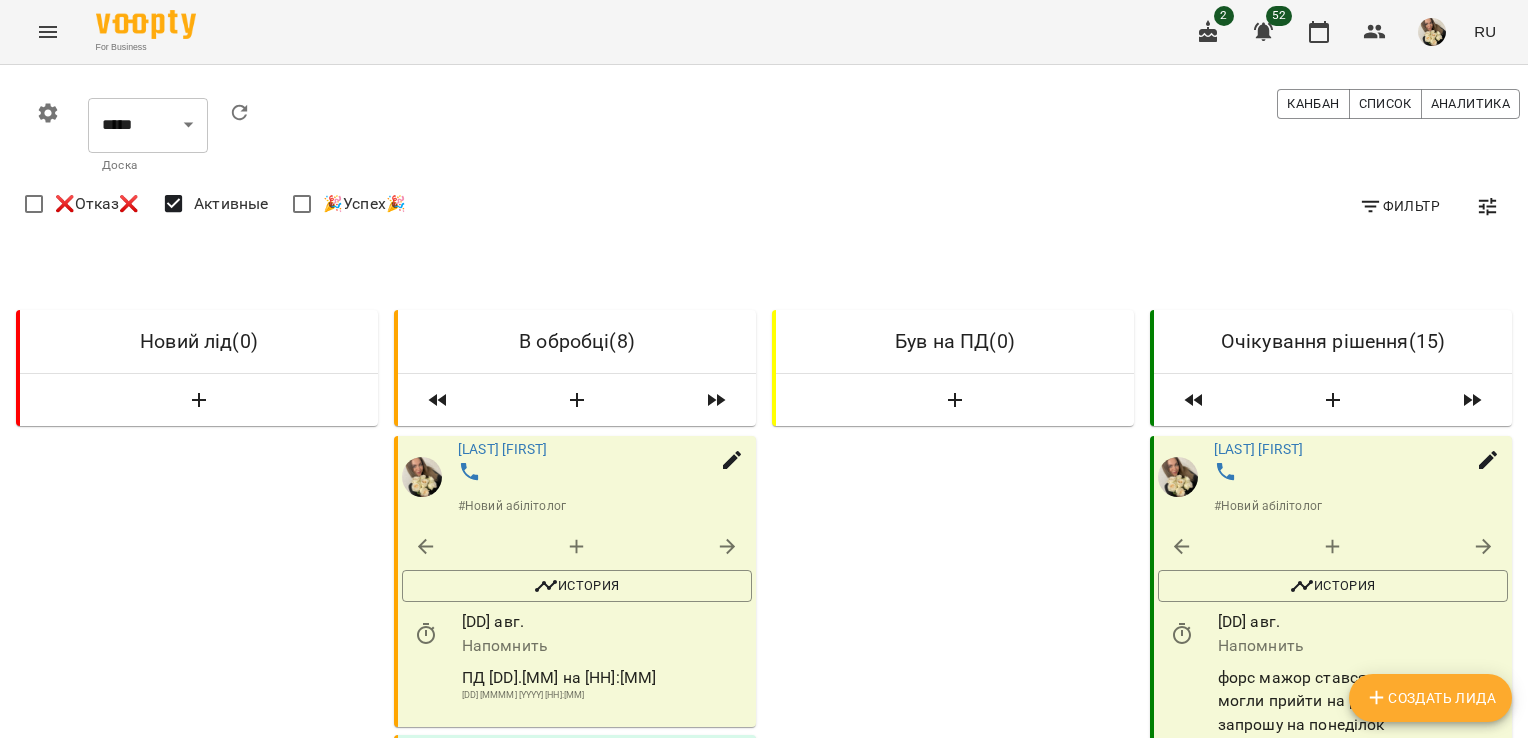 click at bounding box center [1518, 369] 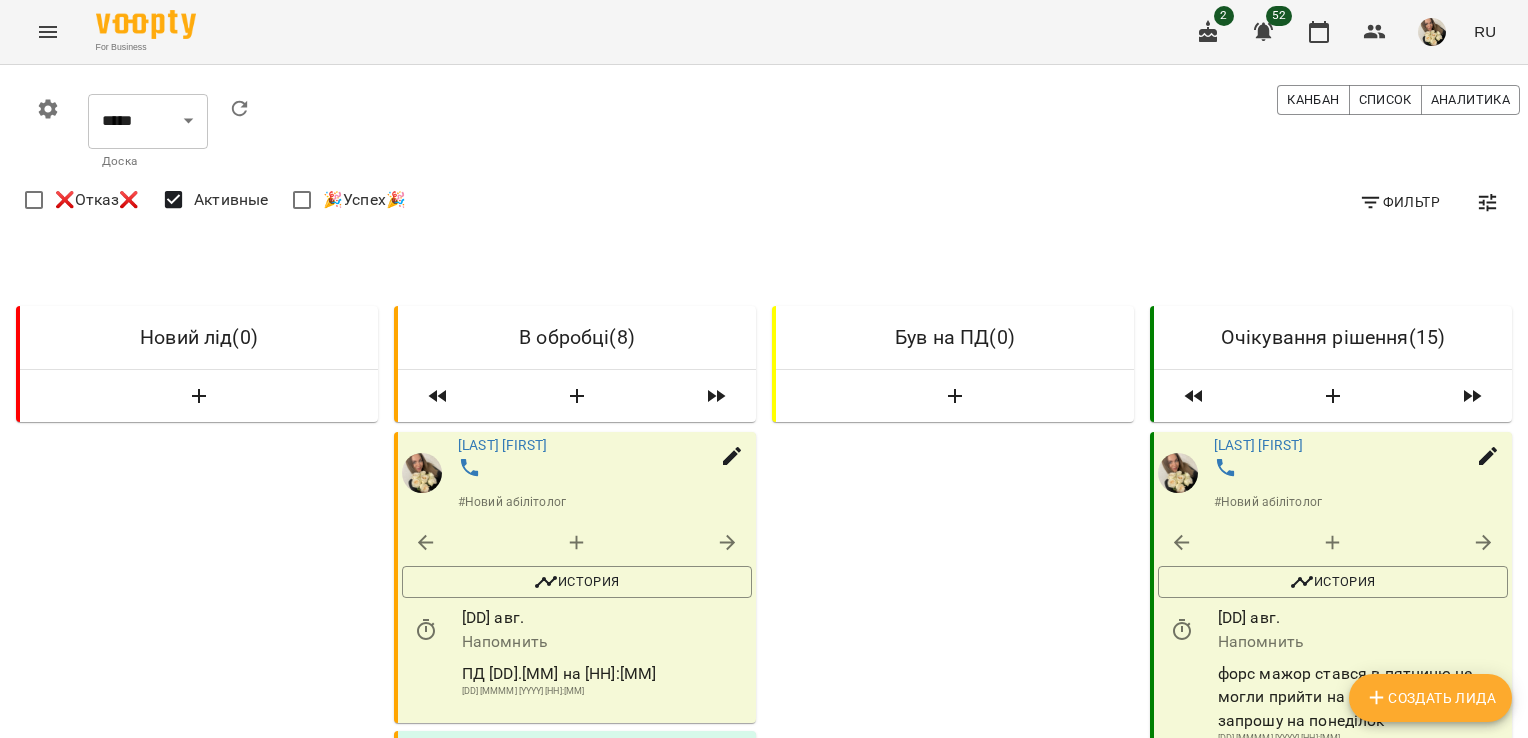 scroll, scrollTop: 640, scrollLeft: 0, axis: vertical 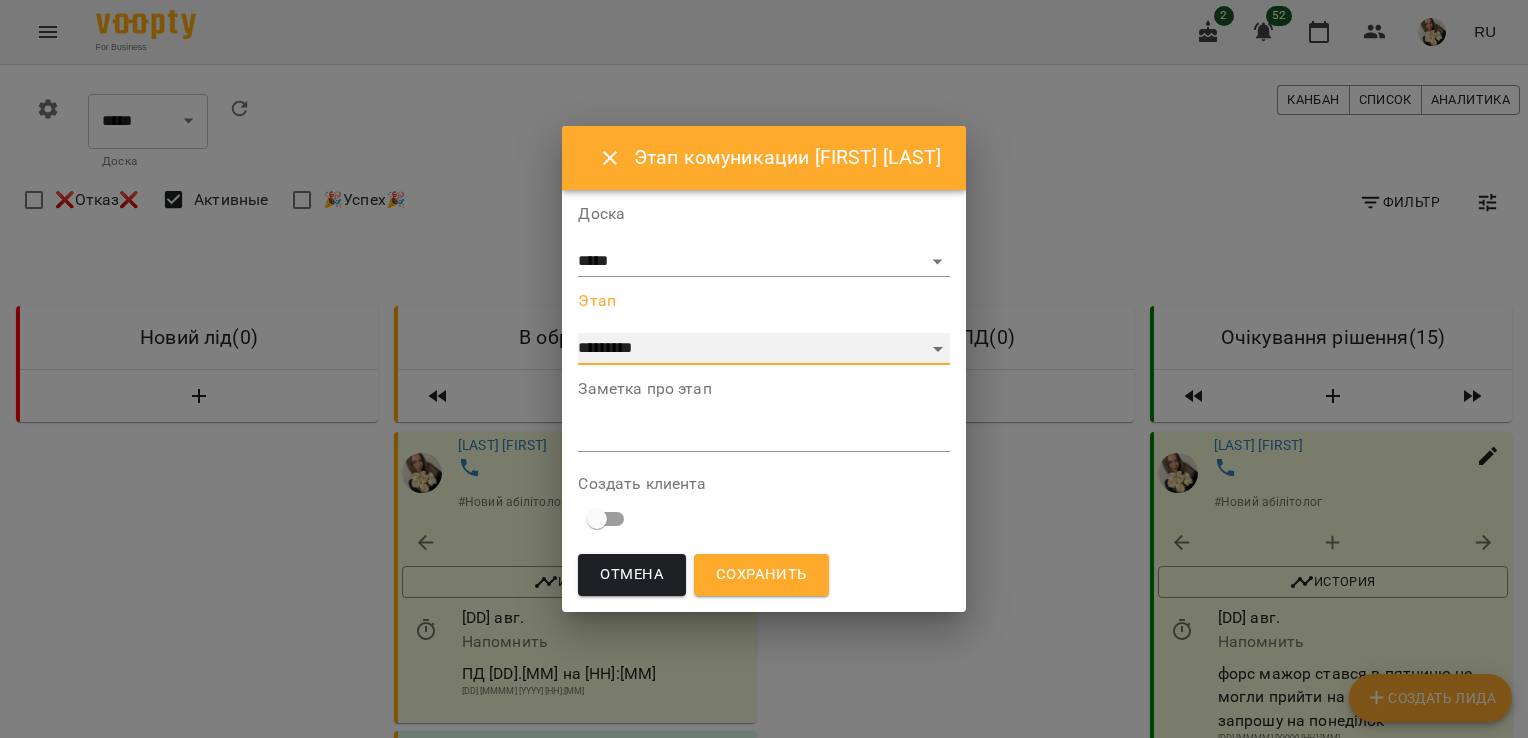 click on "**********" at bounding box center (763, 349) 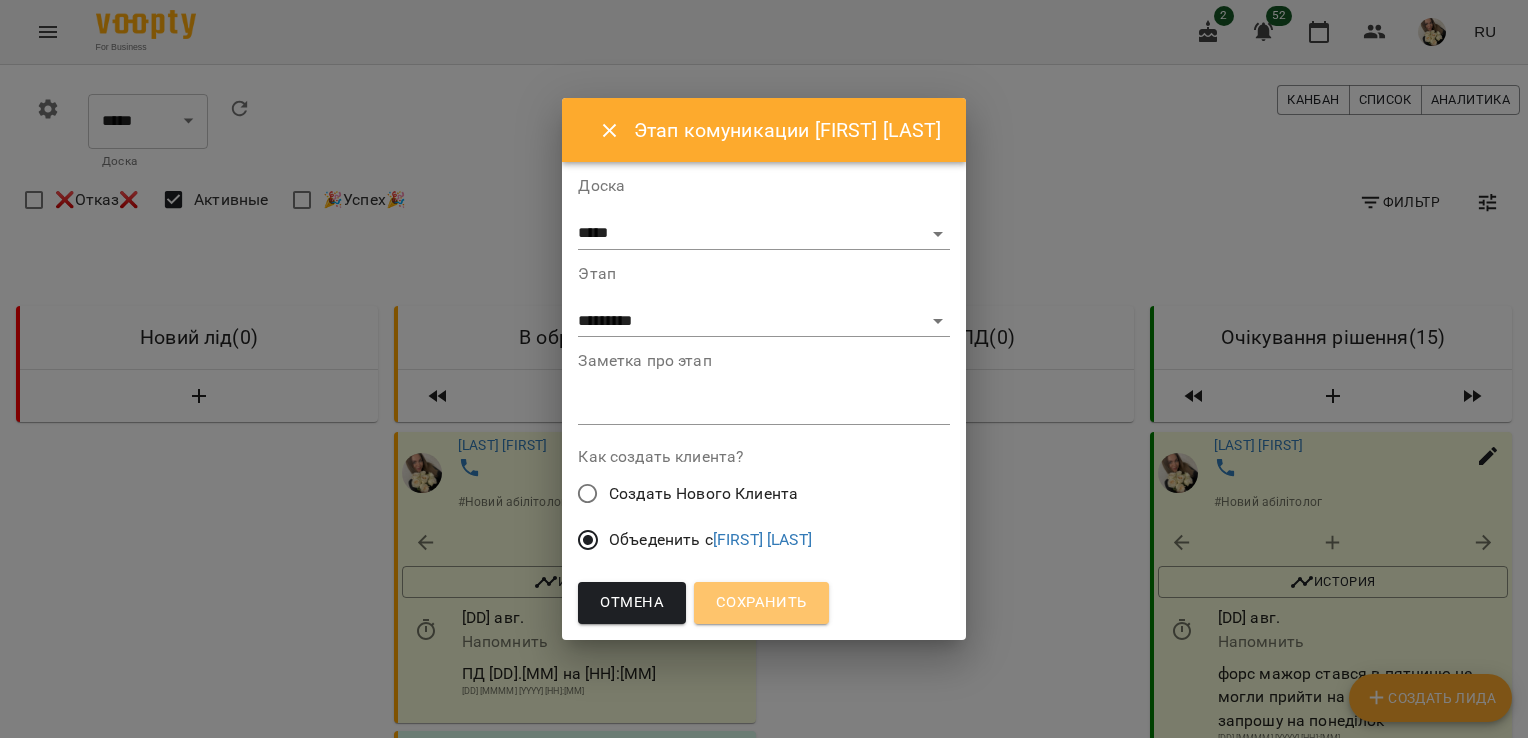 click on "Сохранить" at bounding box center [761, 603] 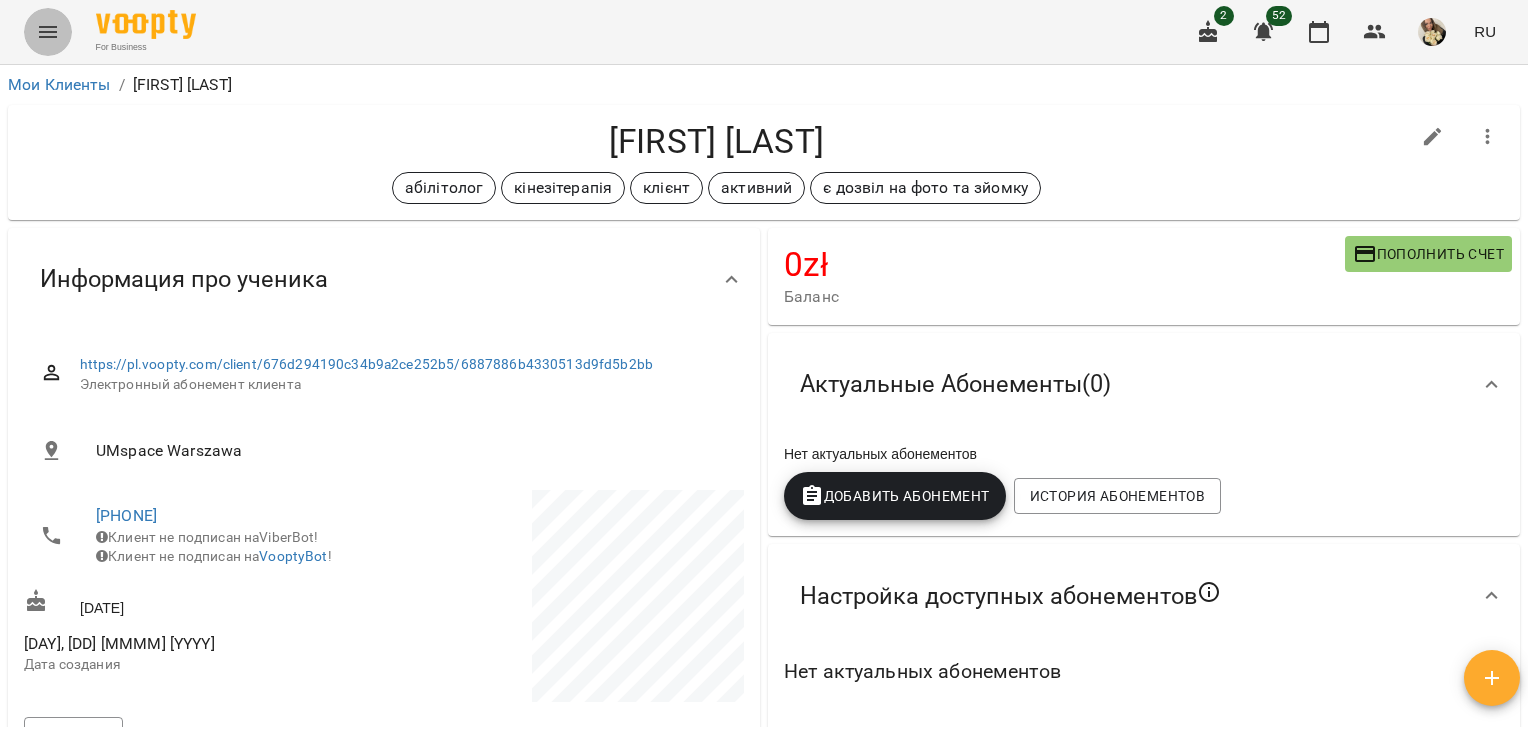 click 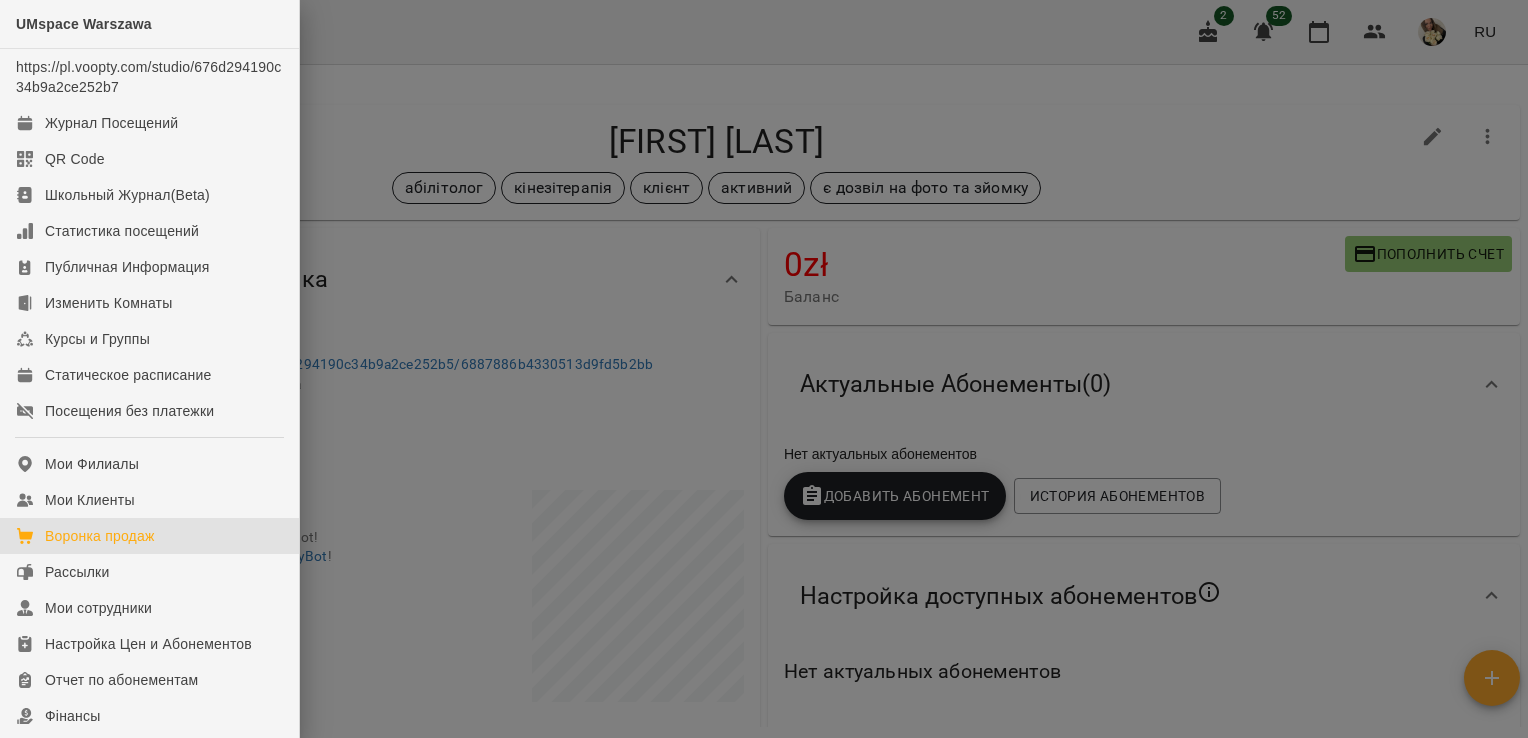 click on "Воронка продаж" at bounding box center [100, 536] 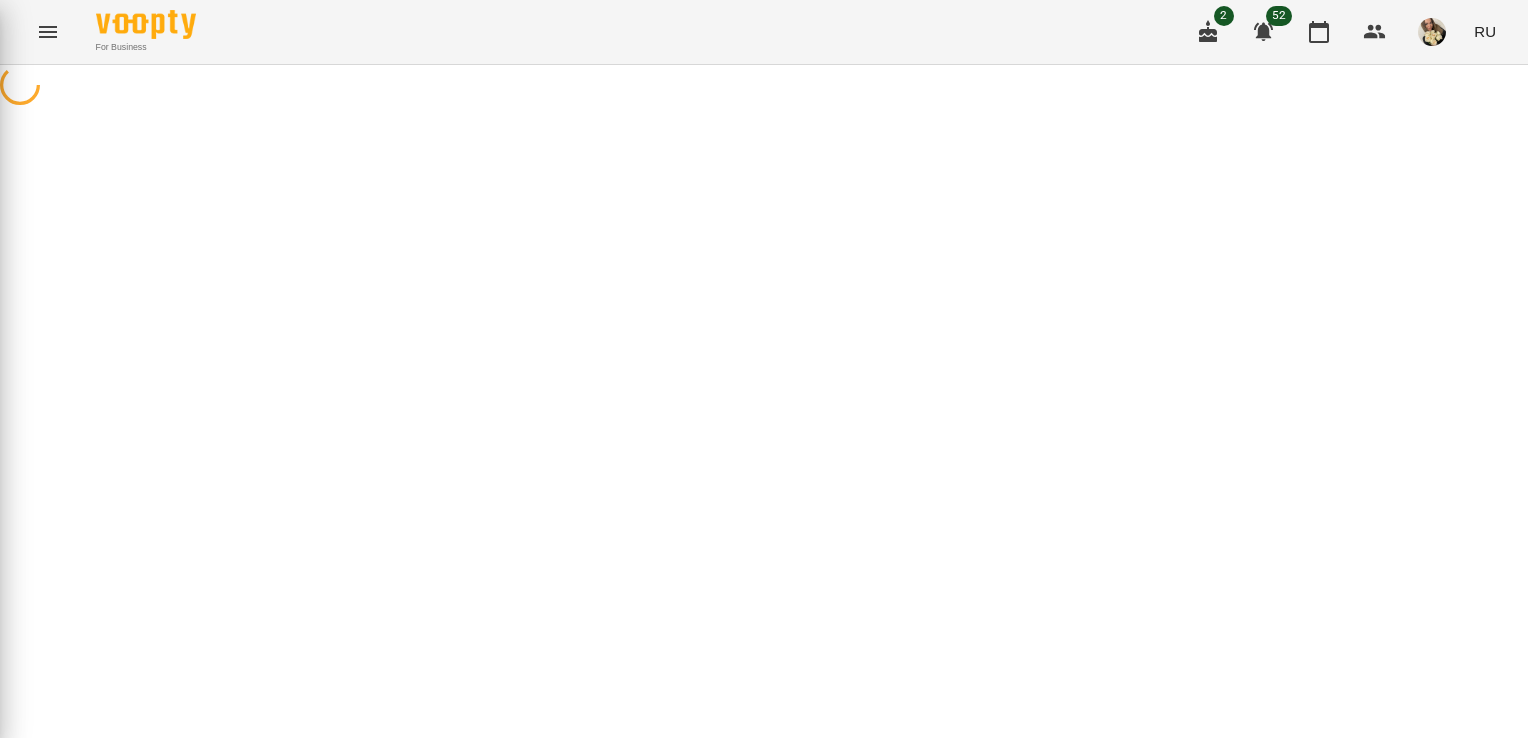 scroll, scrollTop: 0, scrollLeft: 0, axis: both 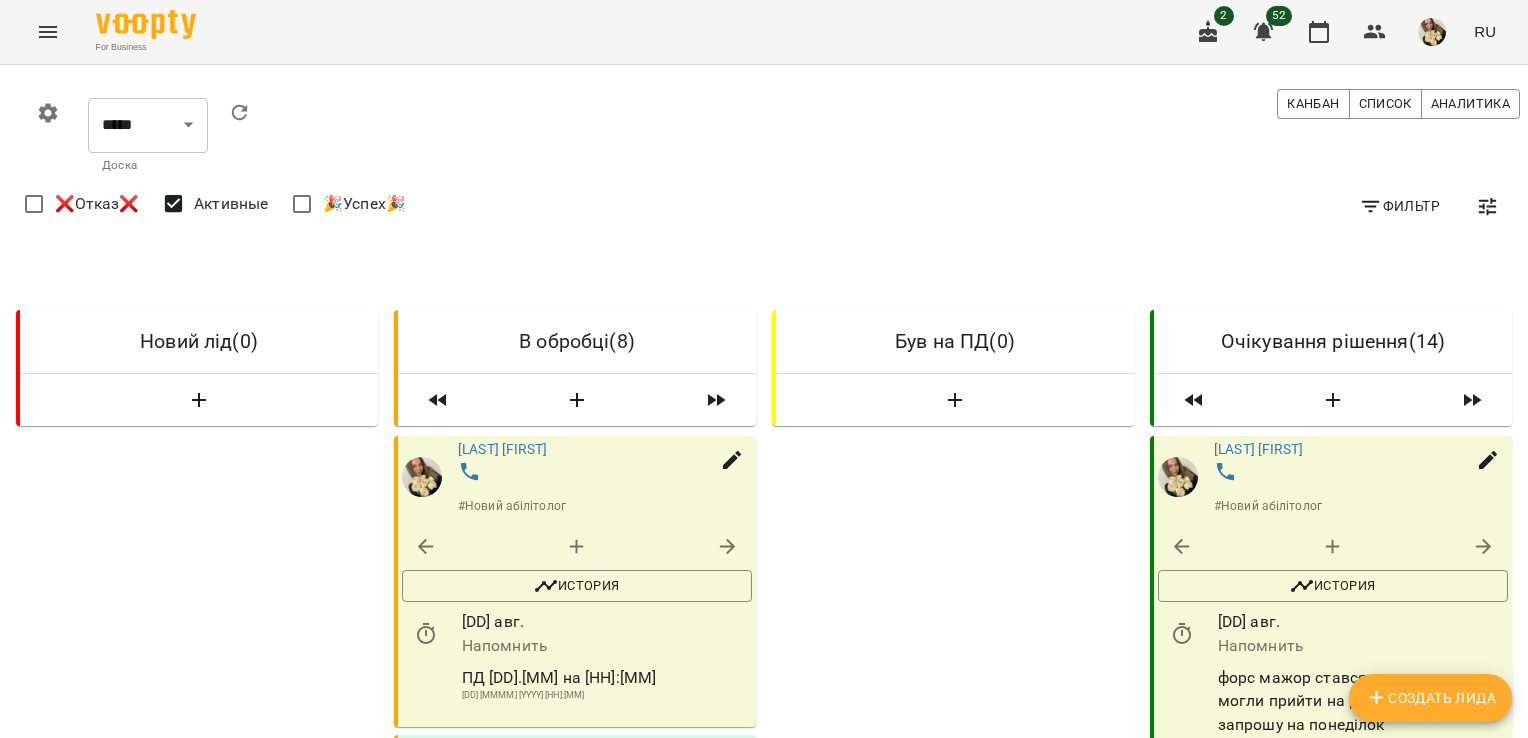 click on "0 ***** ​ Доска Канбан Список Аналитика Фильтр ❌Отказ❌ Активные 🎉Успех🎉" at bounding box center [764, 159] 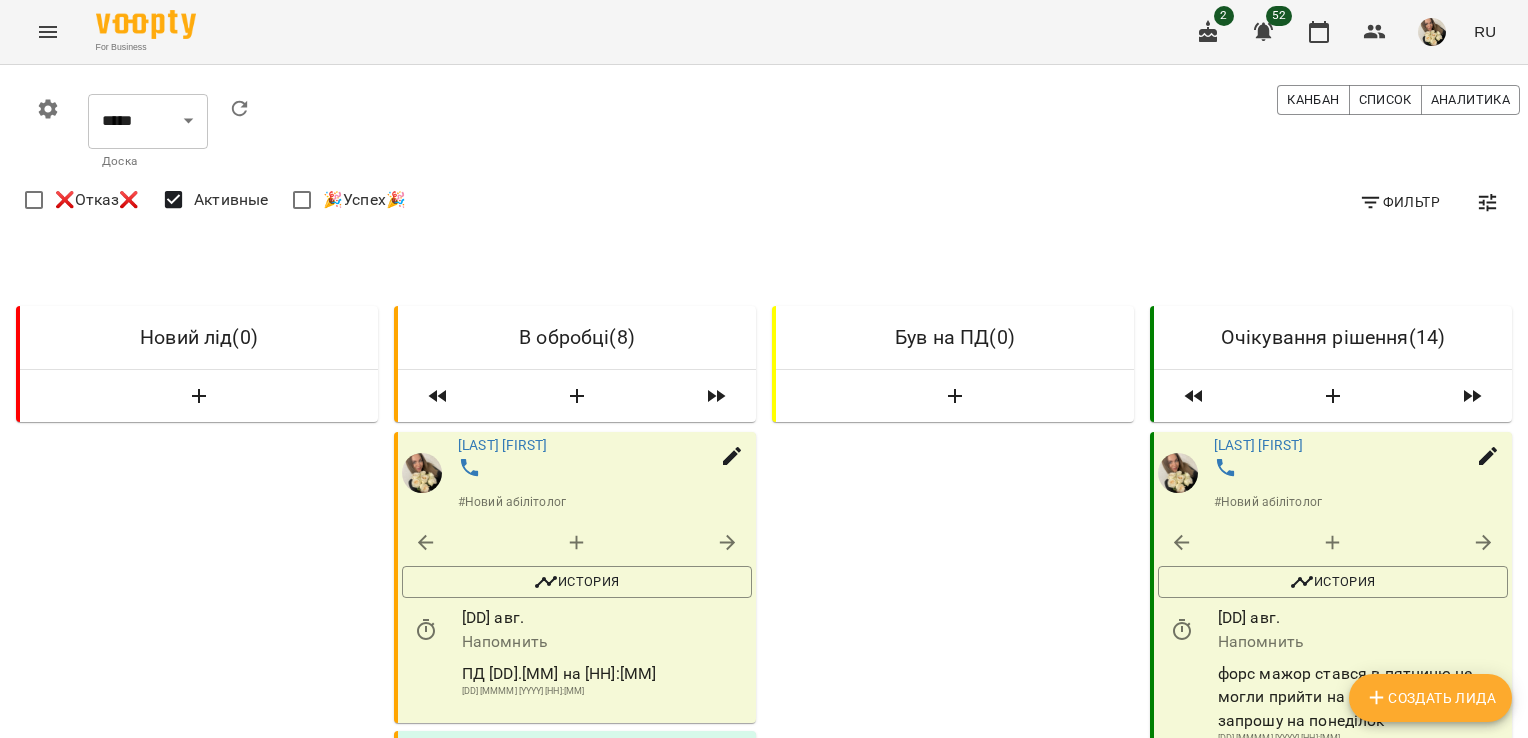 scroll, scrollTop: 240, scrollLeft: 0, axis: vertical 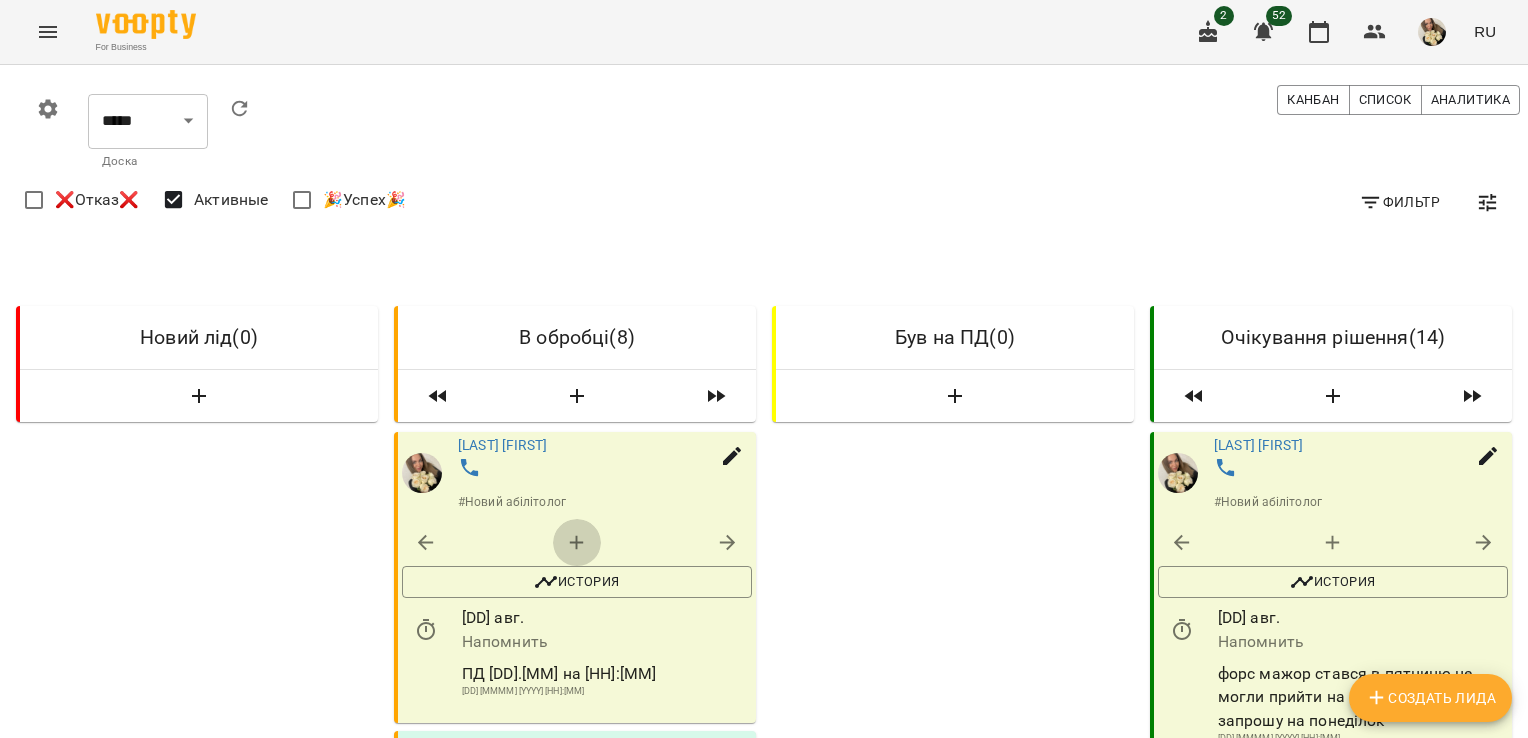click at bounding box center (577, 543) 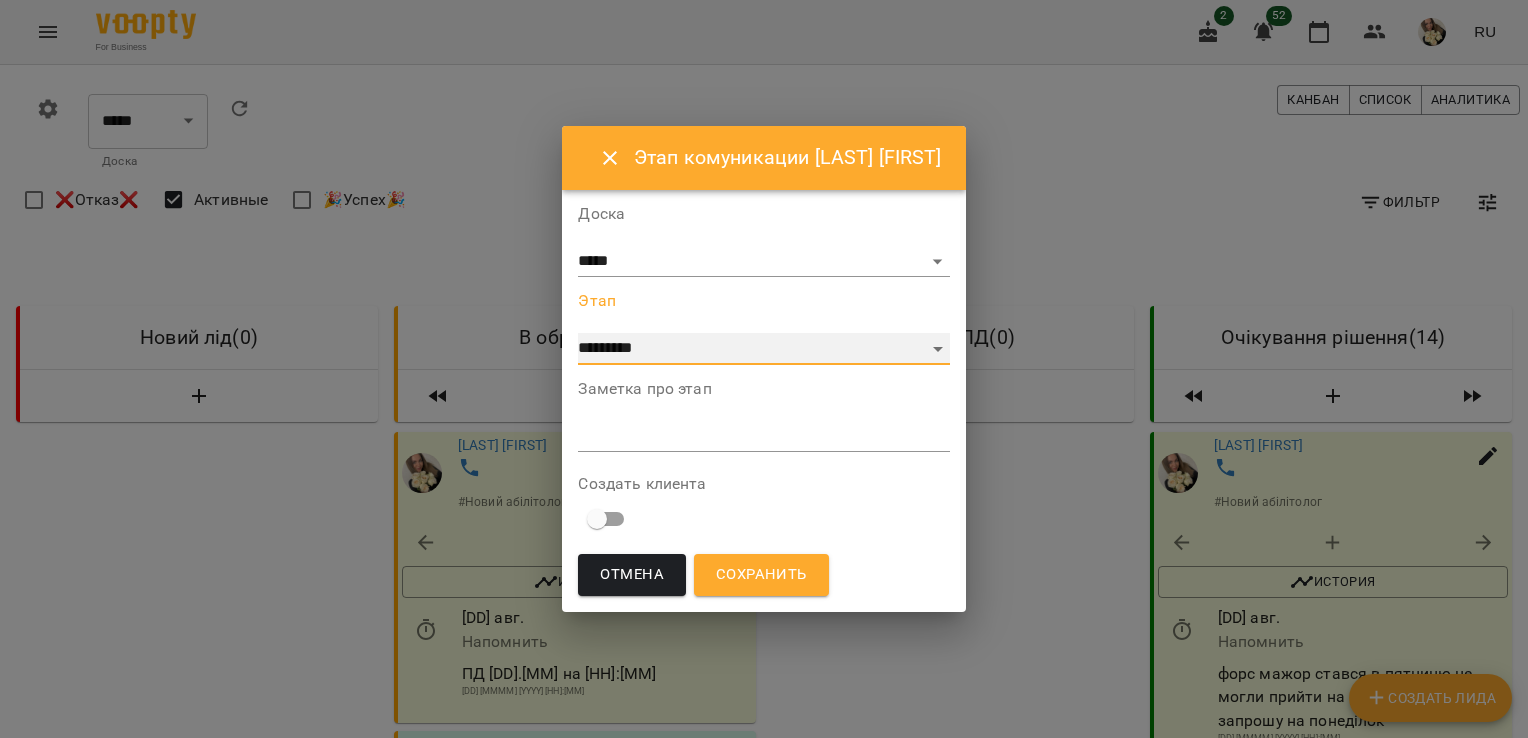 click on "**********" at bounding box center [763, 349] 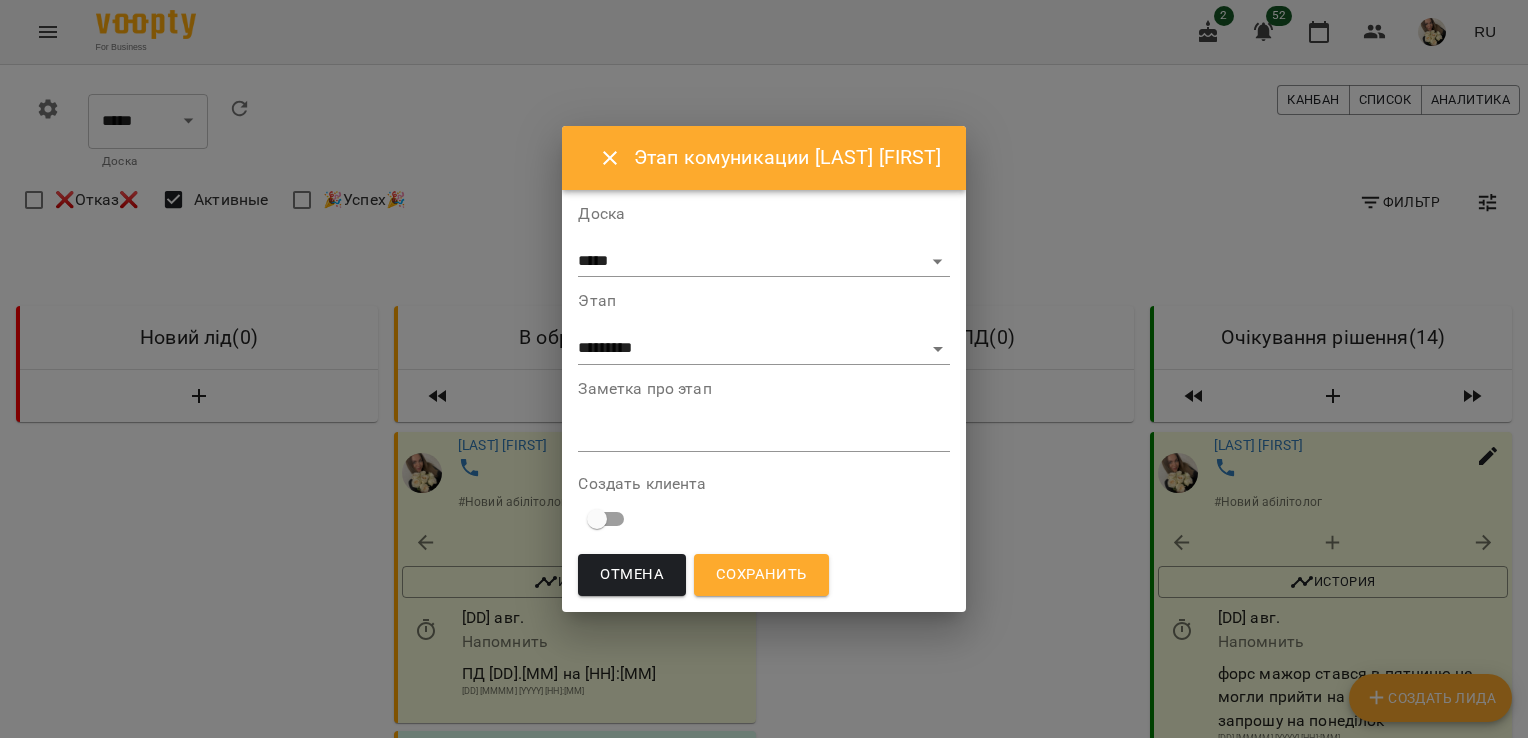 click on "*" at bounding box center [763, 436] 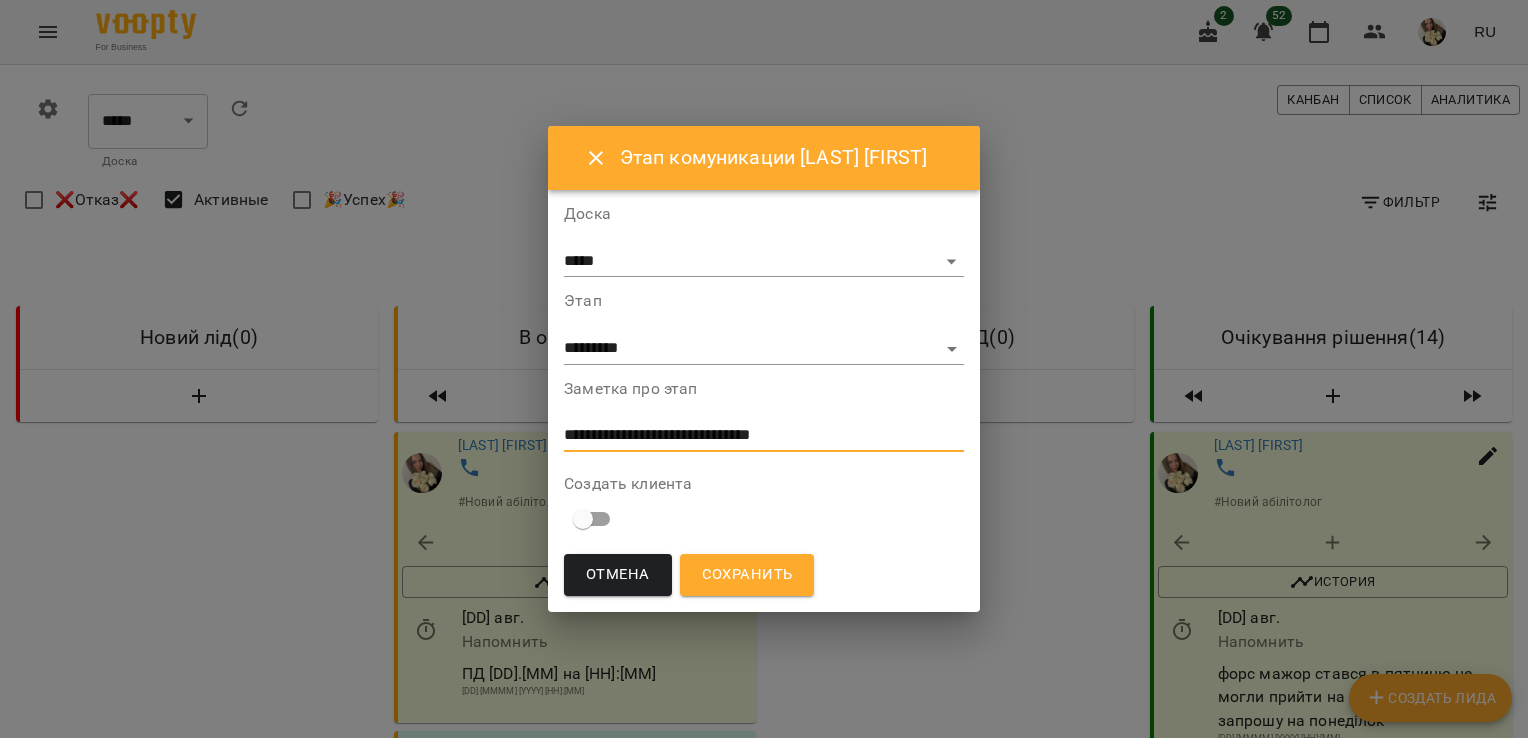 type on "**********" 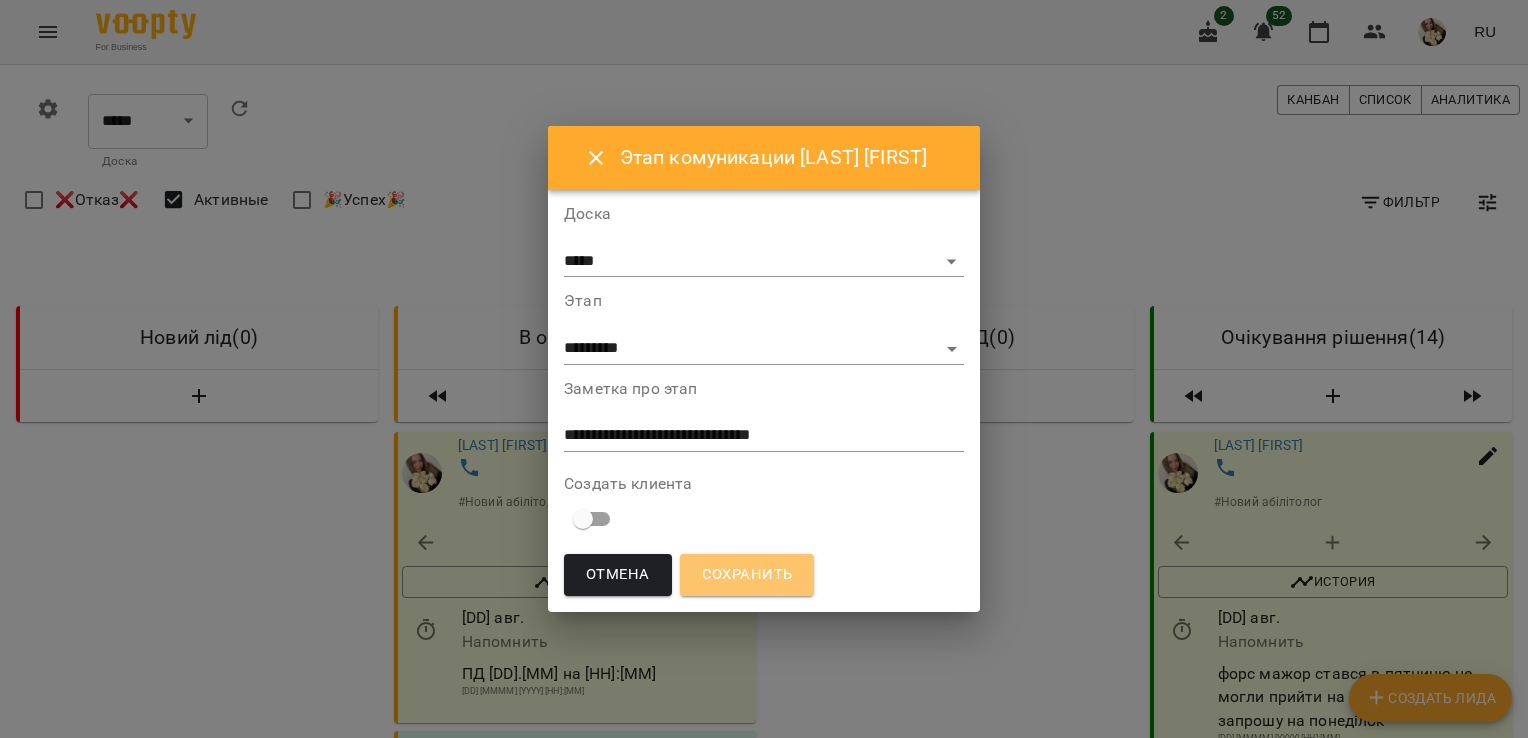 click on "Сохранить" at bounding box center (747, 575) 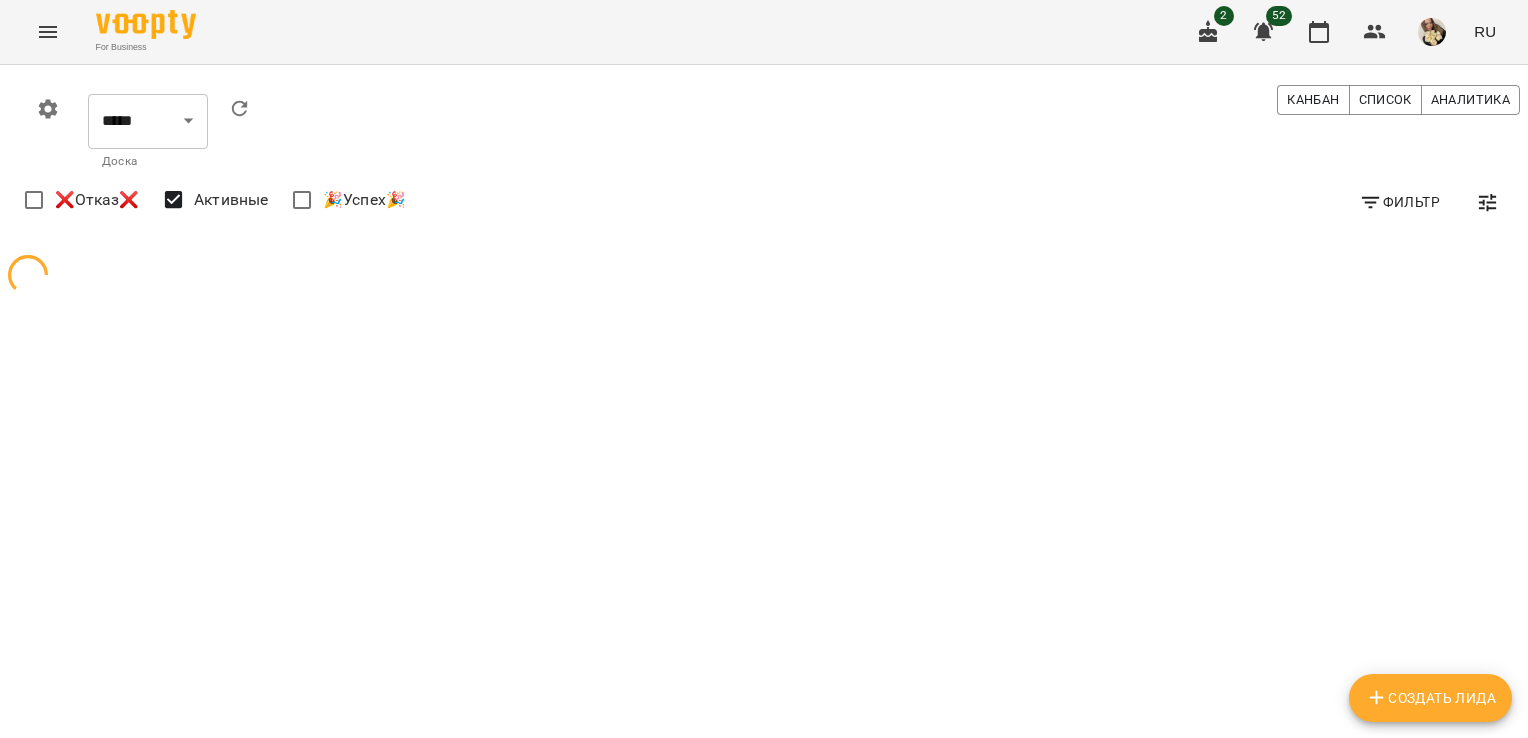 scroll, scrollTop: 0, scrollLeft: 0, axis: both 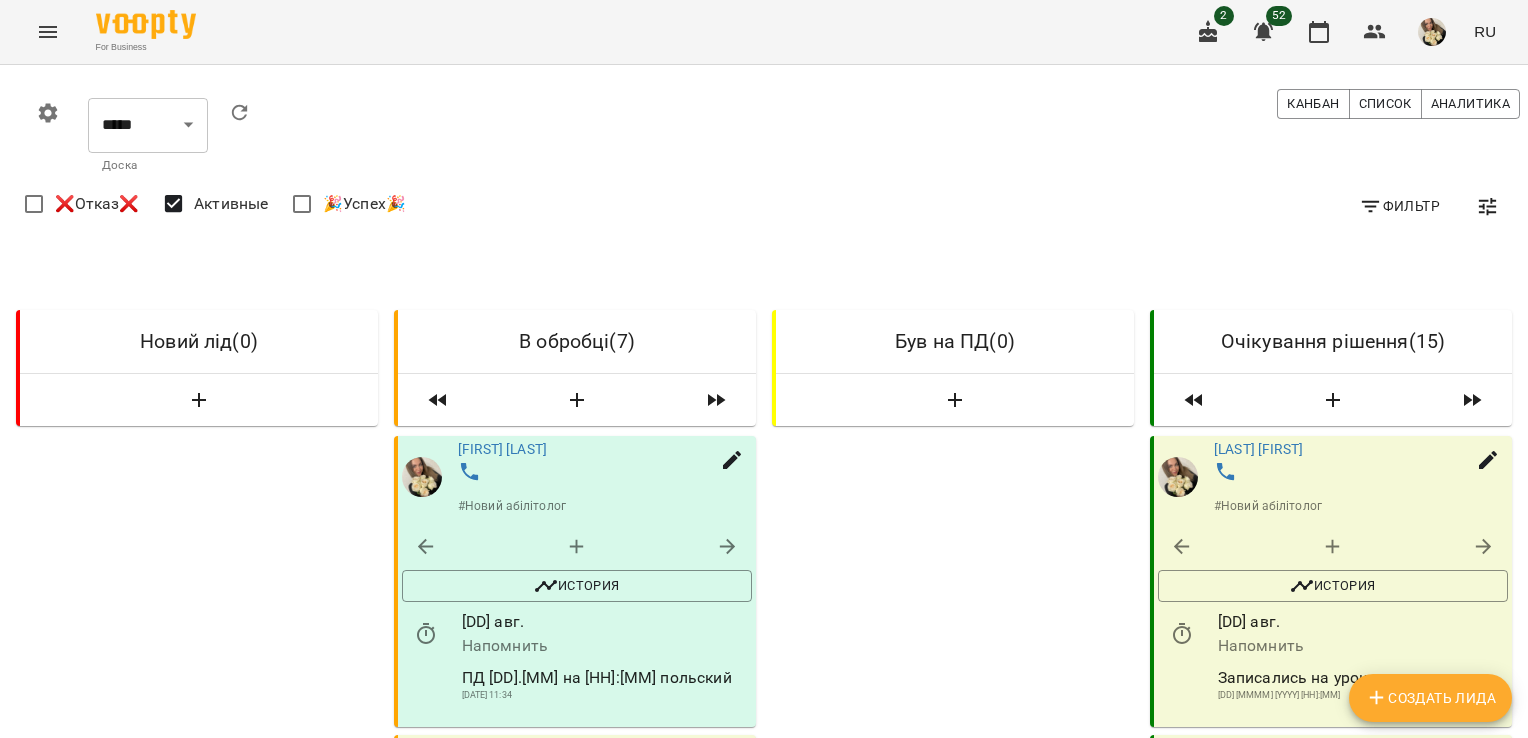 click on "Фильтр ❌Отказ❌ Активные 🎉Успех🎉" at bounding box center (772, 206) 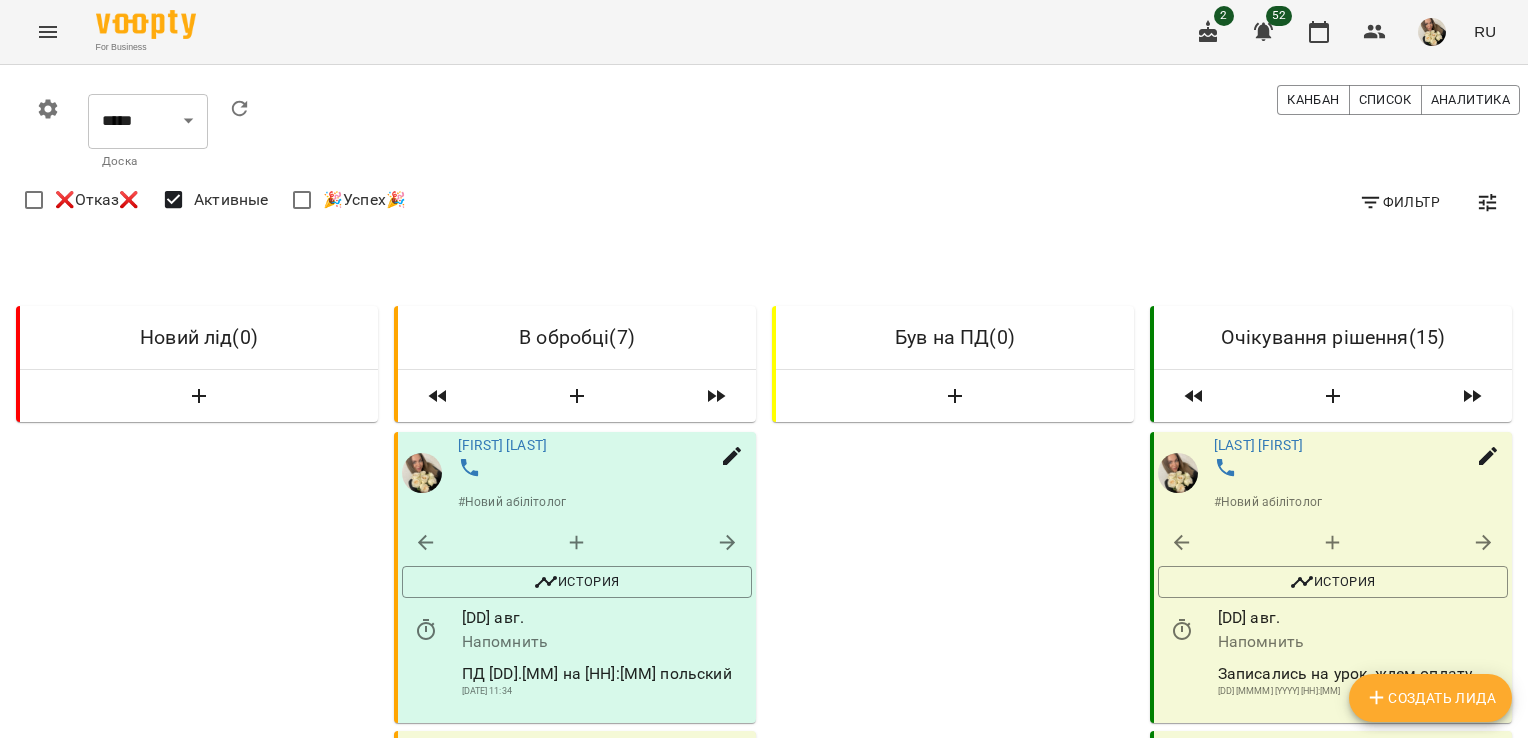 scroll, scrollTop: 320, scrollLeft: 0, axis: vertical 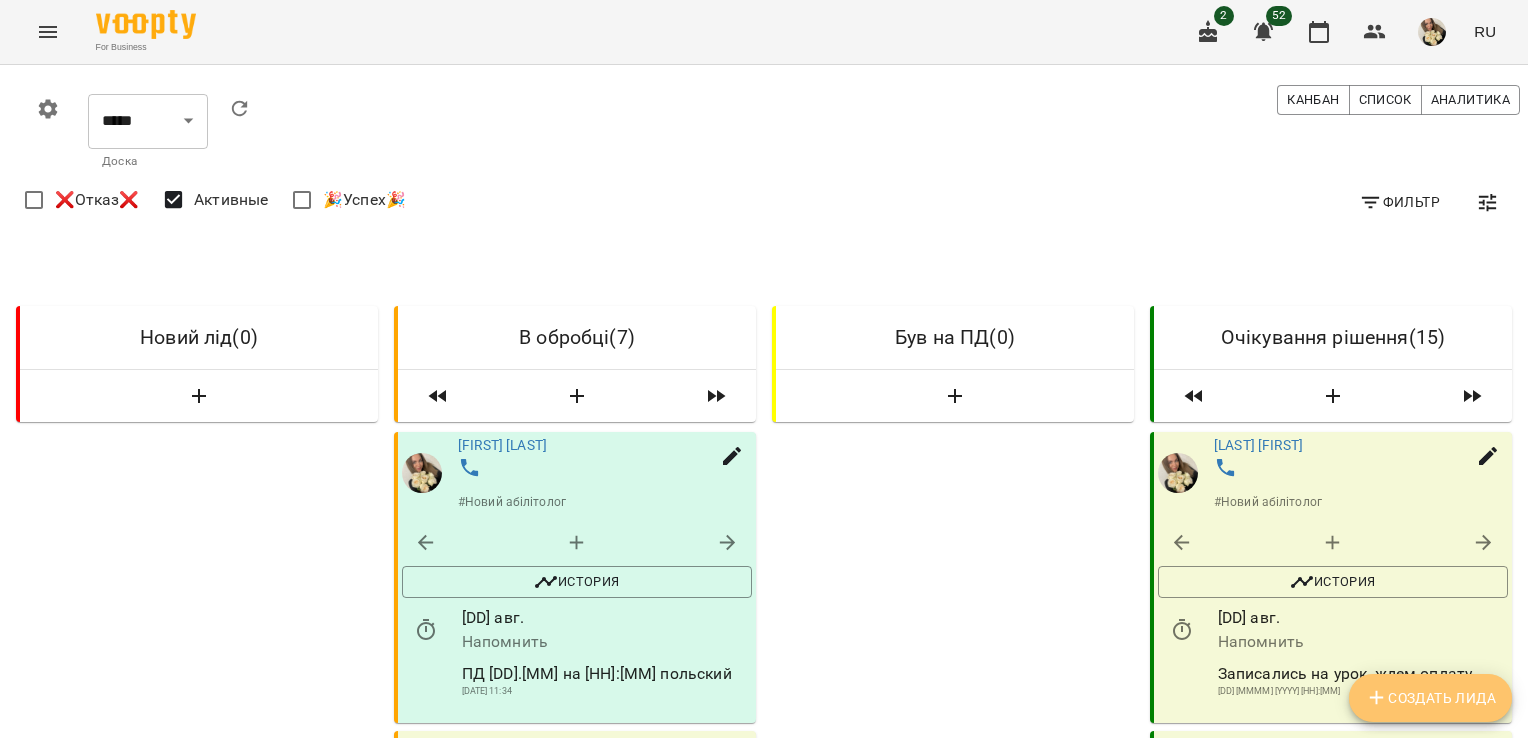 click on "Создать Лида" at bounding box center (1430, 698) 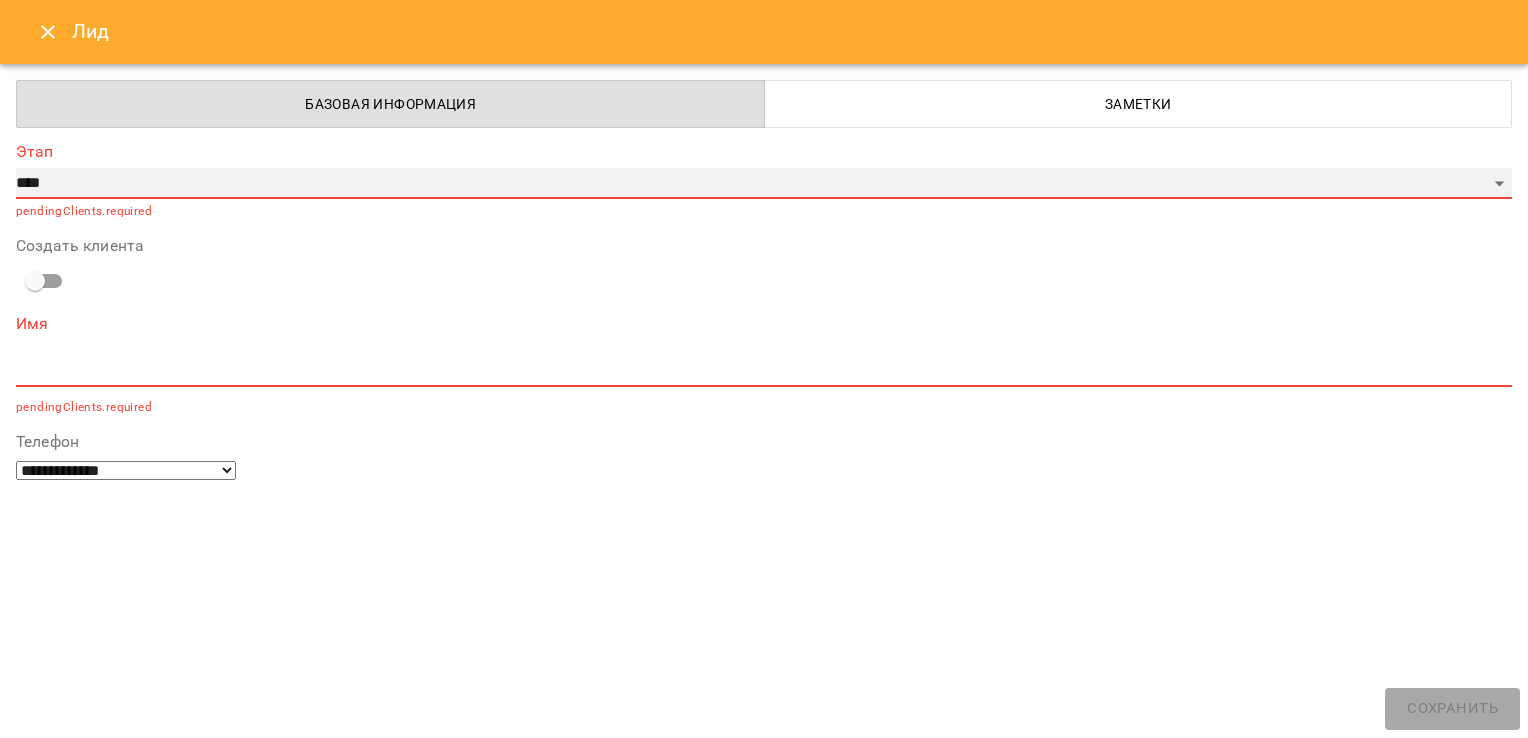 click on "**********" at bounding box center (764, 184) 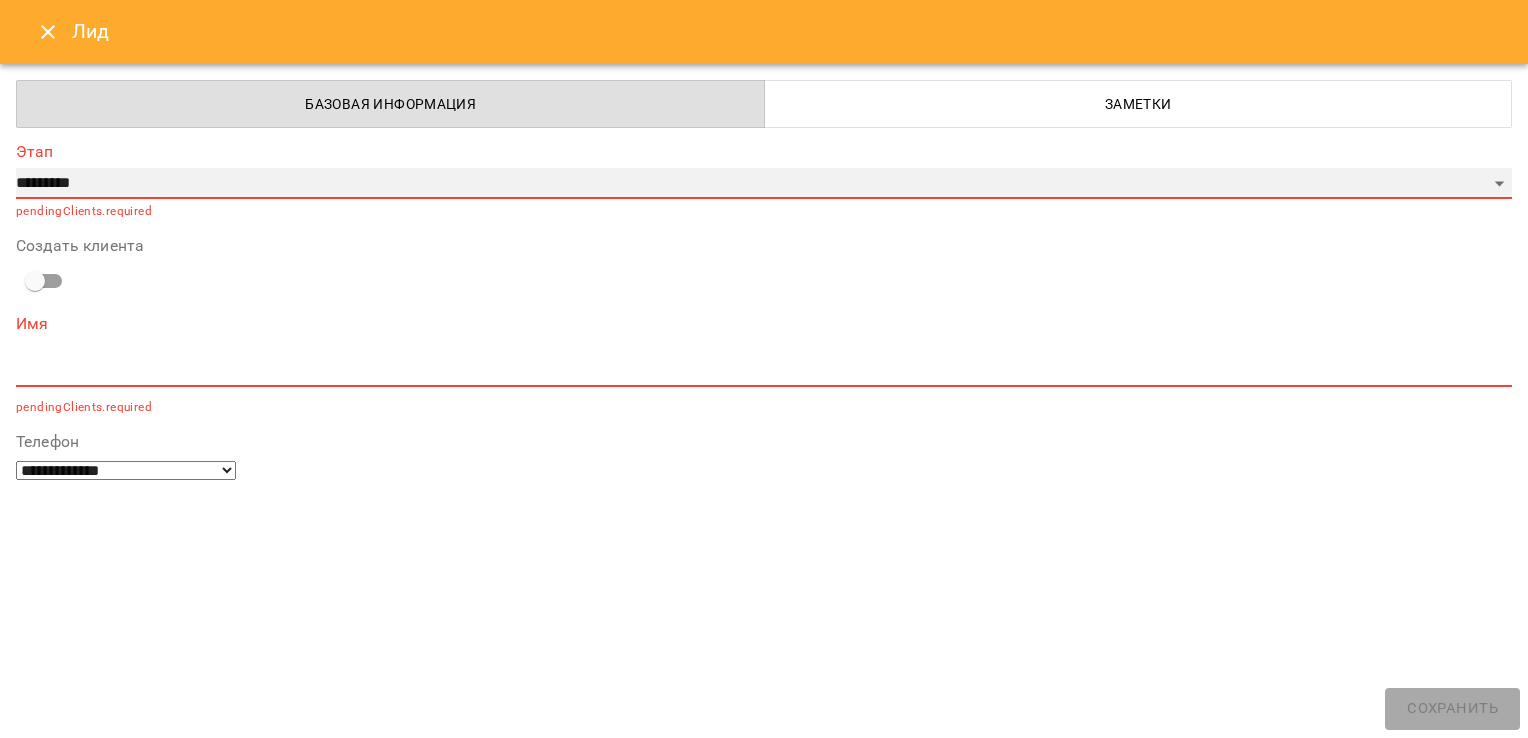click on "**********" at bounding box center (764, 184) 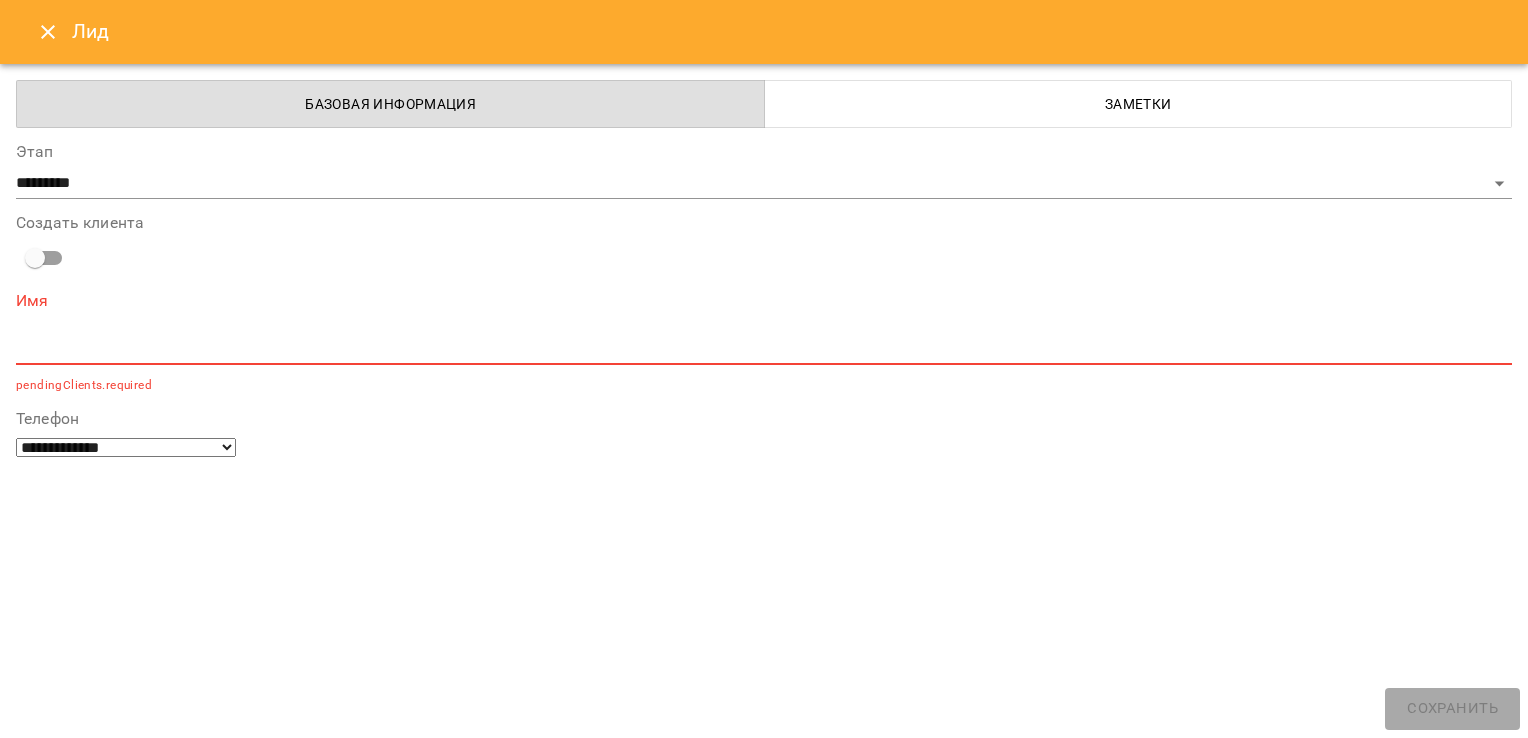 click at bounding box center [764, 348] 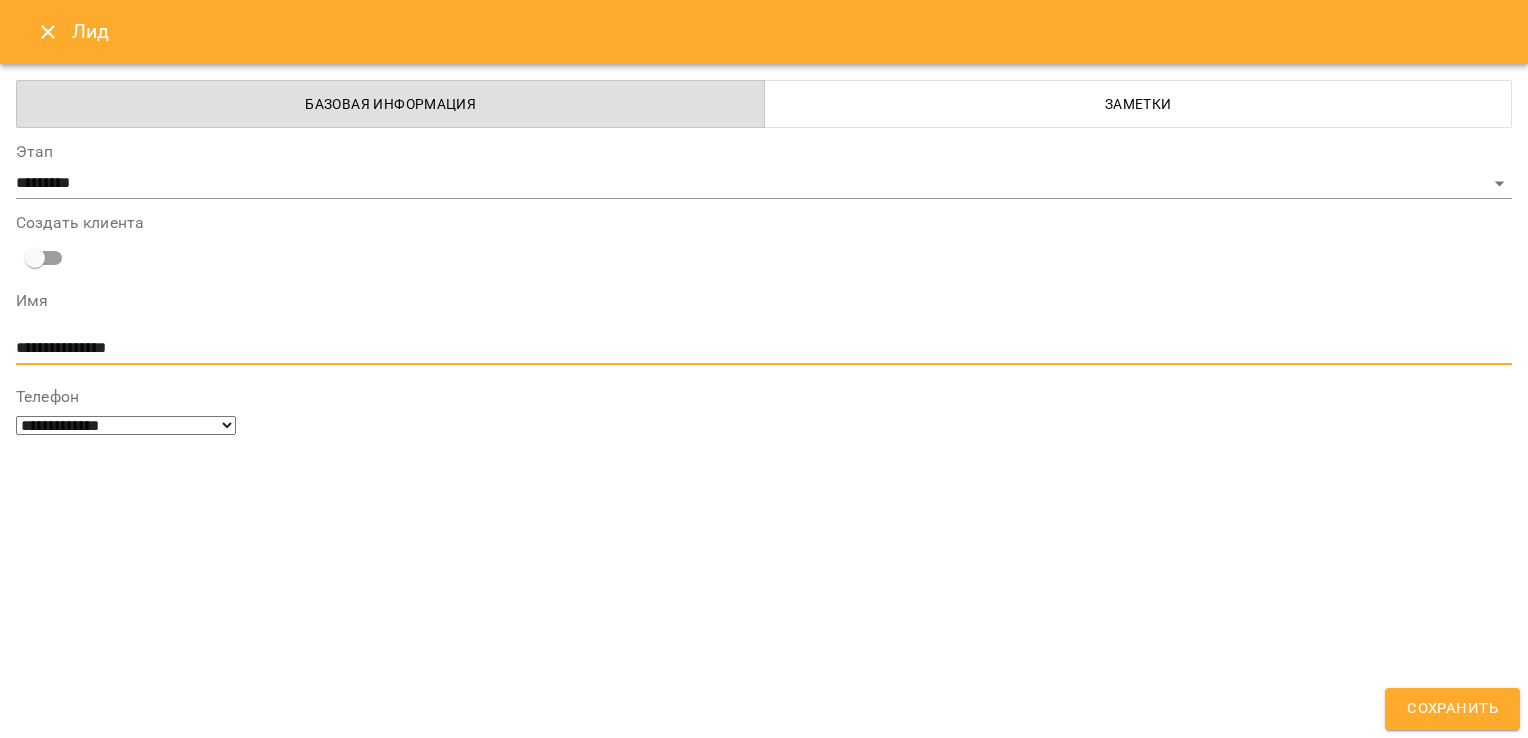 type on "**********" 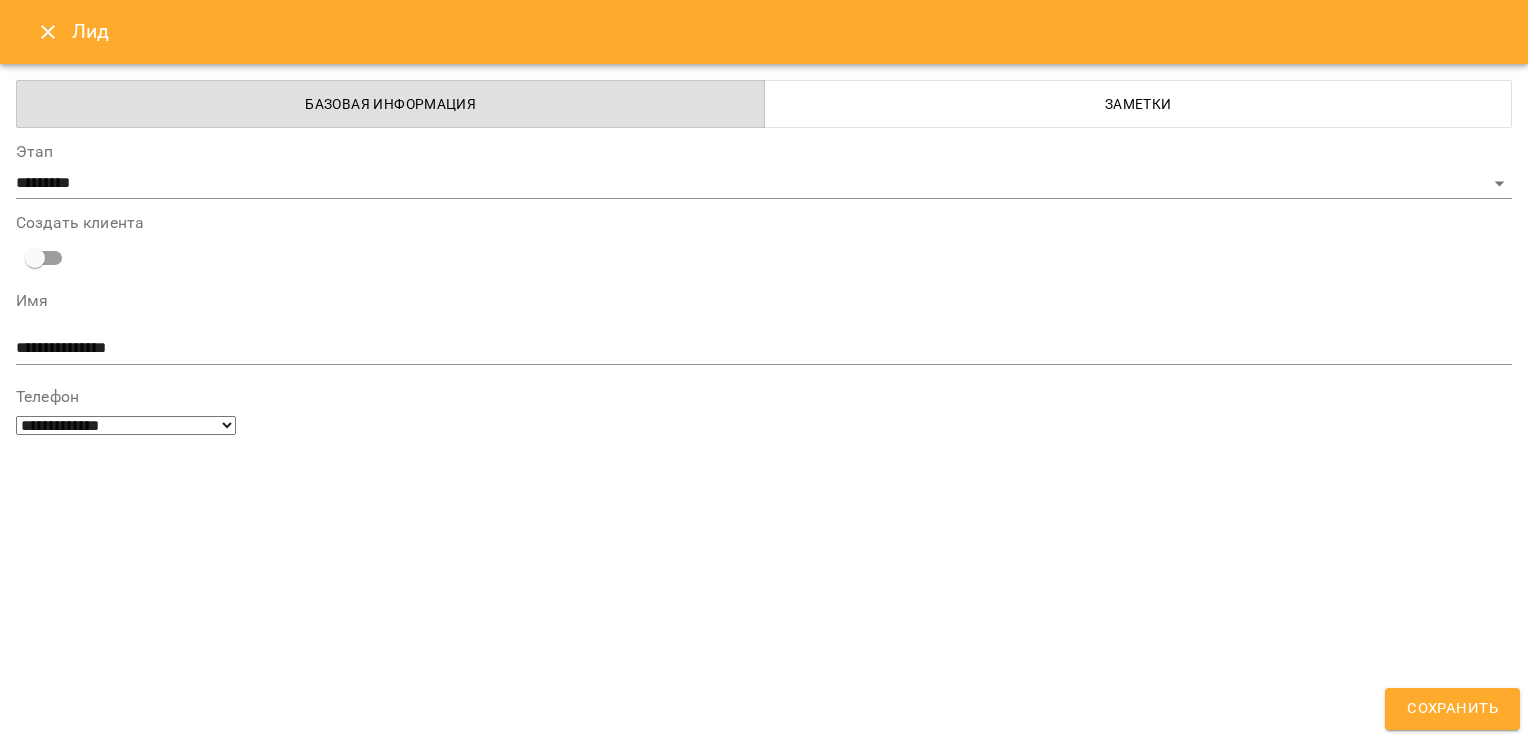 scroll, scrollTop: 109, scrollLeft: 0, axis: vertical 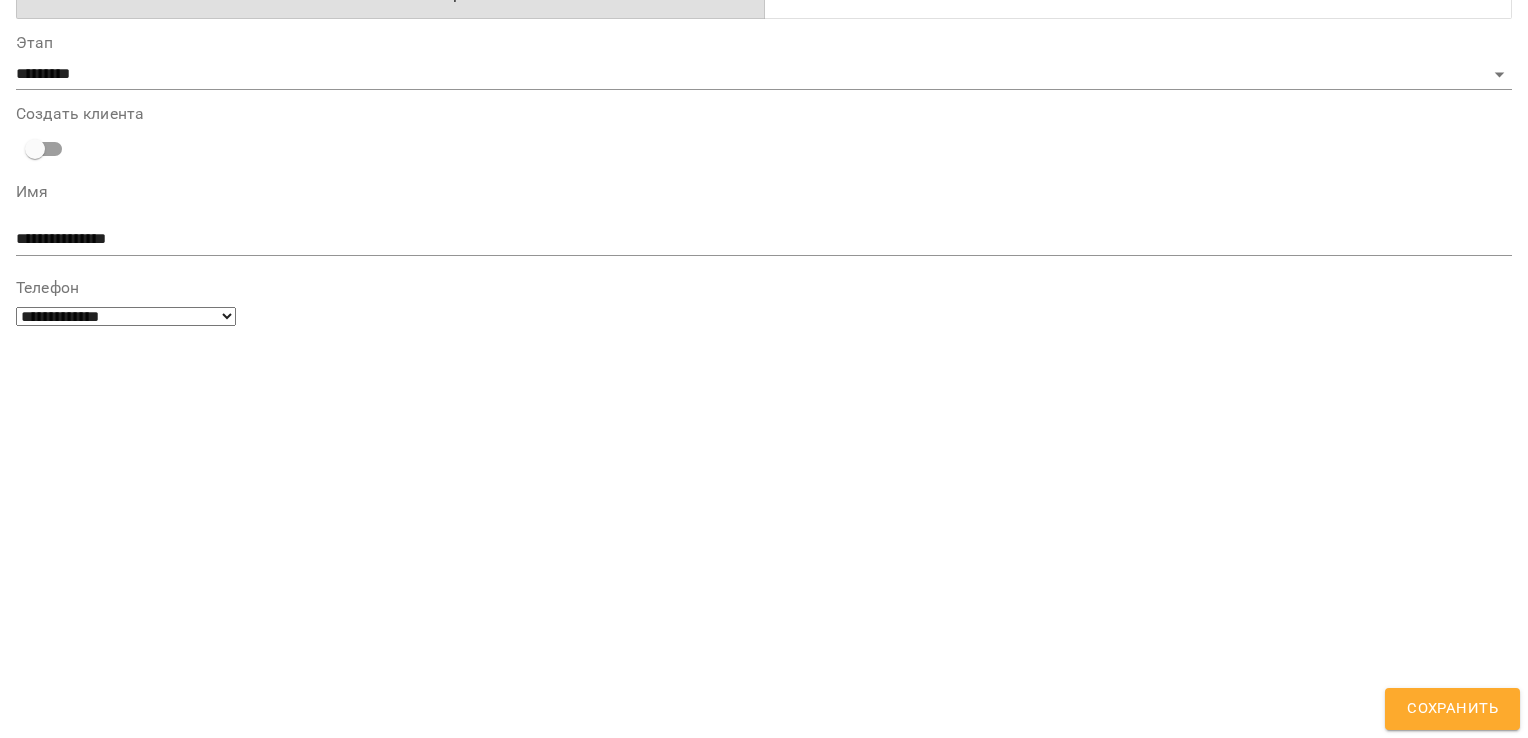 click on "option ФБ focused, 3 of 6. 6 results available. Use Up and Down to choose options, press Enter to select the currently focused option, press Escape to exit the menu, press Tab to select the option and exit the menu. Напечатайте или выберите из списка... WhatsApp ФБ дзвінок телеграм інстаграм" at bounding box center (764, 1484) 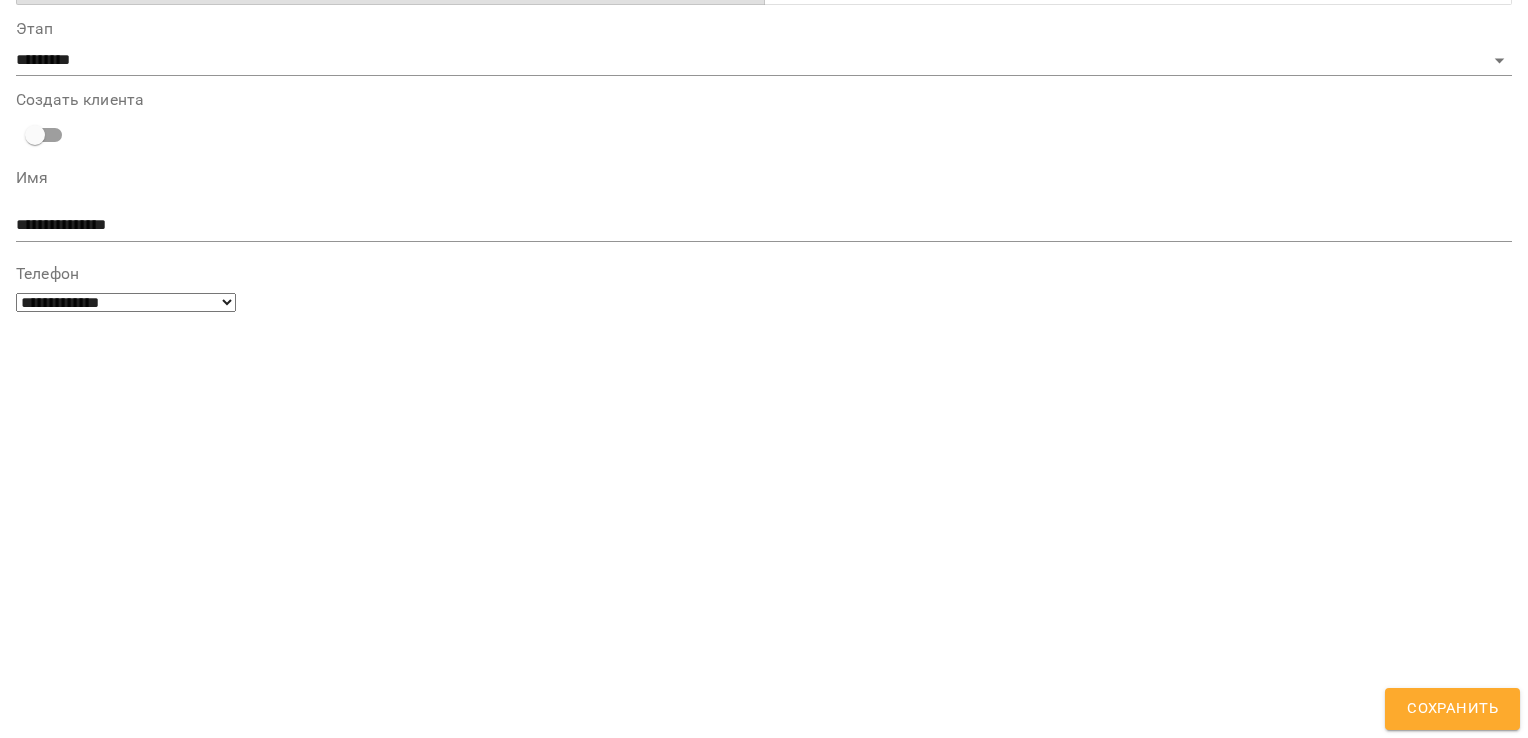 click on "**********" at bounding box center (764, 1726) 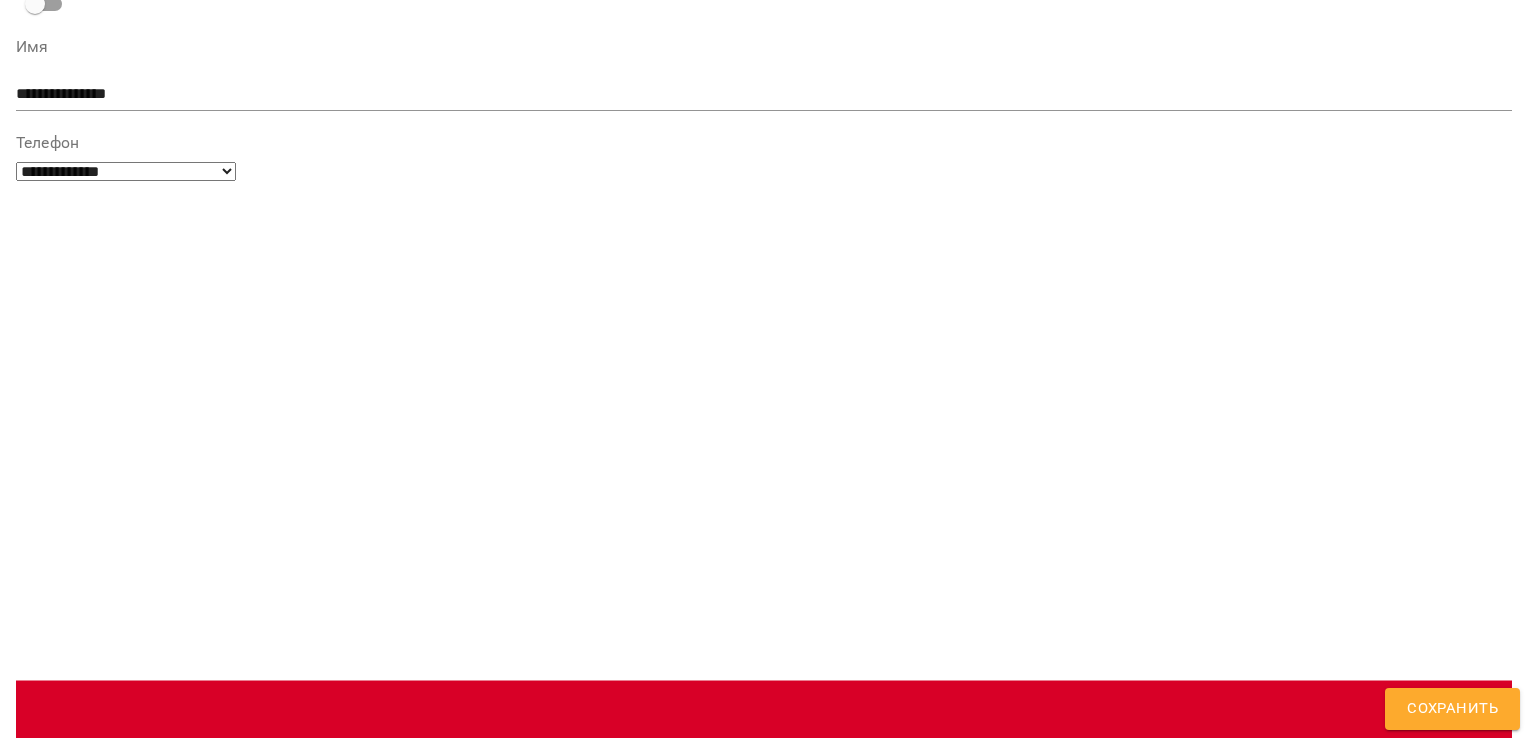 scroll, scrollTop: 287, scrollLeft: 0, axis: vertical 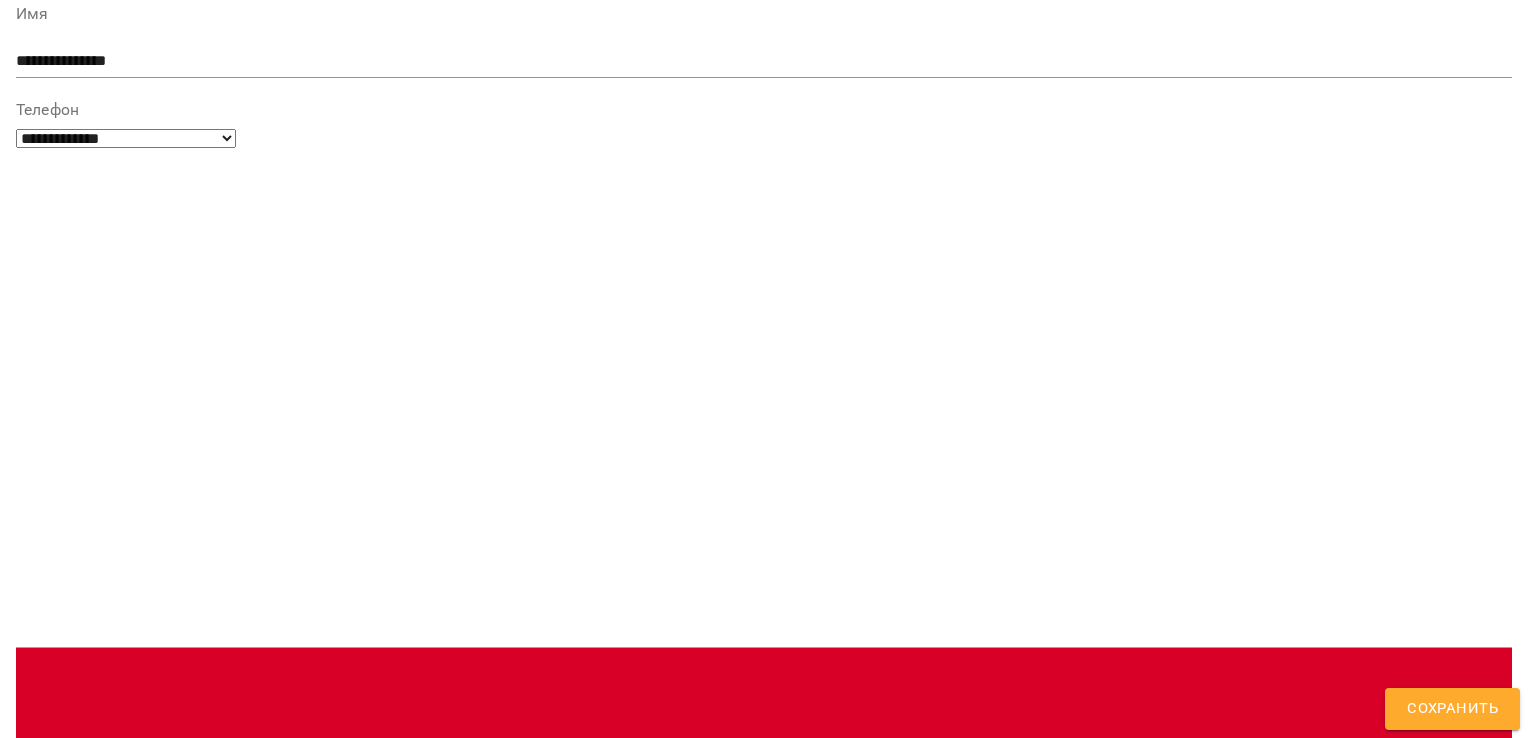 drag, startPoint x: 250, startPoint y: 608, endPoint x: 216, endPoint y: 634, distance: 42.80187 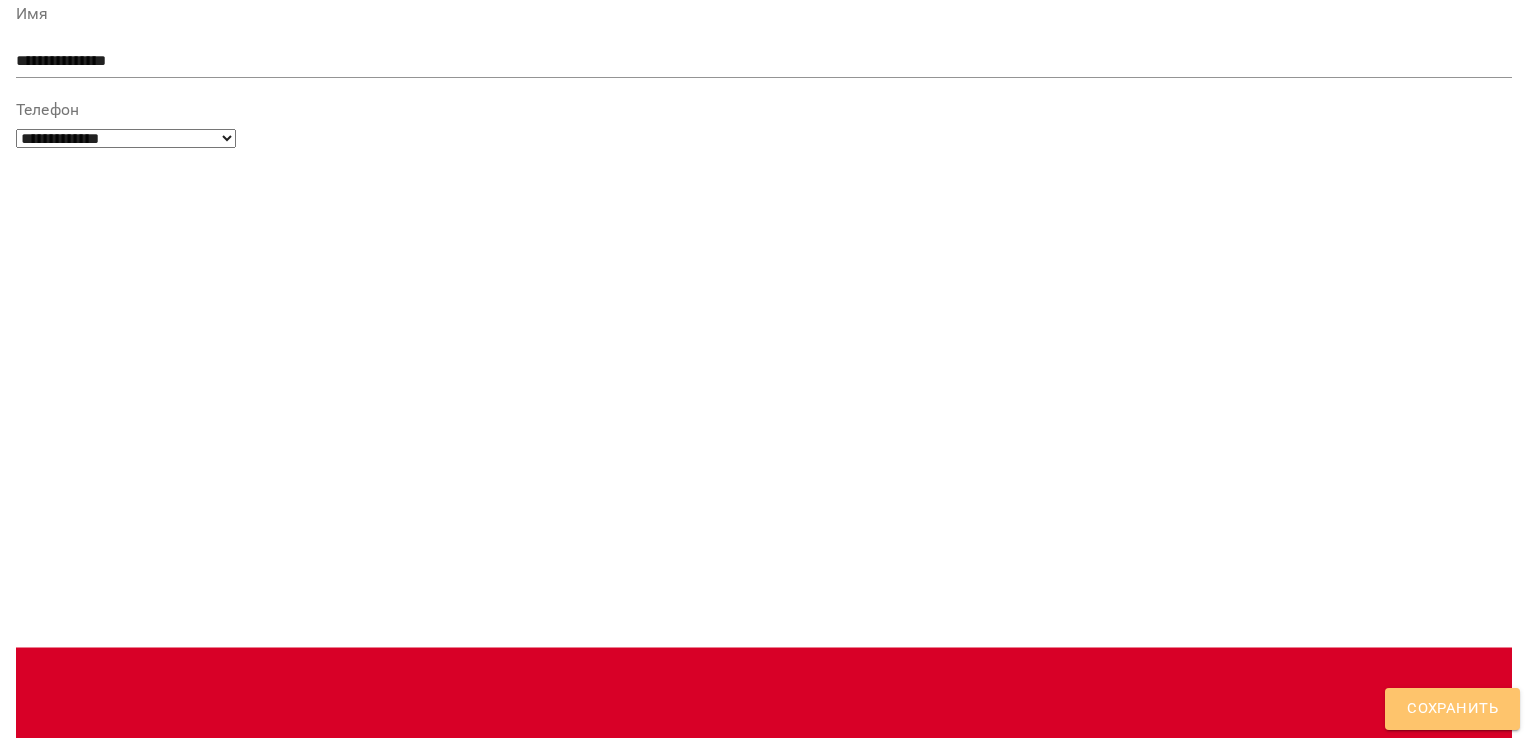 click on "Сохранить" at bounding box center [1452, 709] 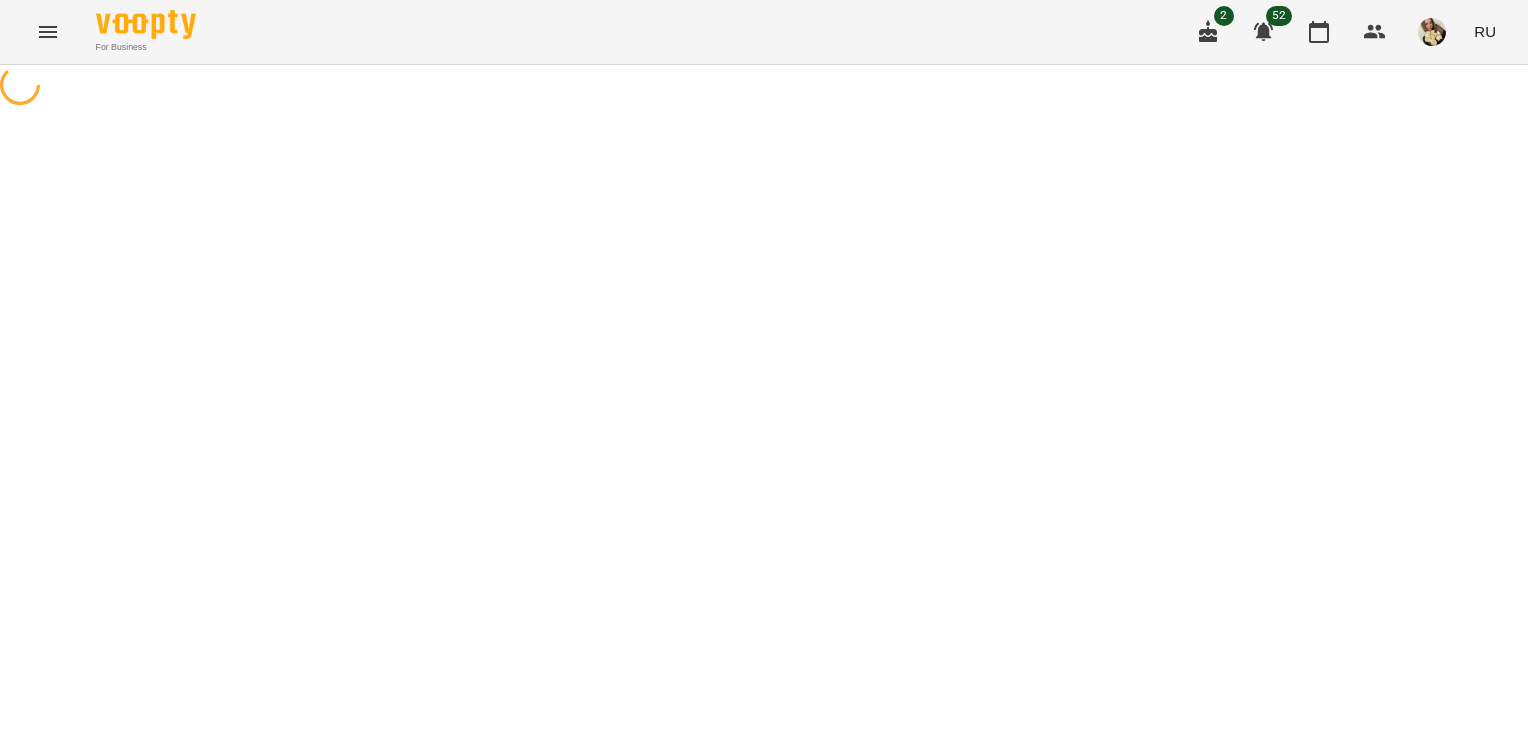 scroll, scrollTop: 0, scrollLeft: 0, axis: both 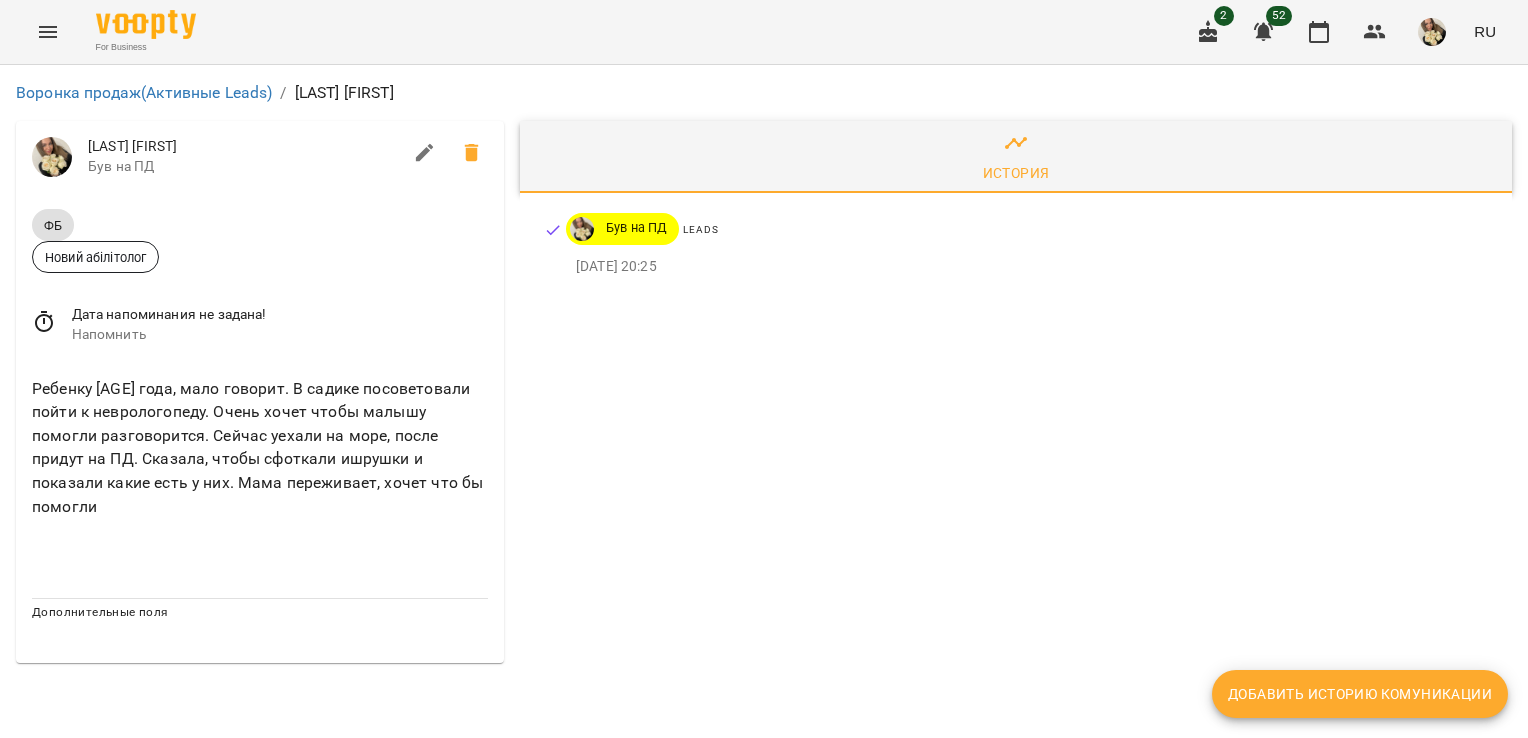 click 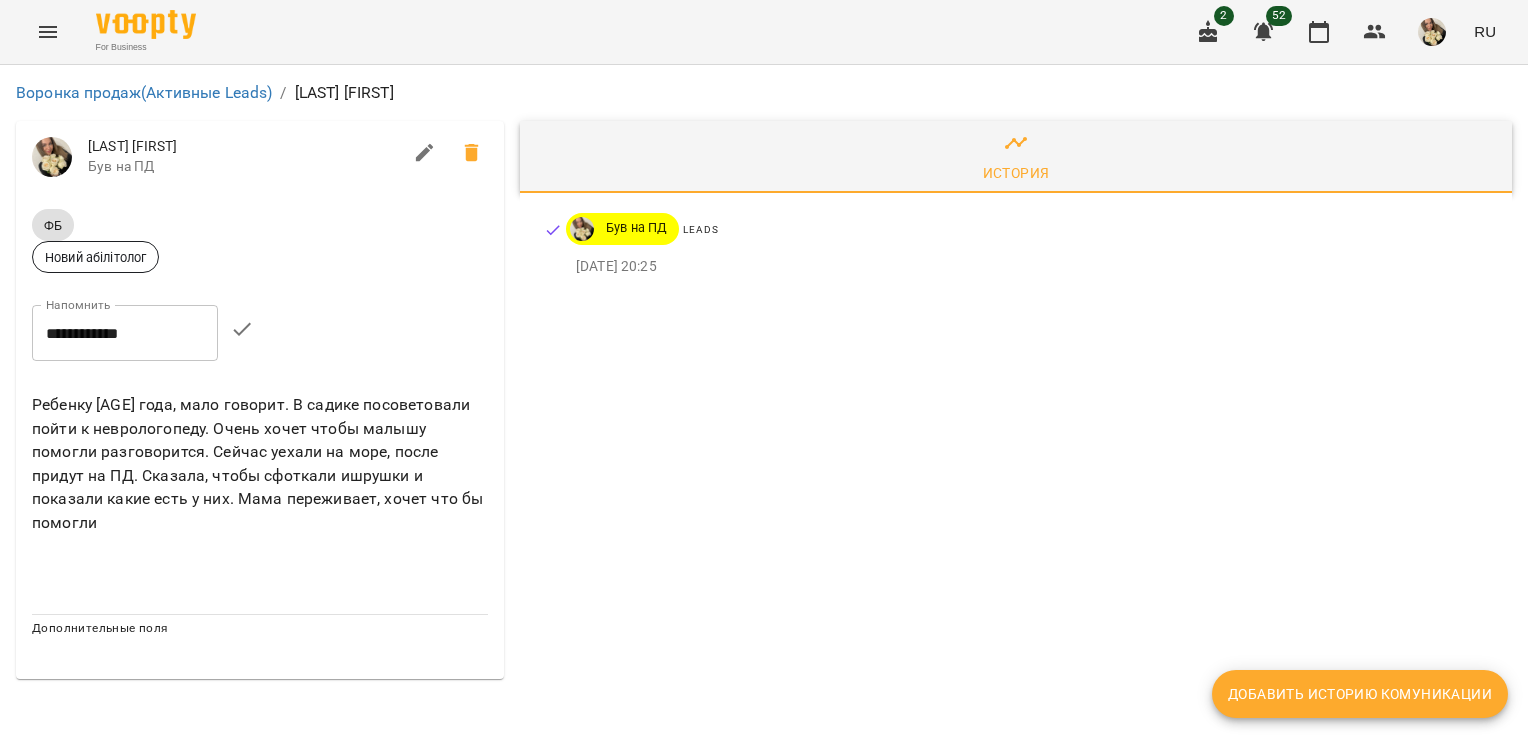 click on "**********" at bounding box center [125, 333] 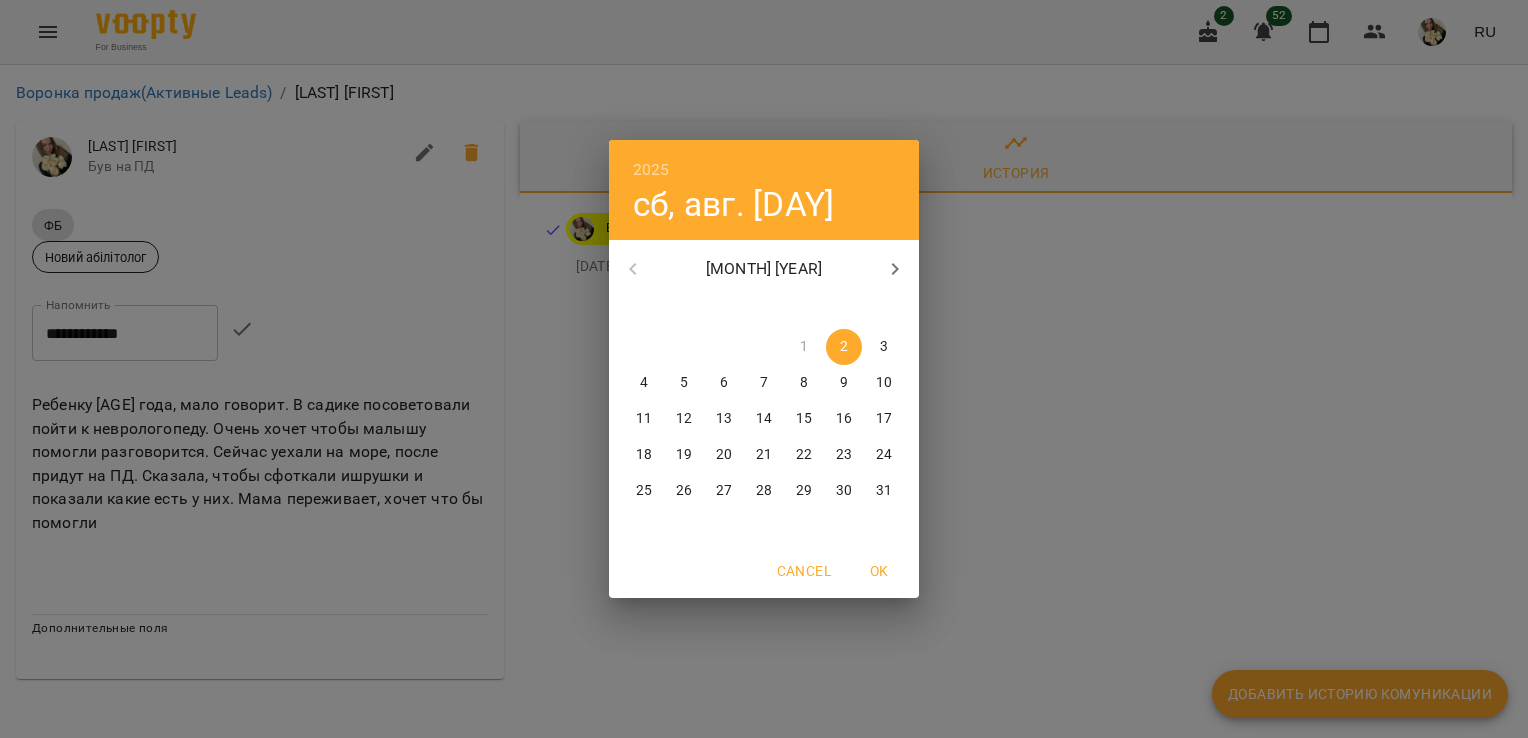 click on "12" at bounding box center [684, 419] 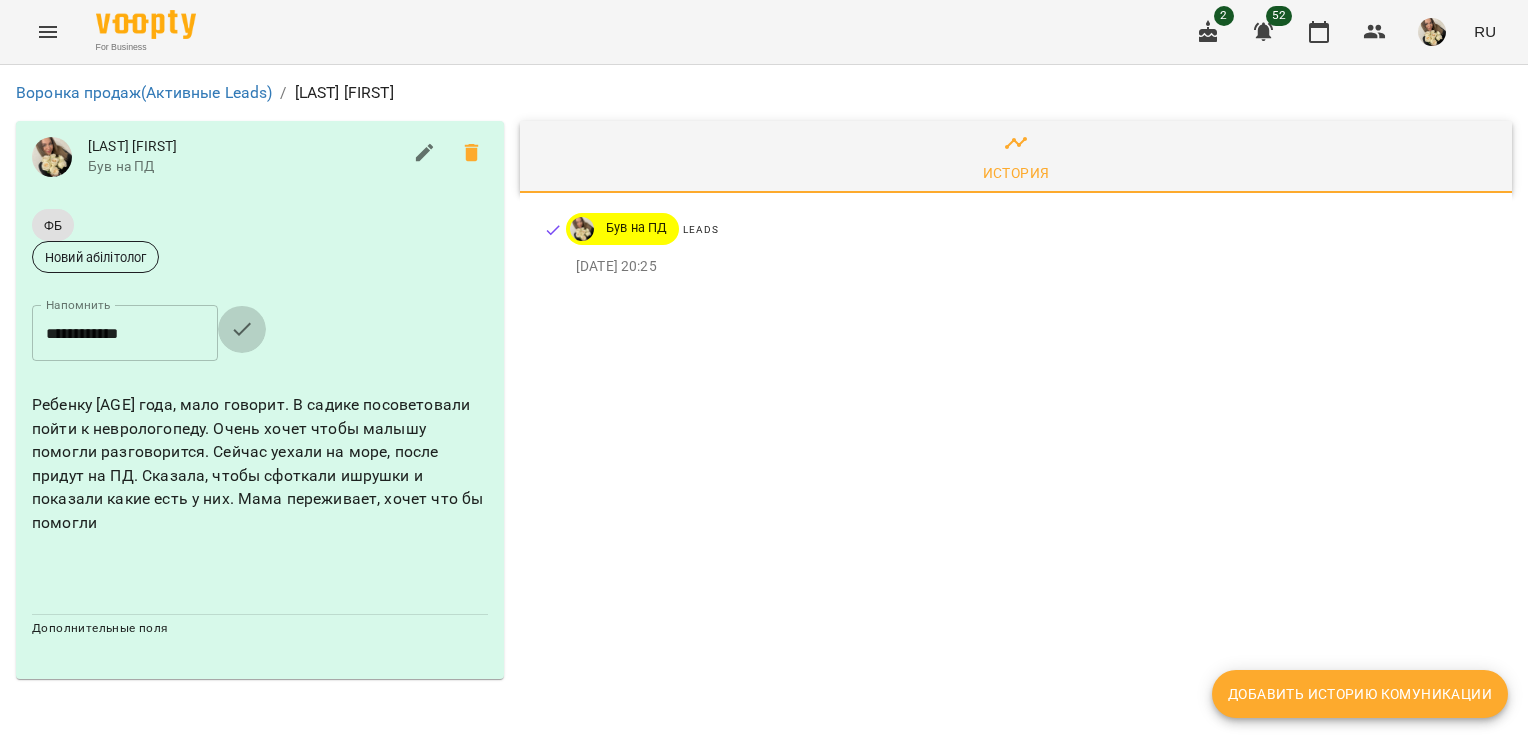 click 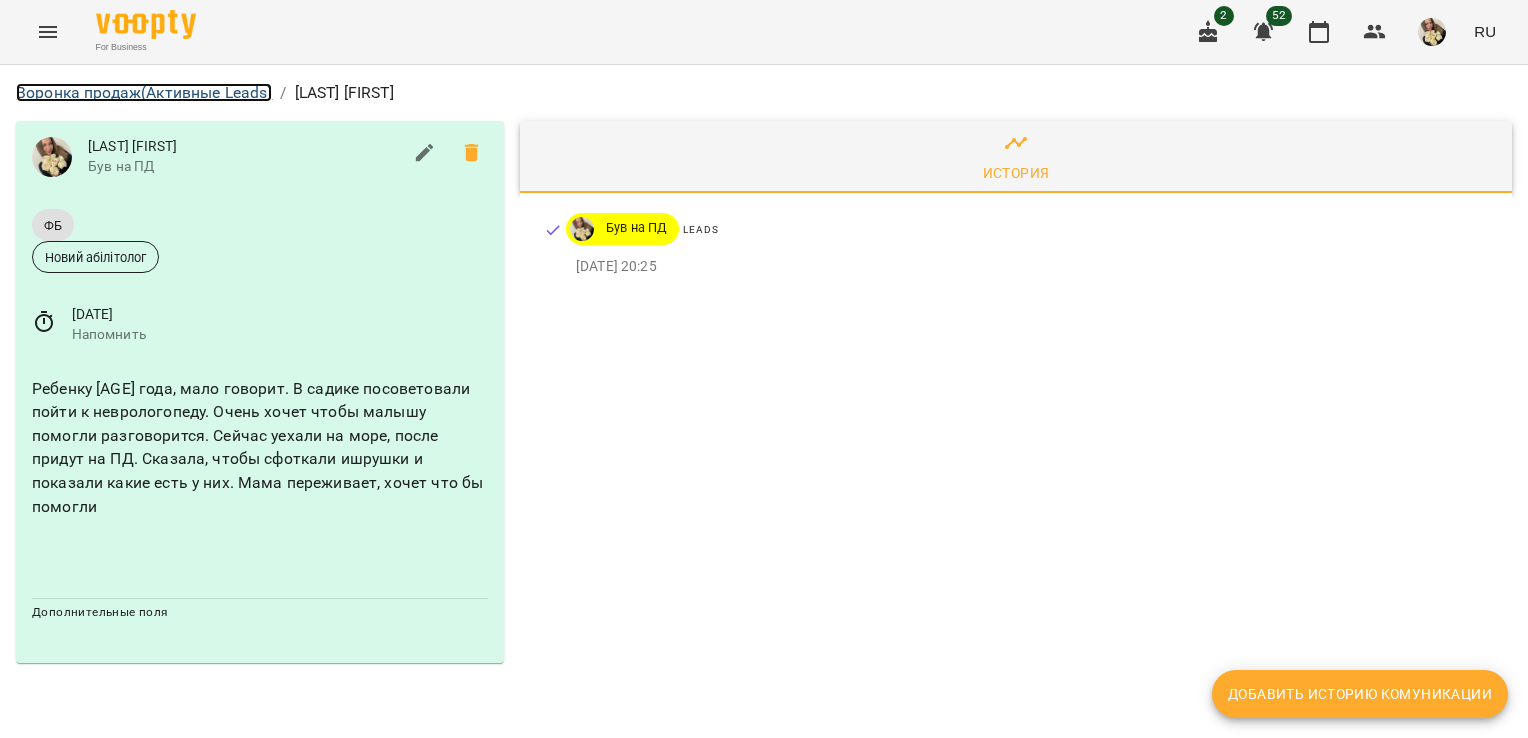 click on "Воронка продаж (Активные Leads)" at bounding box center (144, 92) 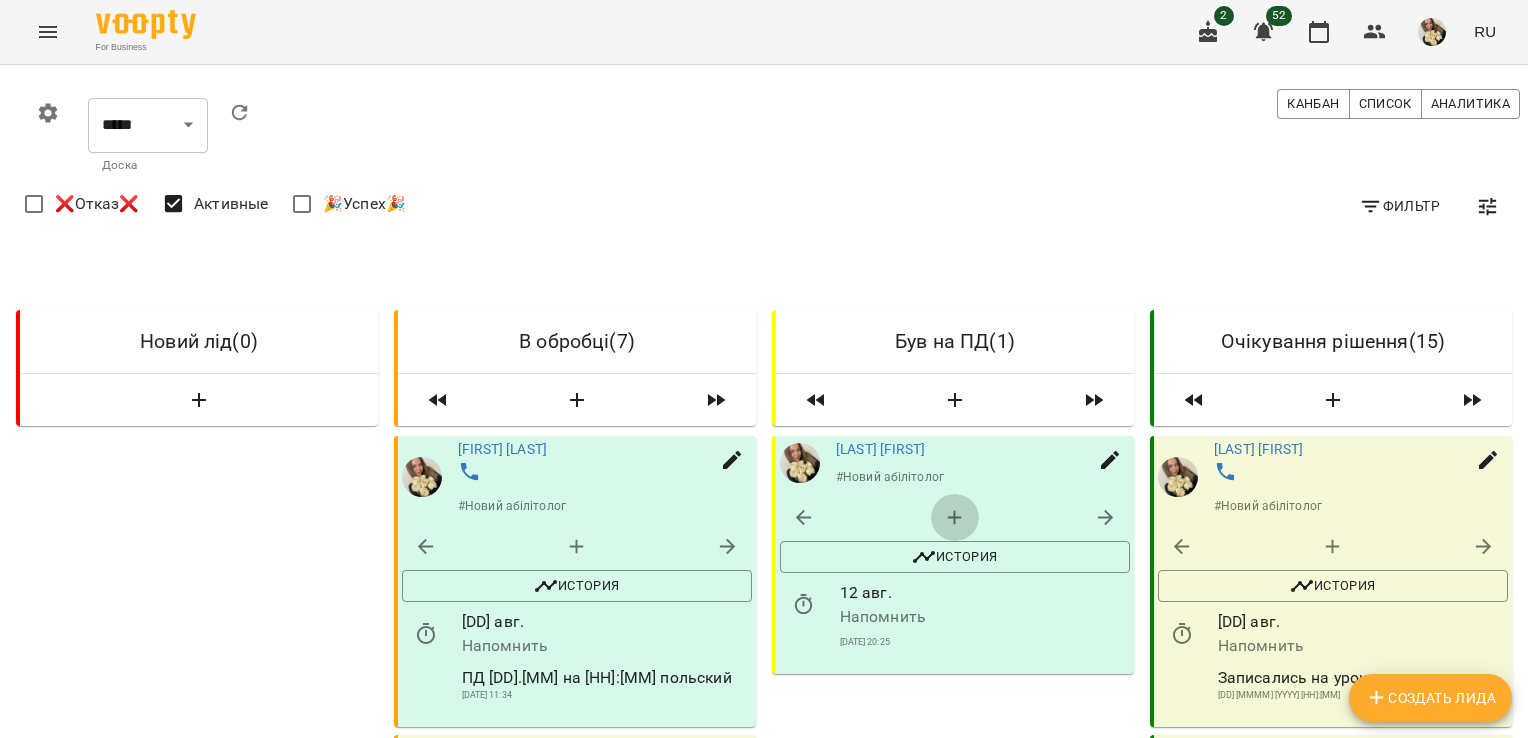 click 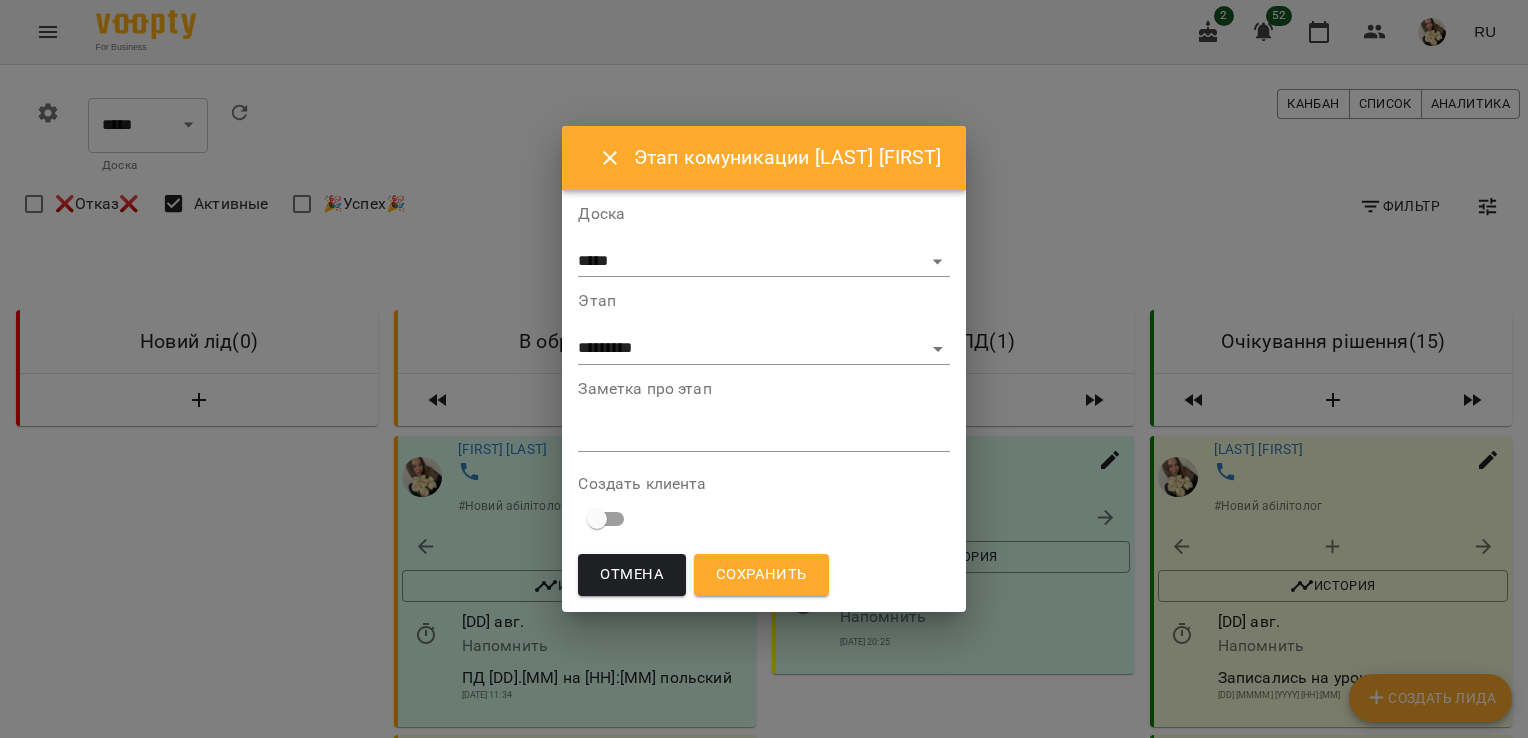 click on "**********" at bounding box center [763, 328] 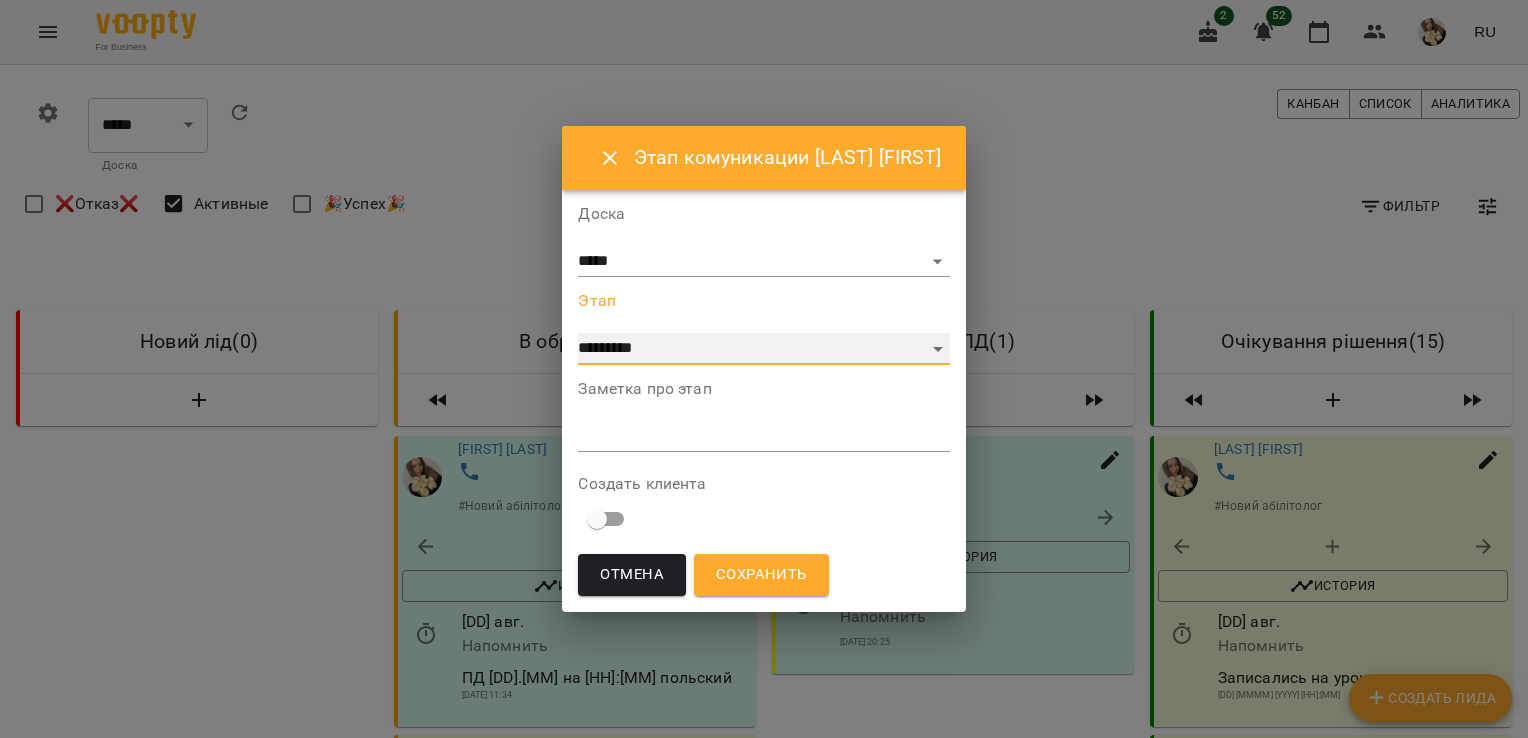 click on "**********" at bounding box center (763, 349) 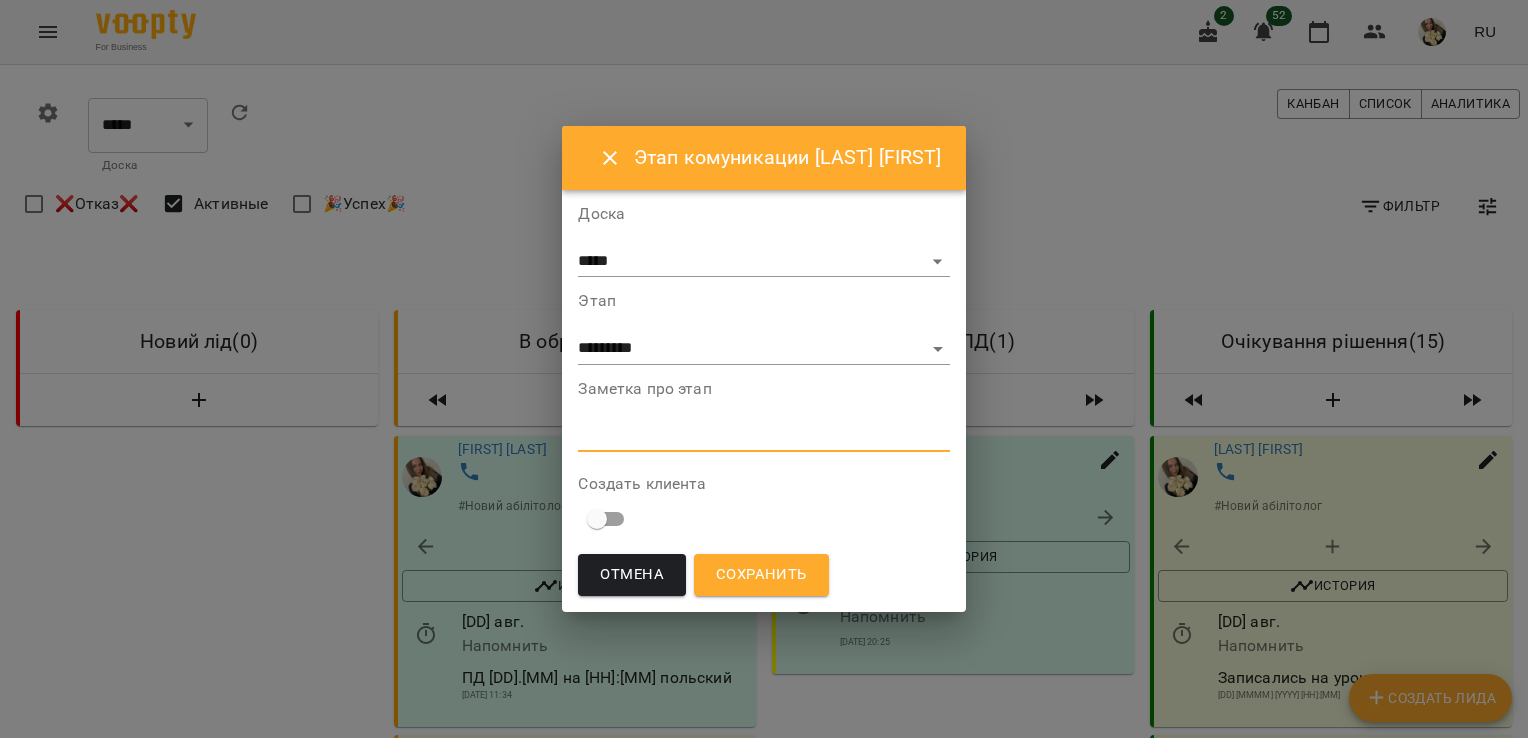 click at bounding box center [763, 435] 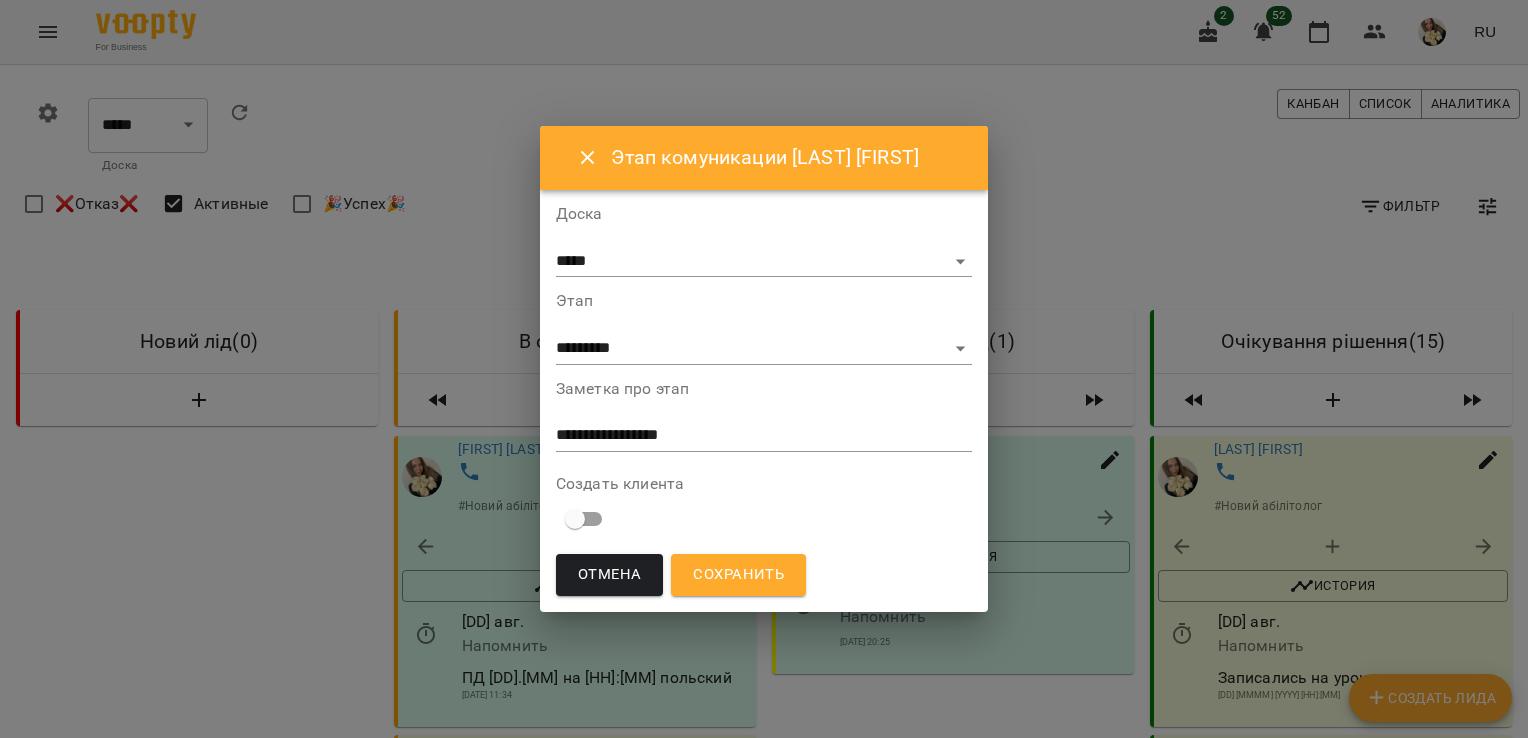 click on "**********" at bounding box center (764, 436) 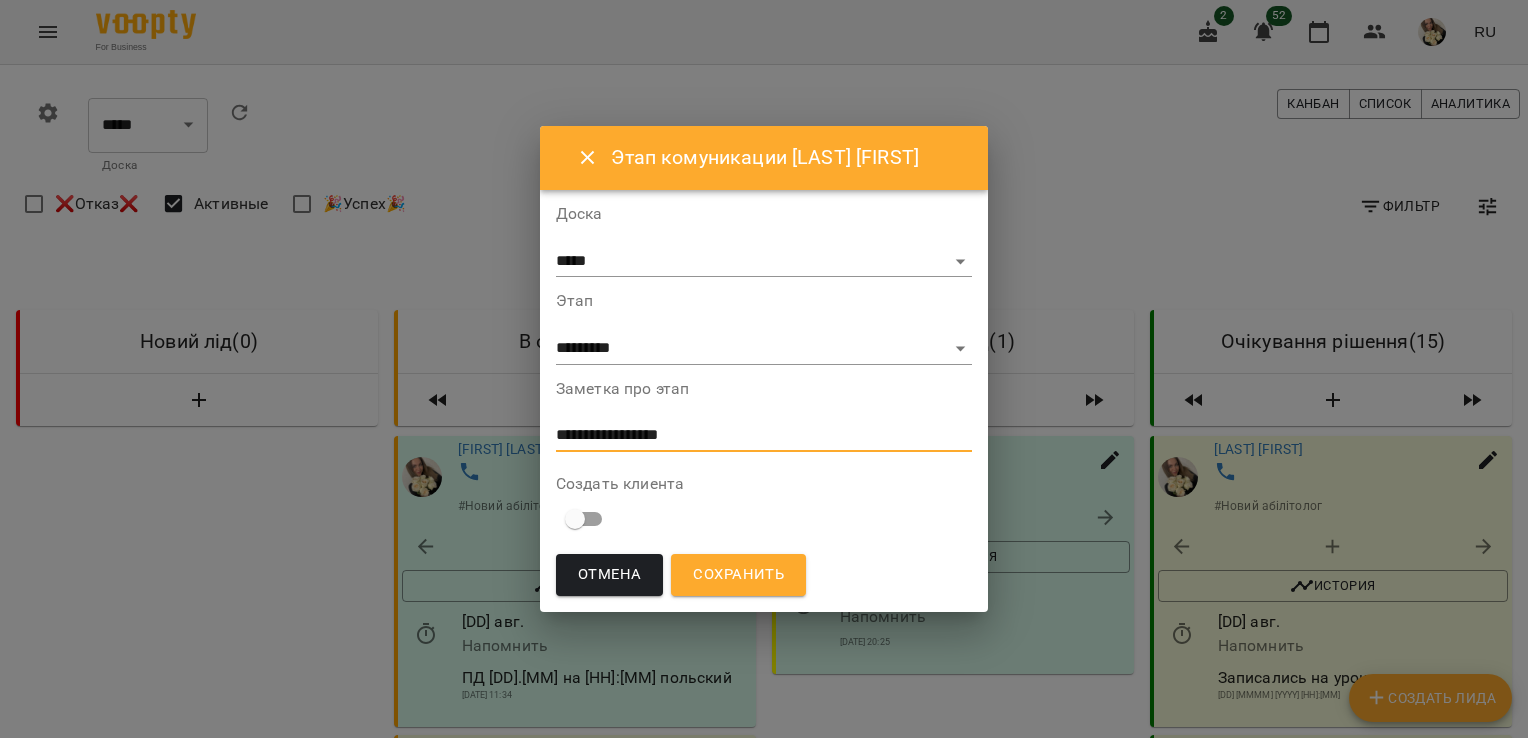 click on "**********" at bounding box center [764, 435] 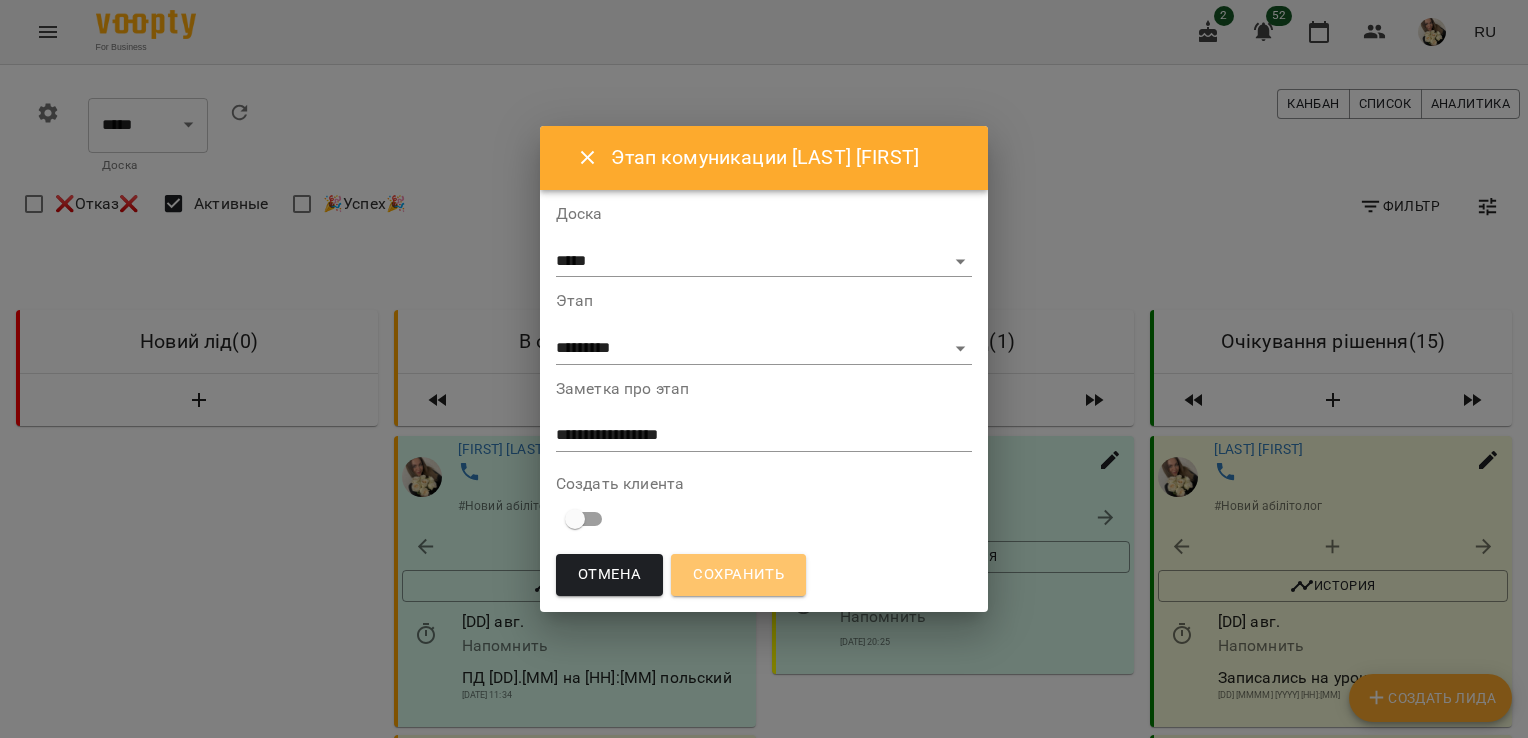 click on "Сохранить" at bounding box center (738, 575) 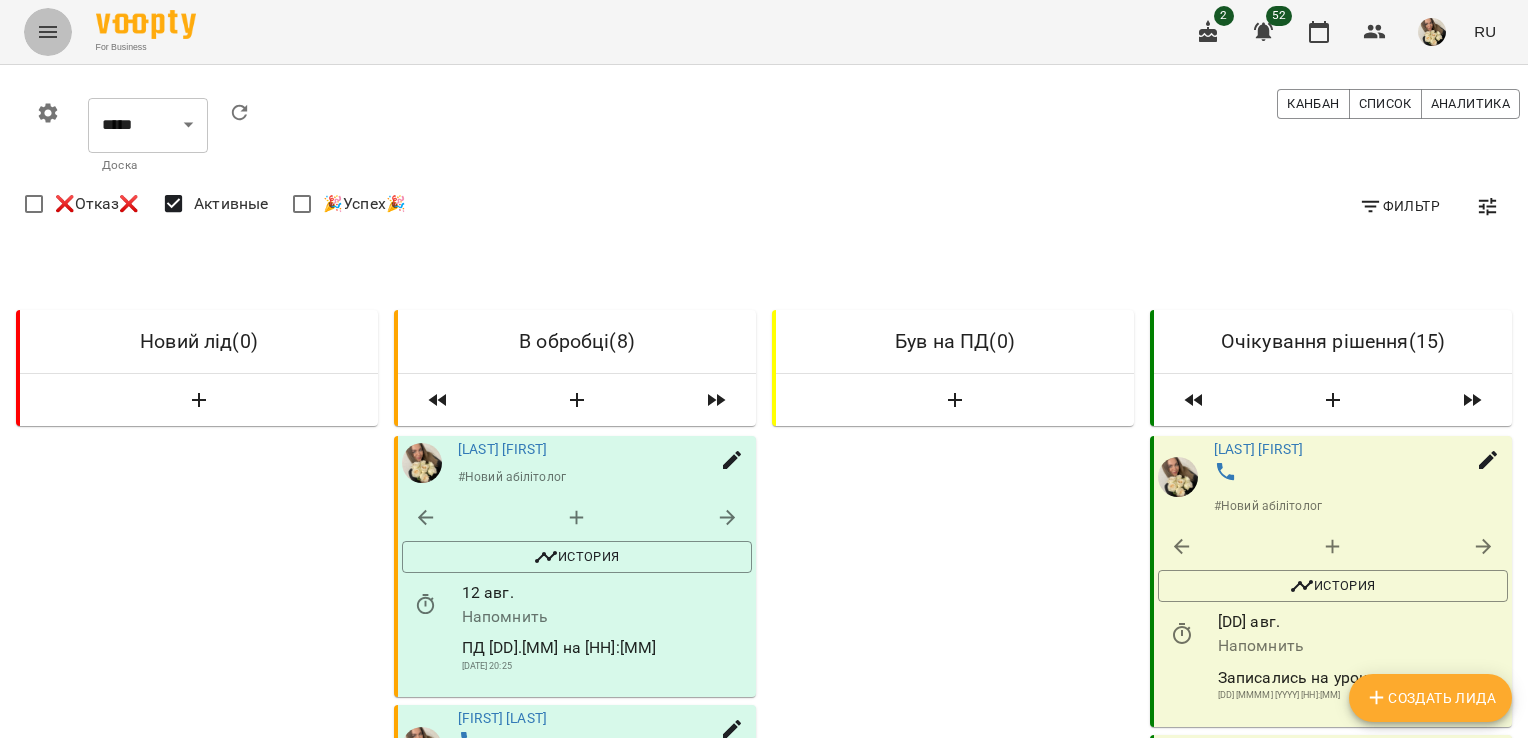 click 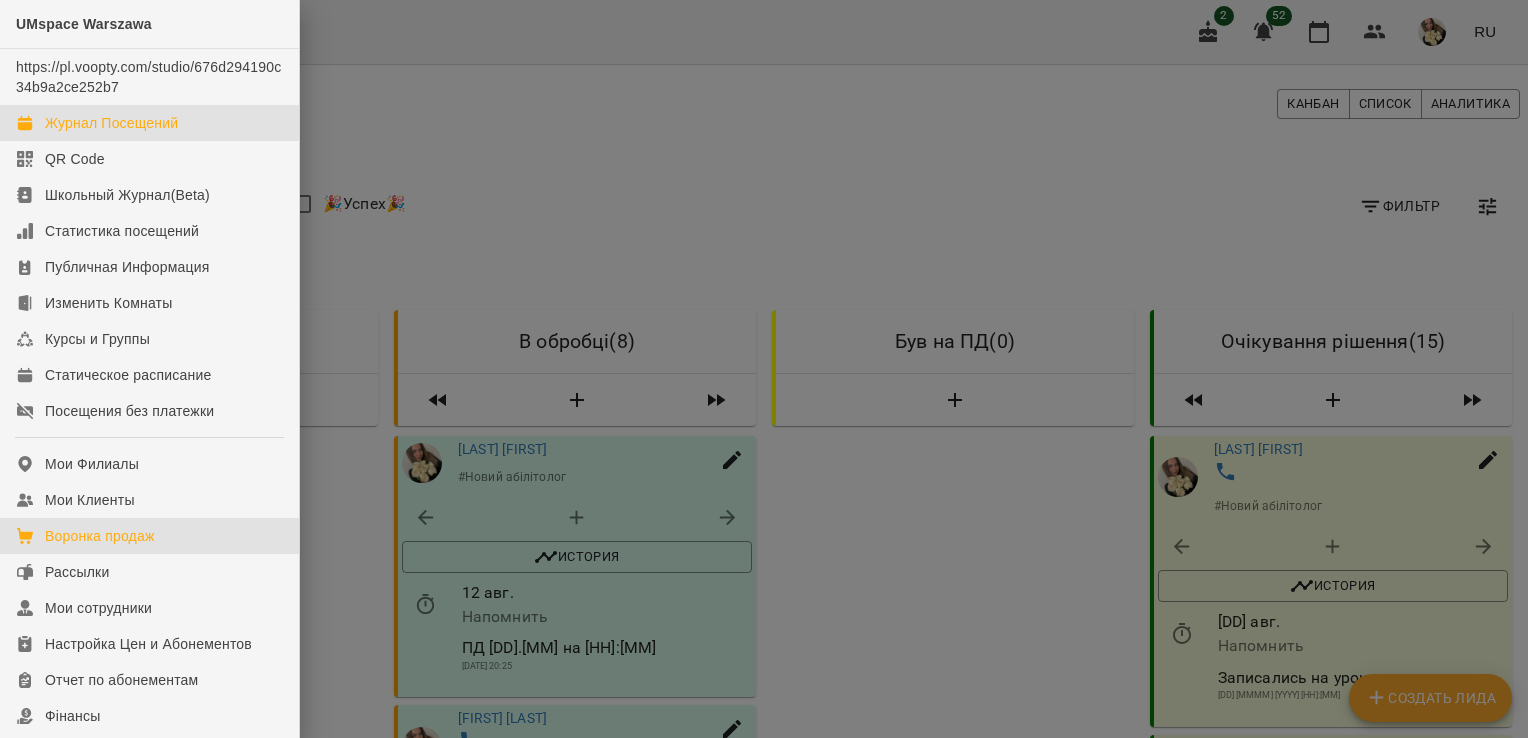 click on "Журнал Посещений" at bounding box center [111, 123] 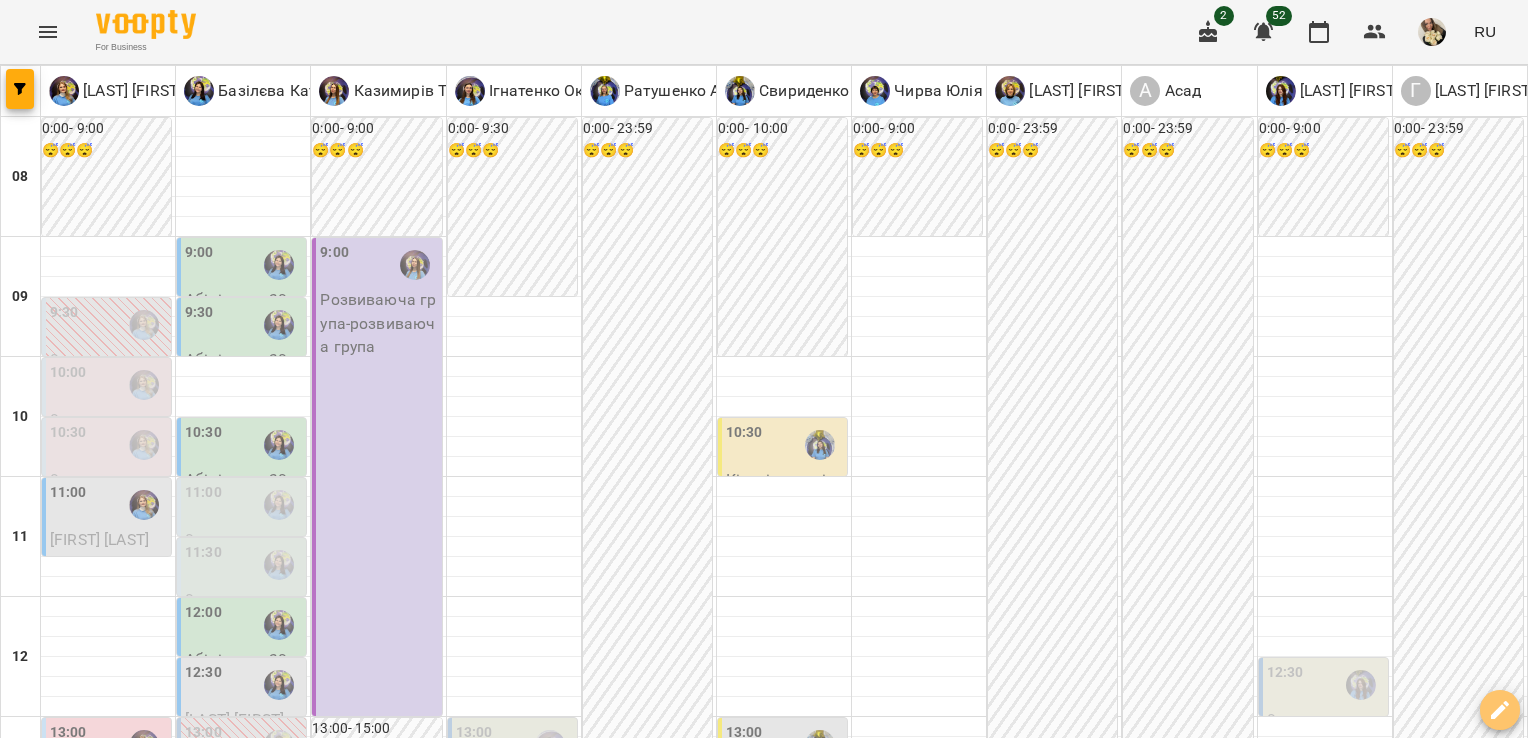 click 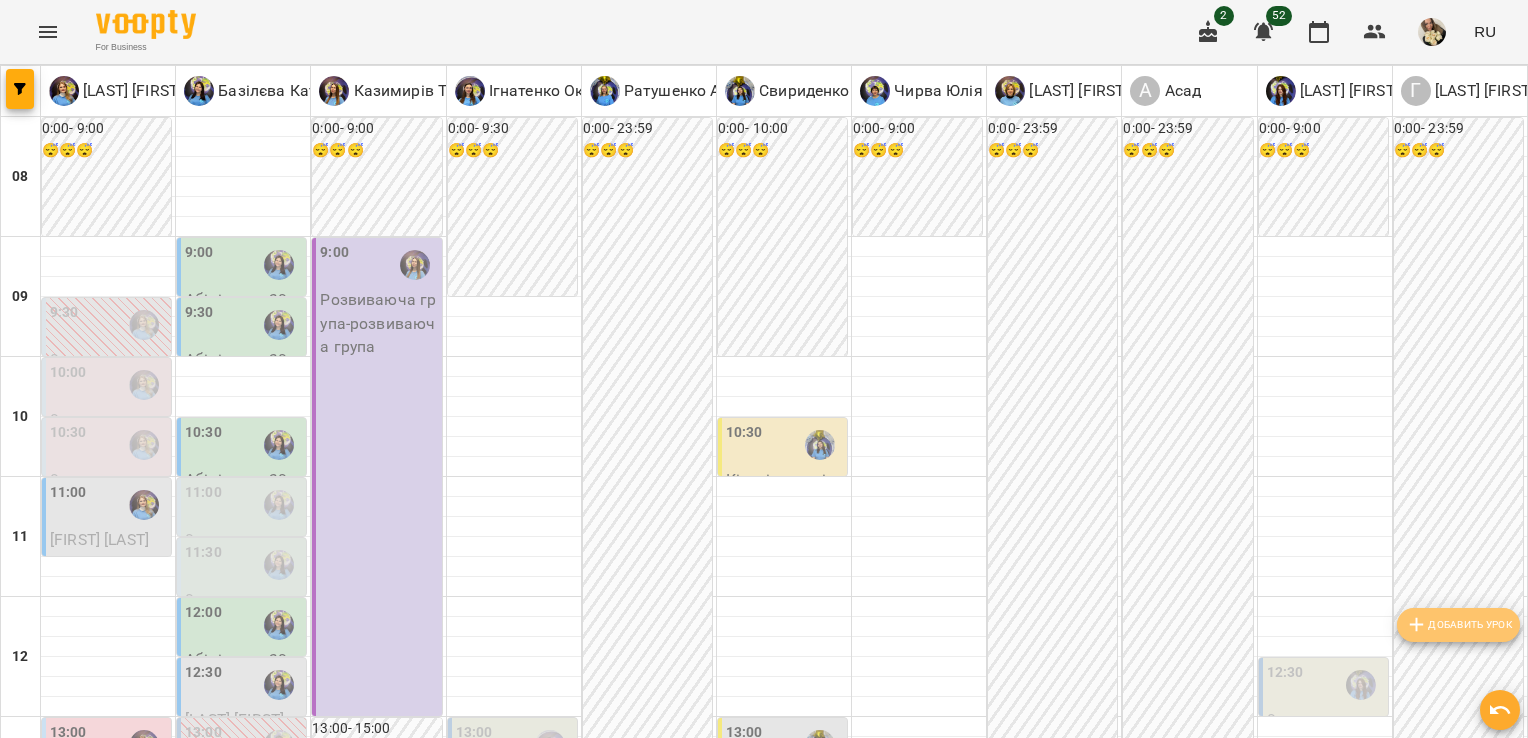click on "Добавить урок" at bounding box center [1458, 625] 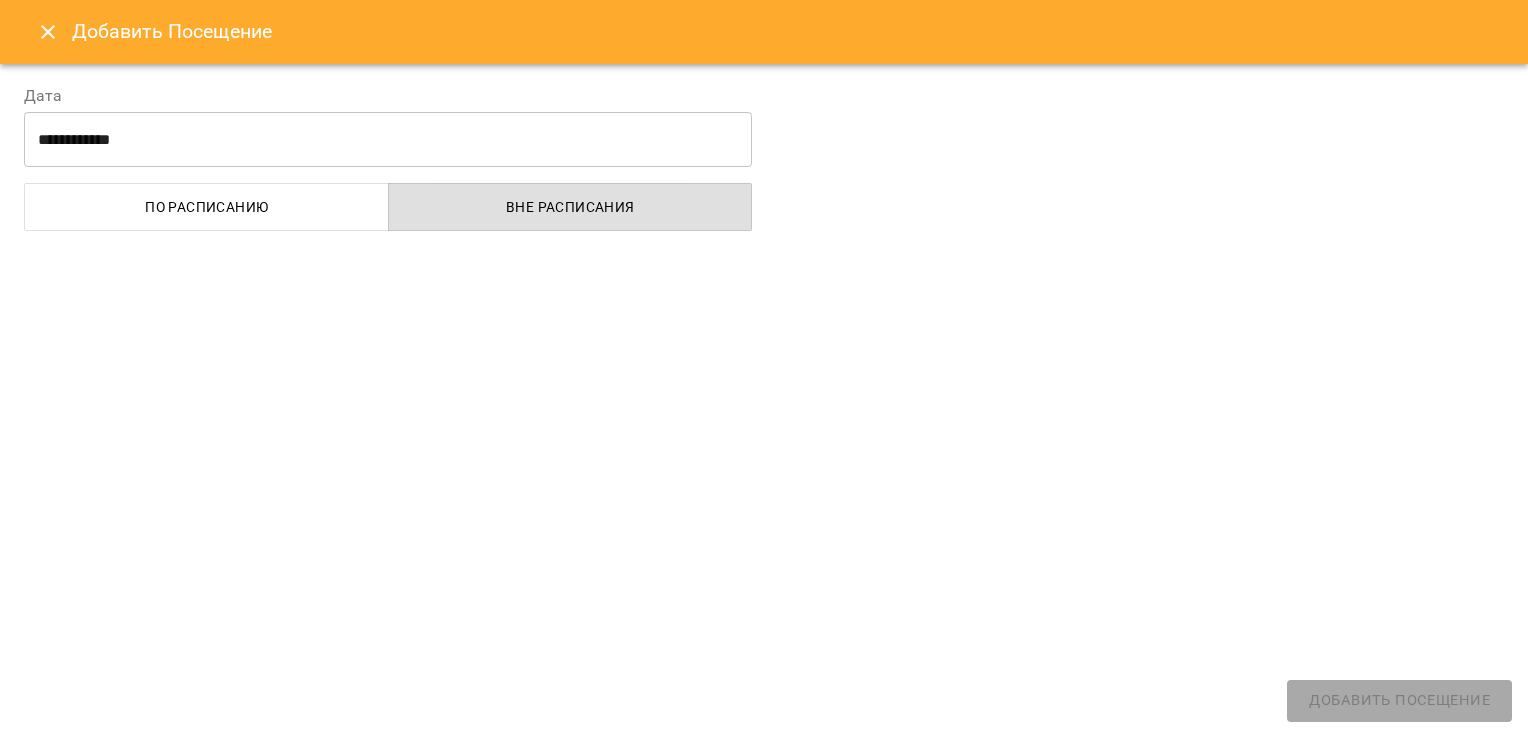 select 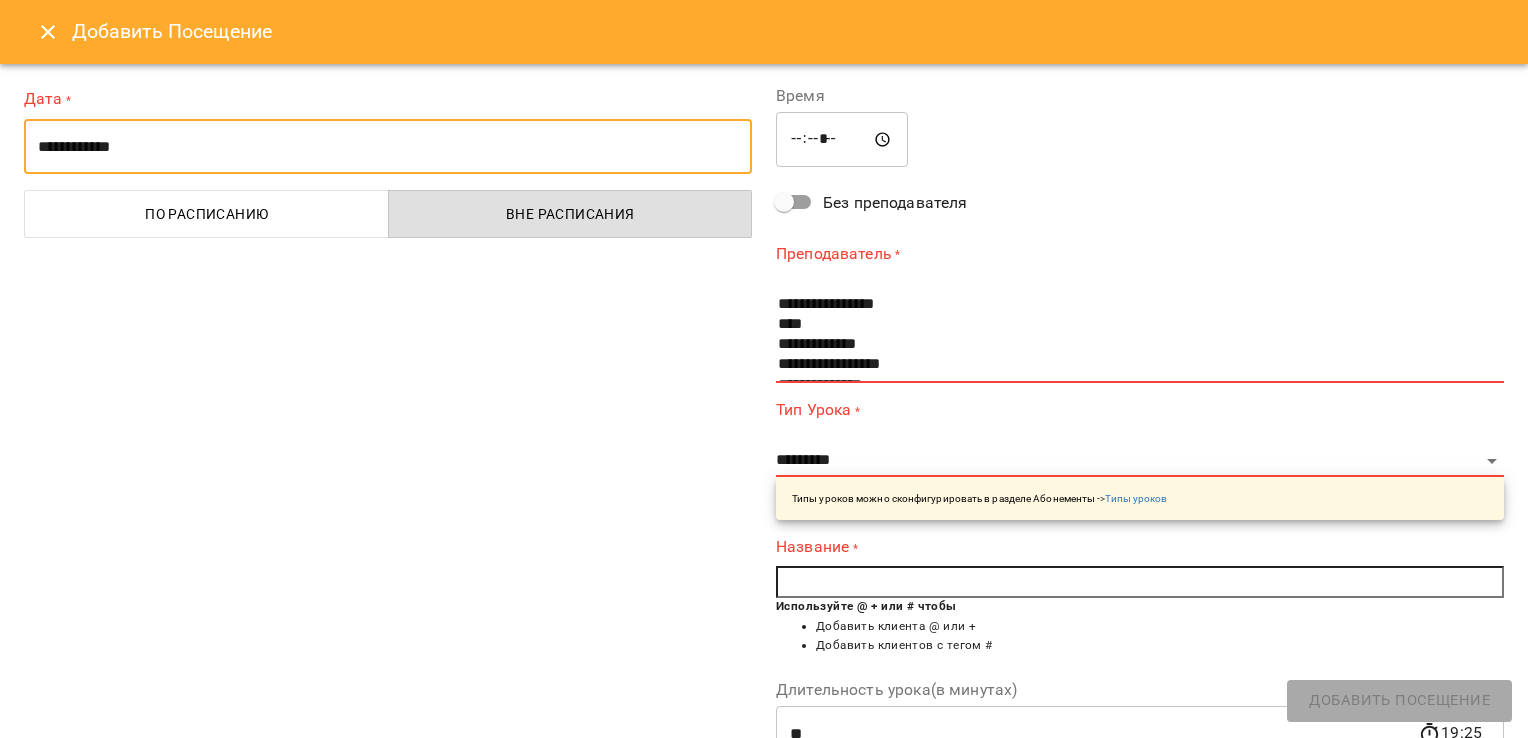 click on "**********" at bounding box center [388, 147] 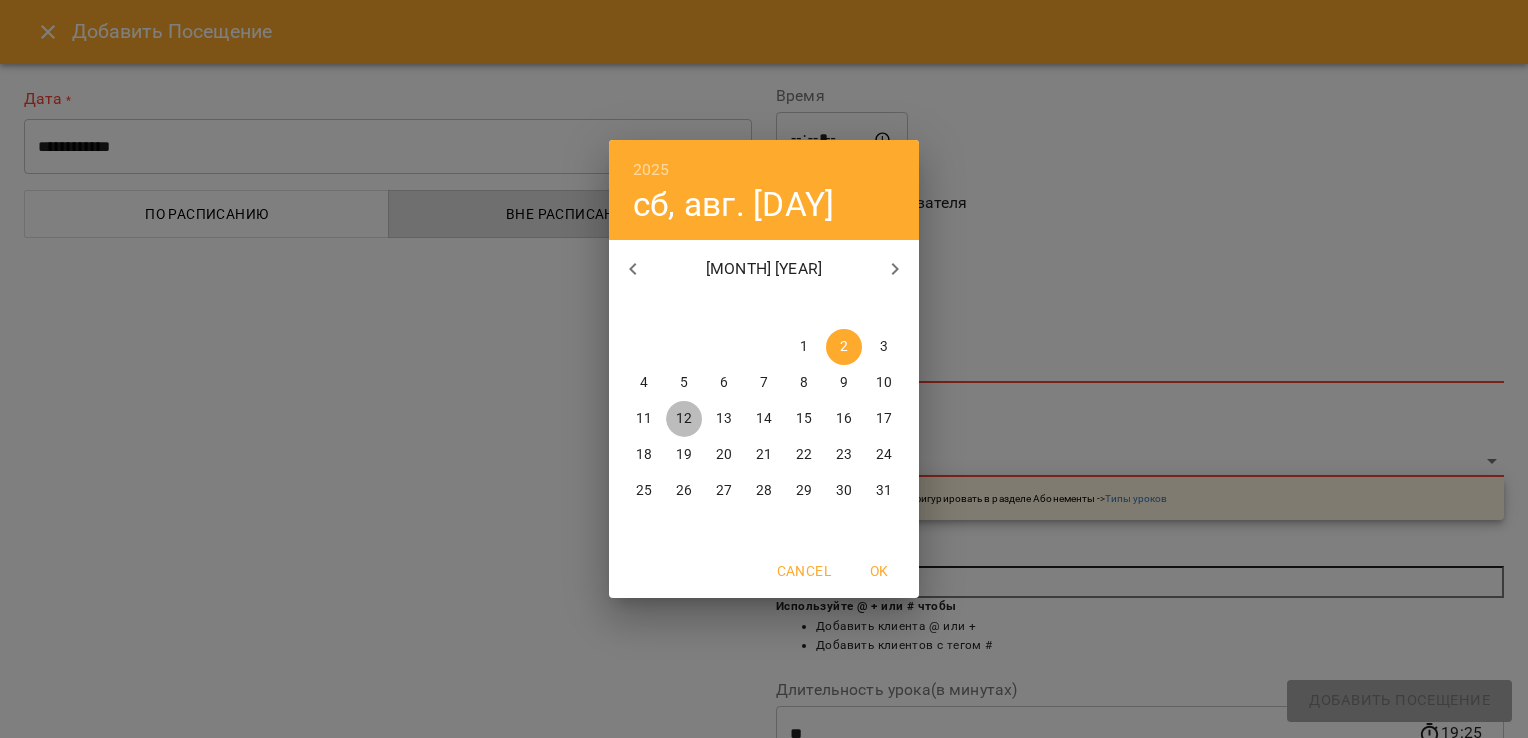 click on "12" at bounding box center (684, 419) 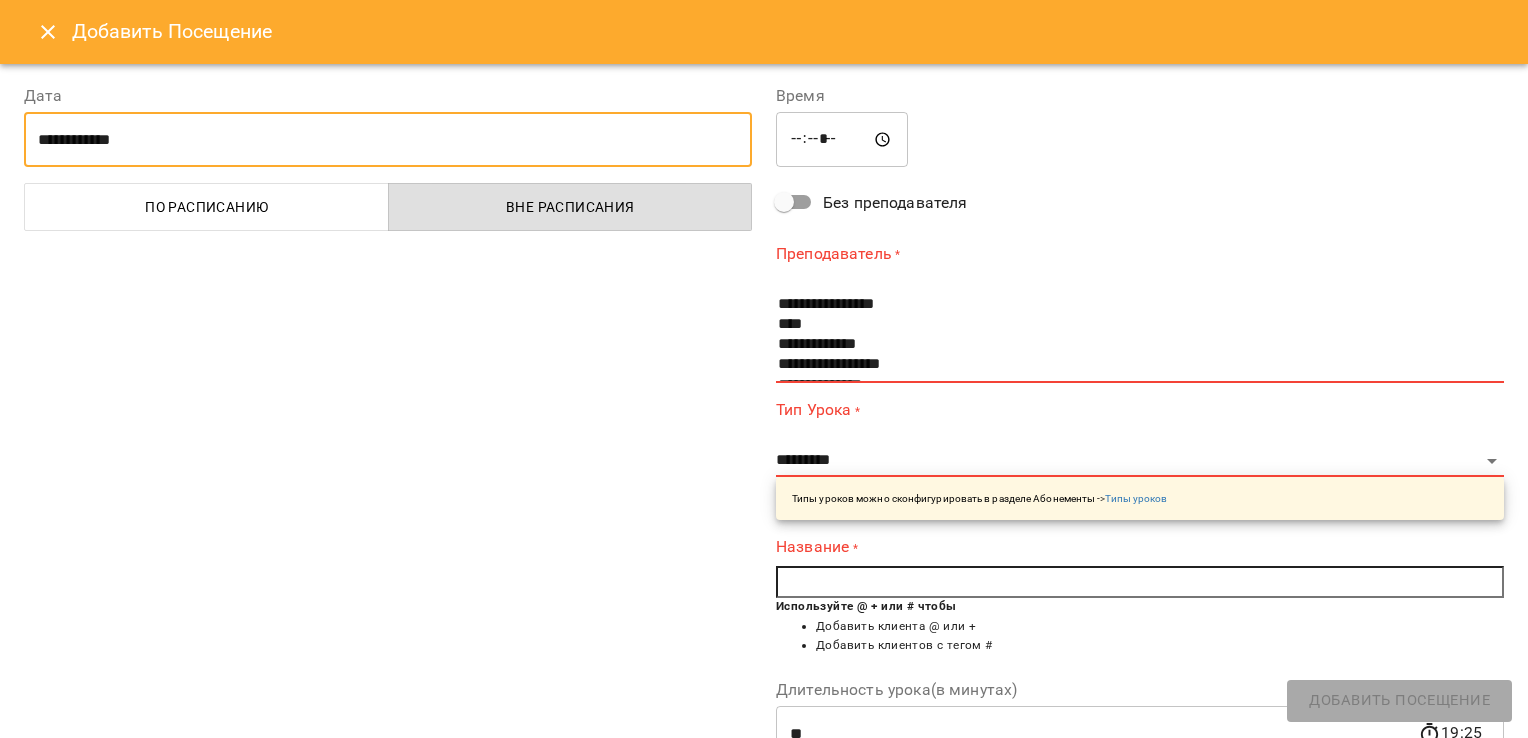 click on "*****" at bounding box center [842, 140] 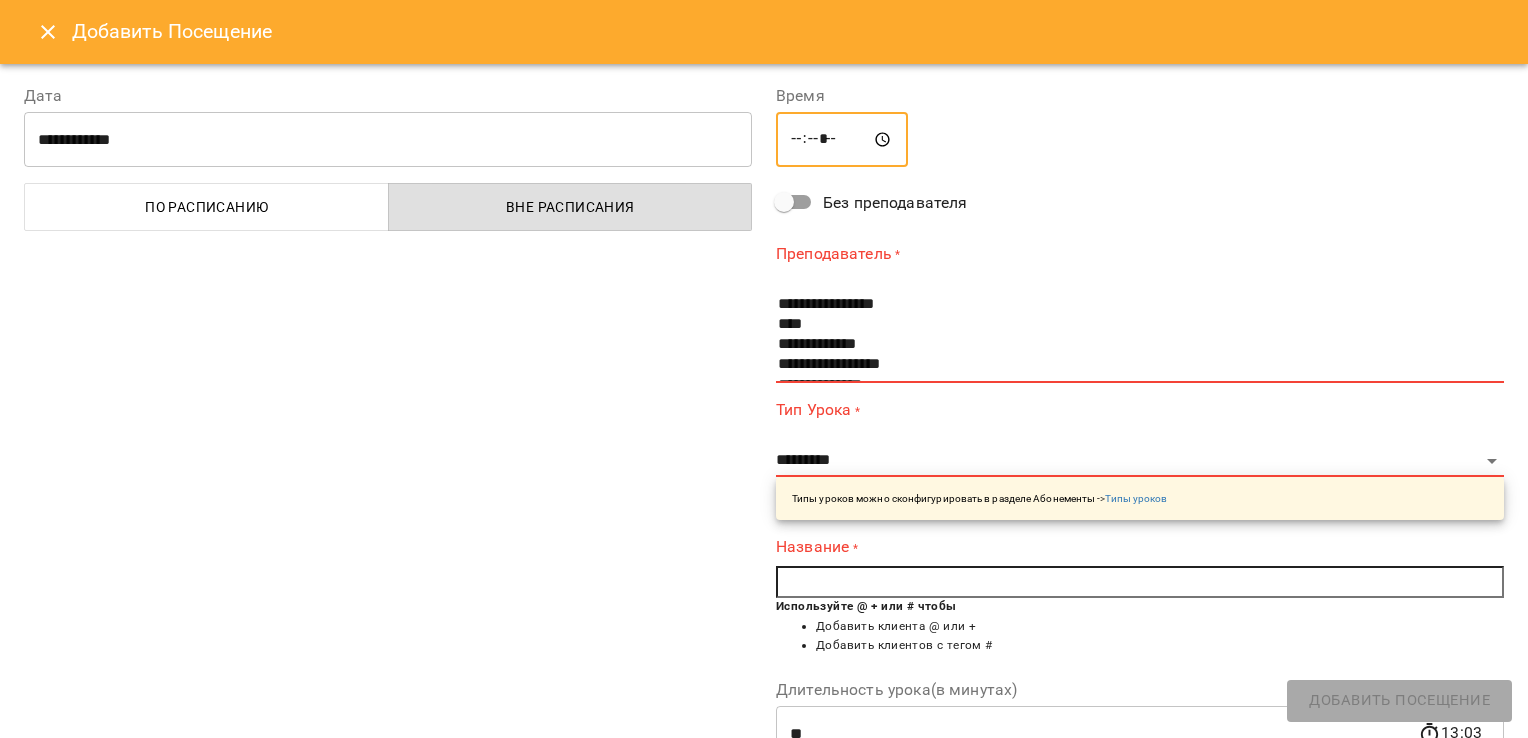 type on "*****" 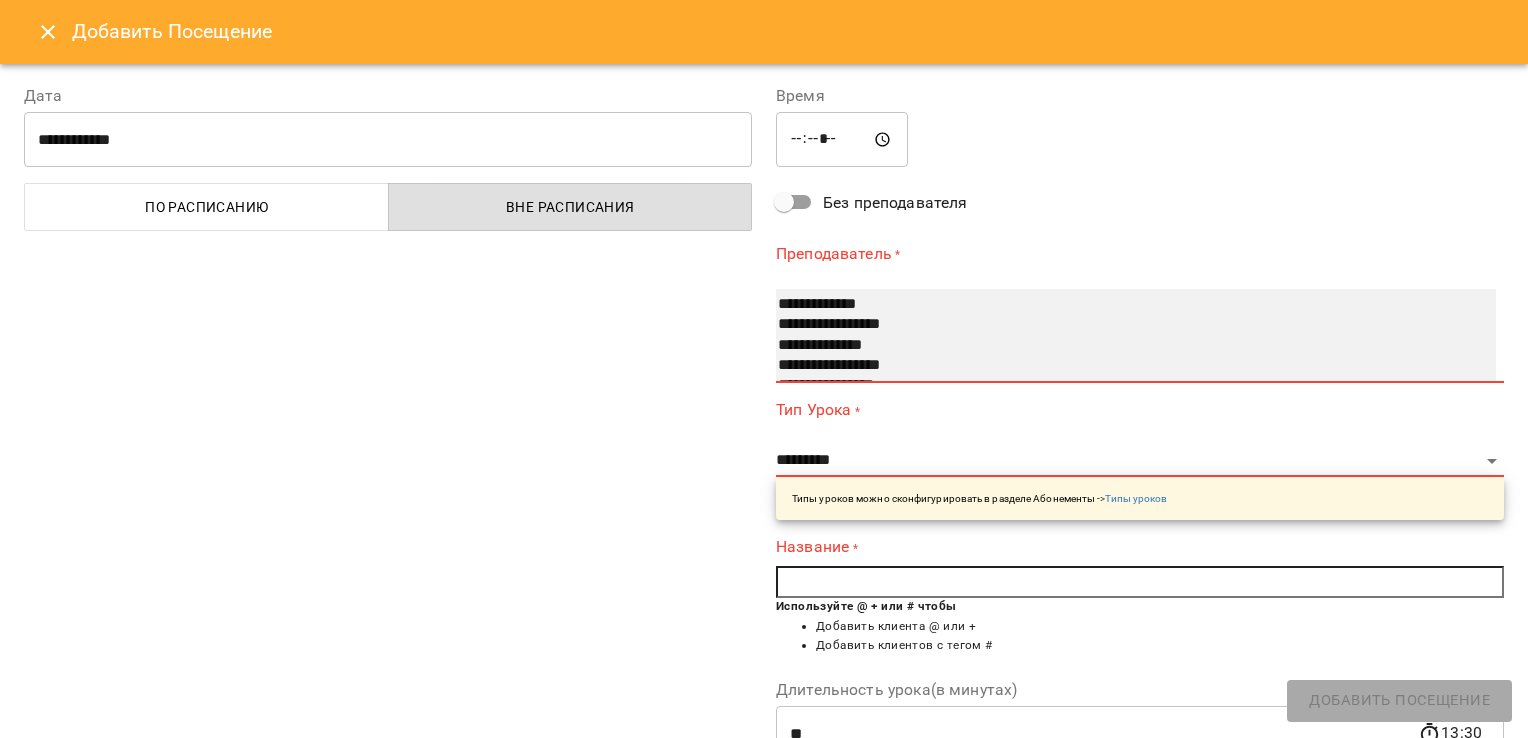 scroll, scrollTop: 80, scrollLeft: 0, axis: vertical 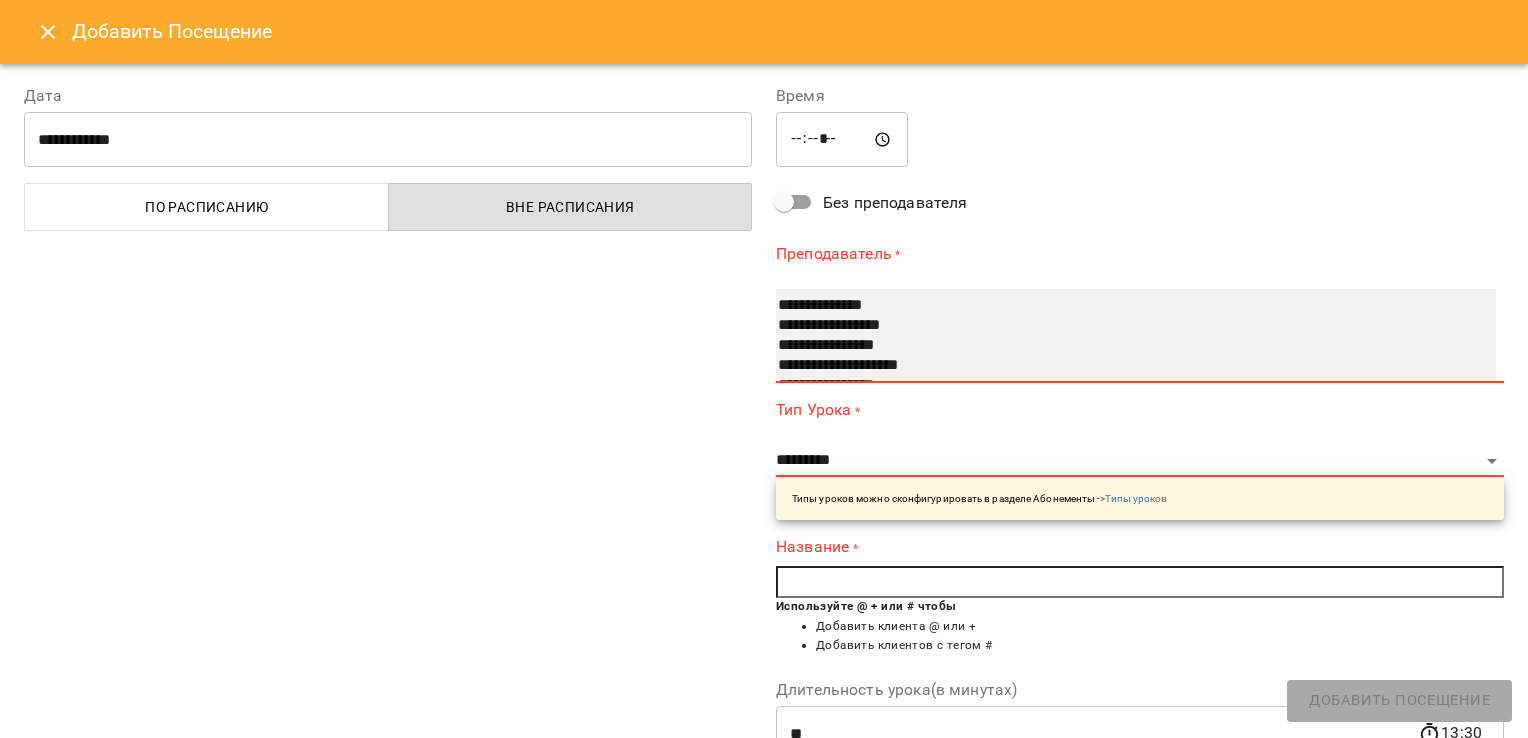 select on "**********" 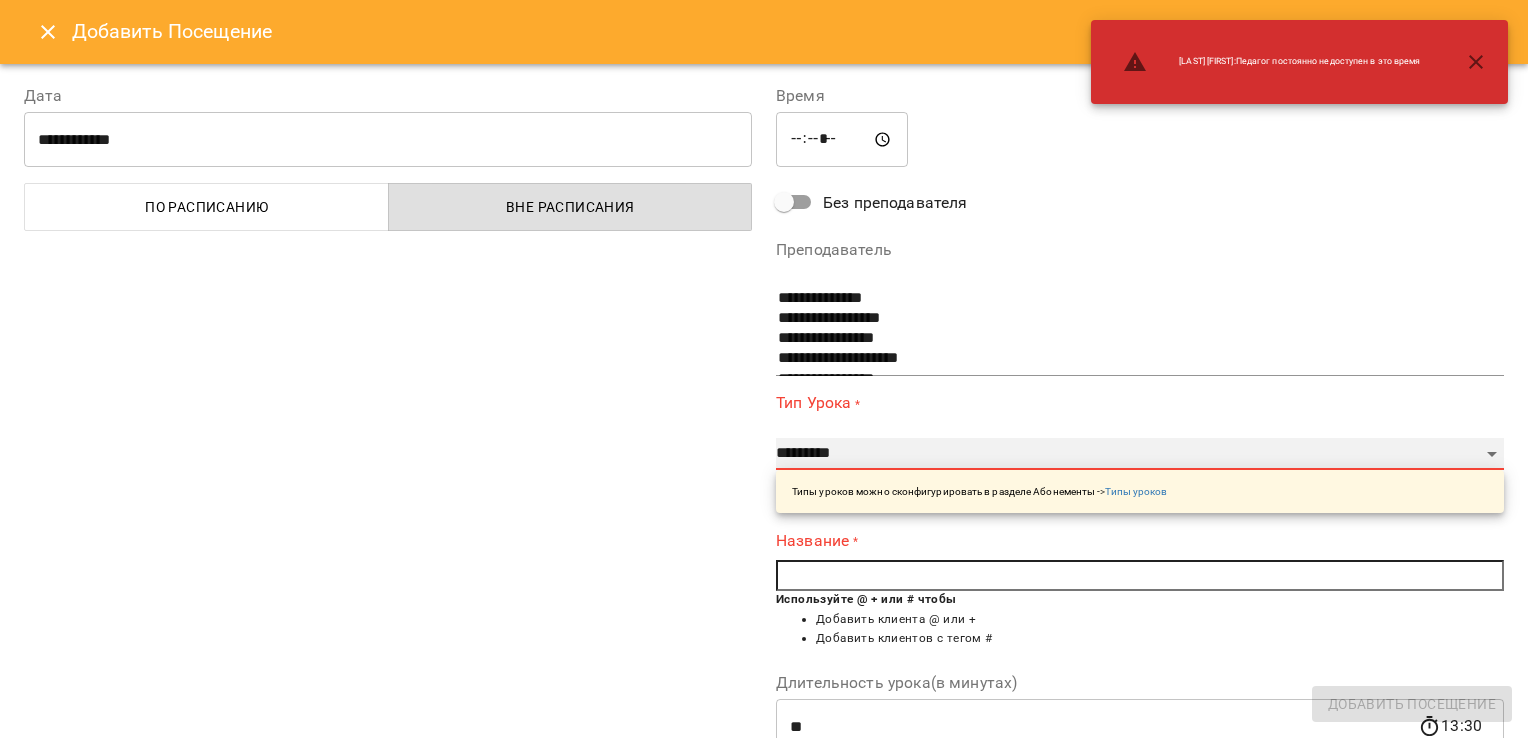click on "**********" at bounding box center [1140, 454] 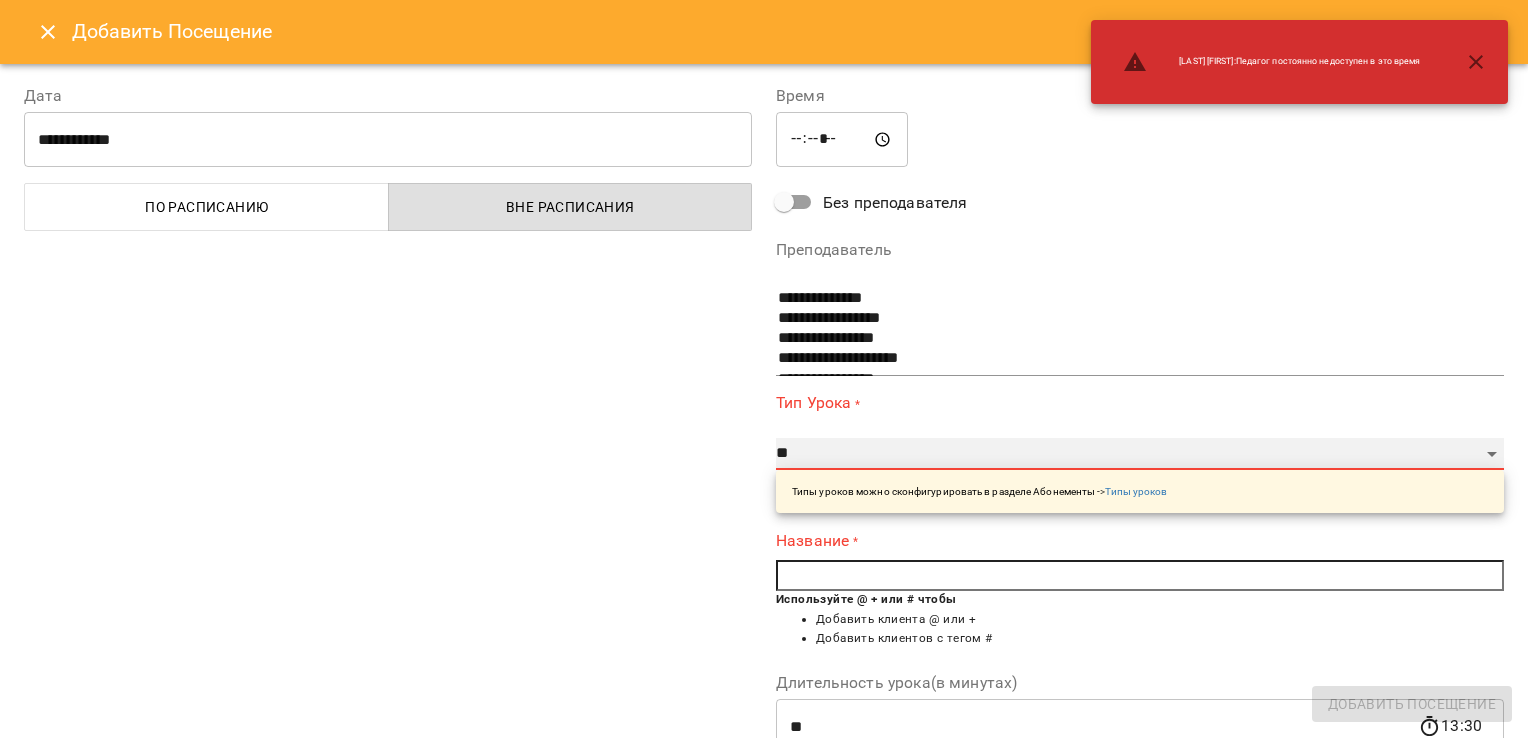 click on "**********" at bounding box center [1140, 454] 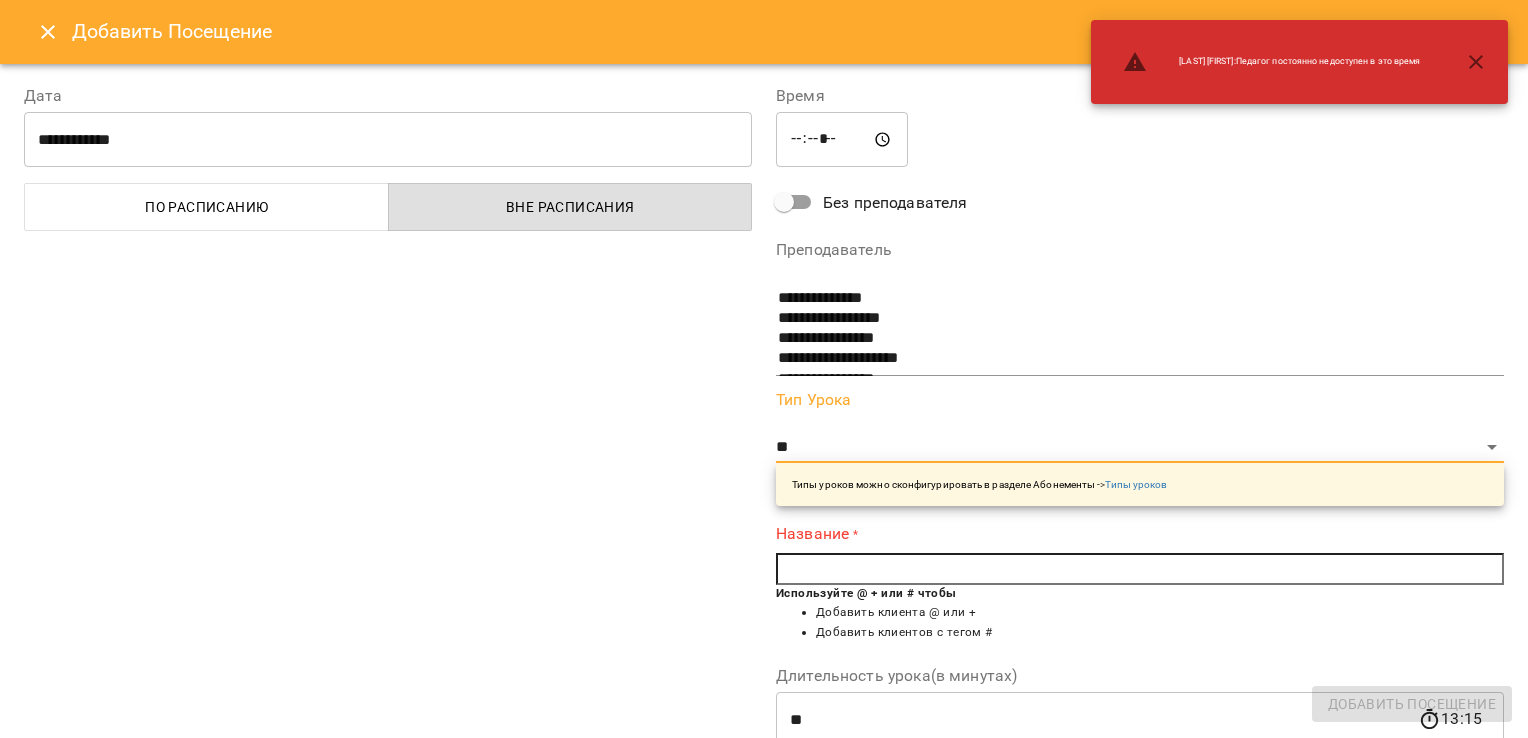 click at bounding box center (1140, 569) 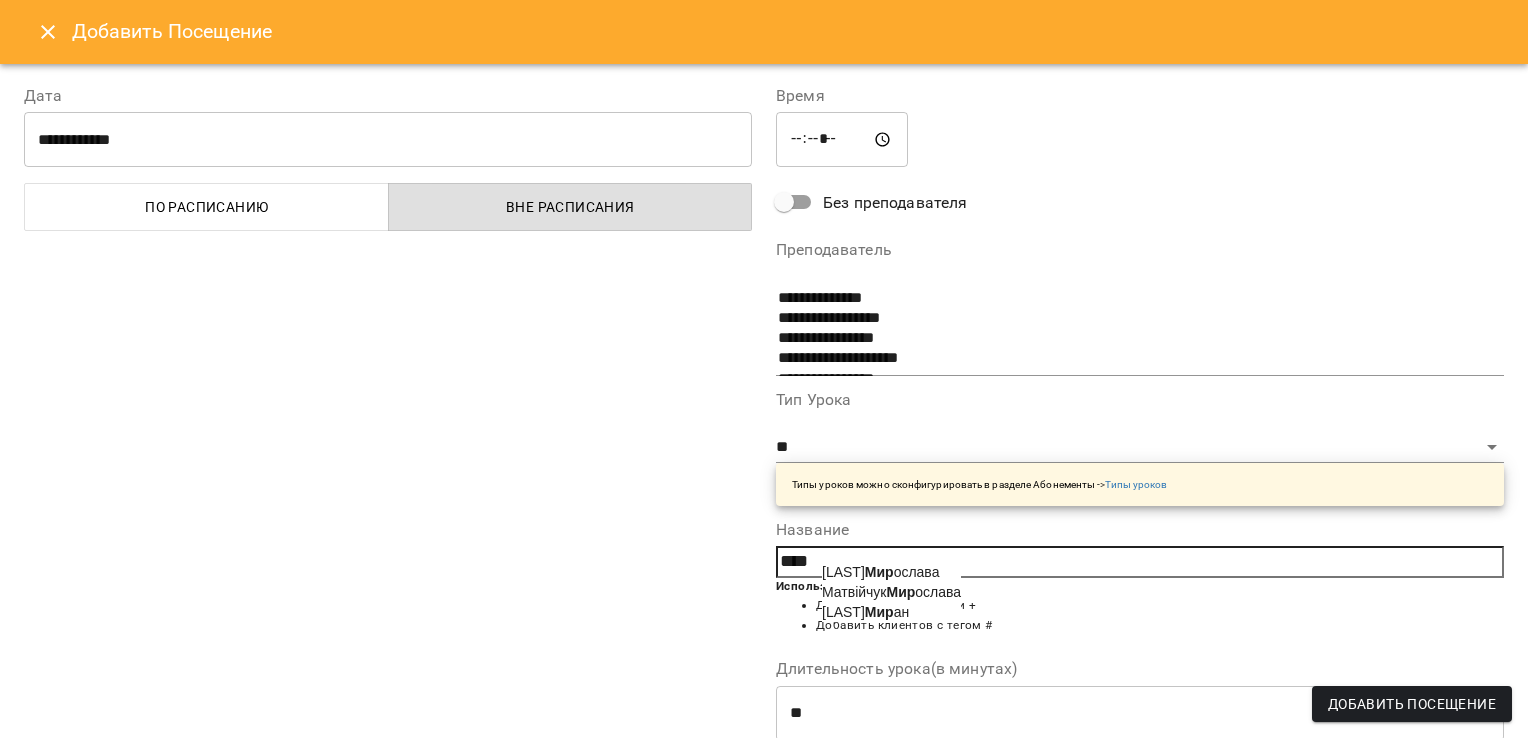 type on "****" 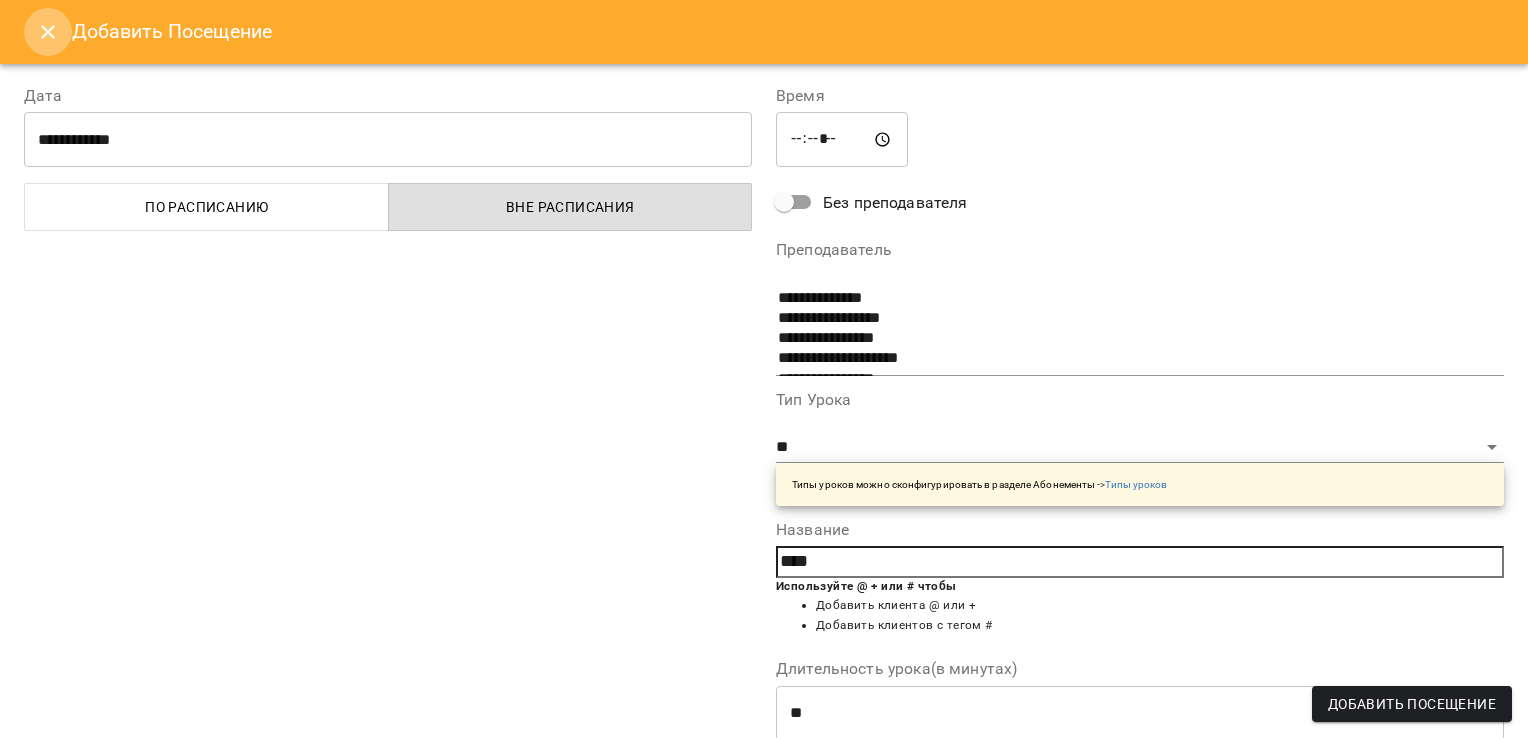 click 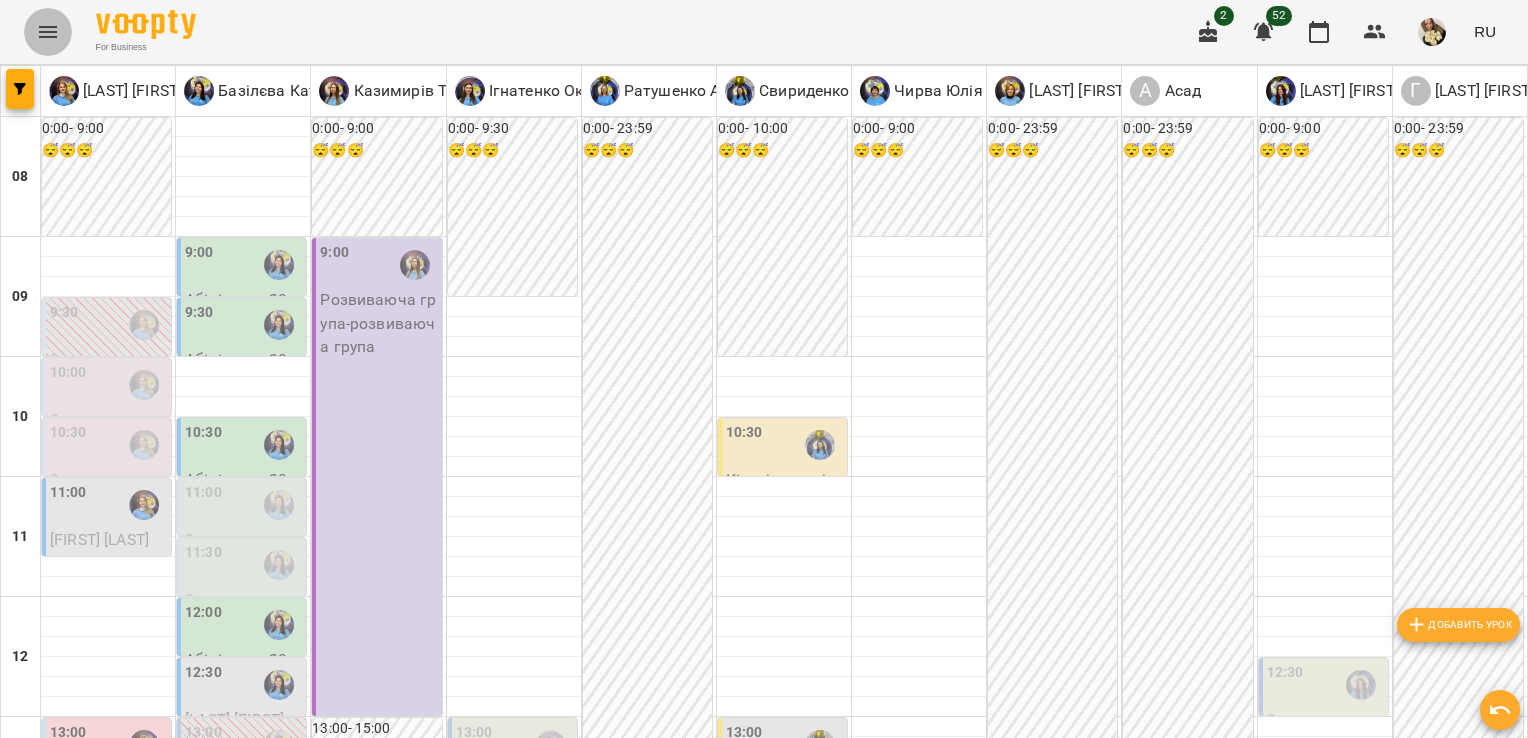click 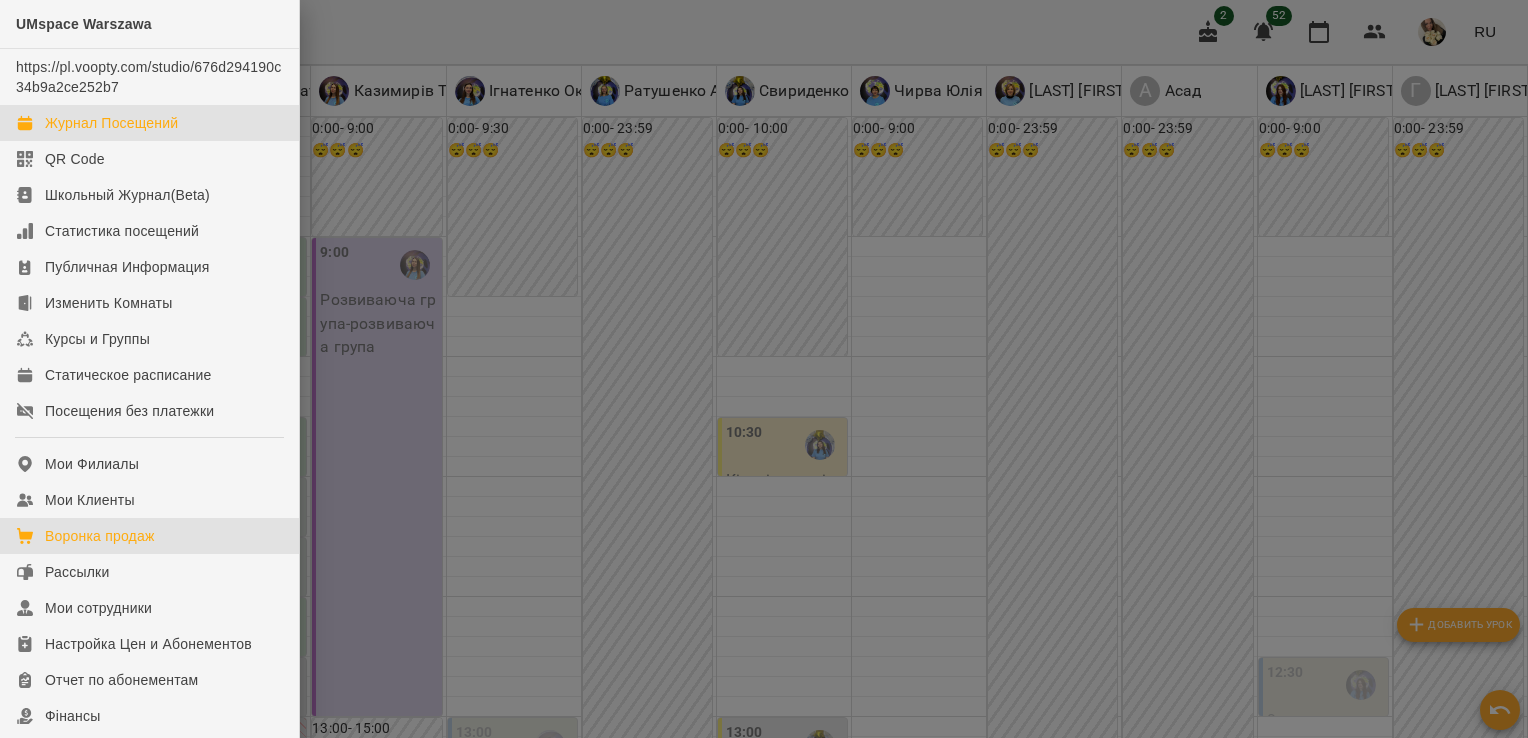 click on "Воронка продаж" at bounding box center [149, 536] 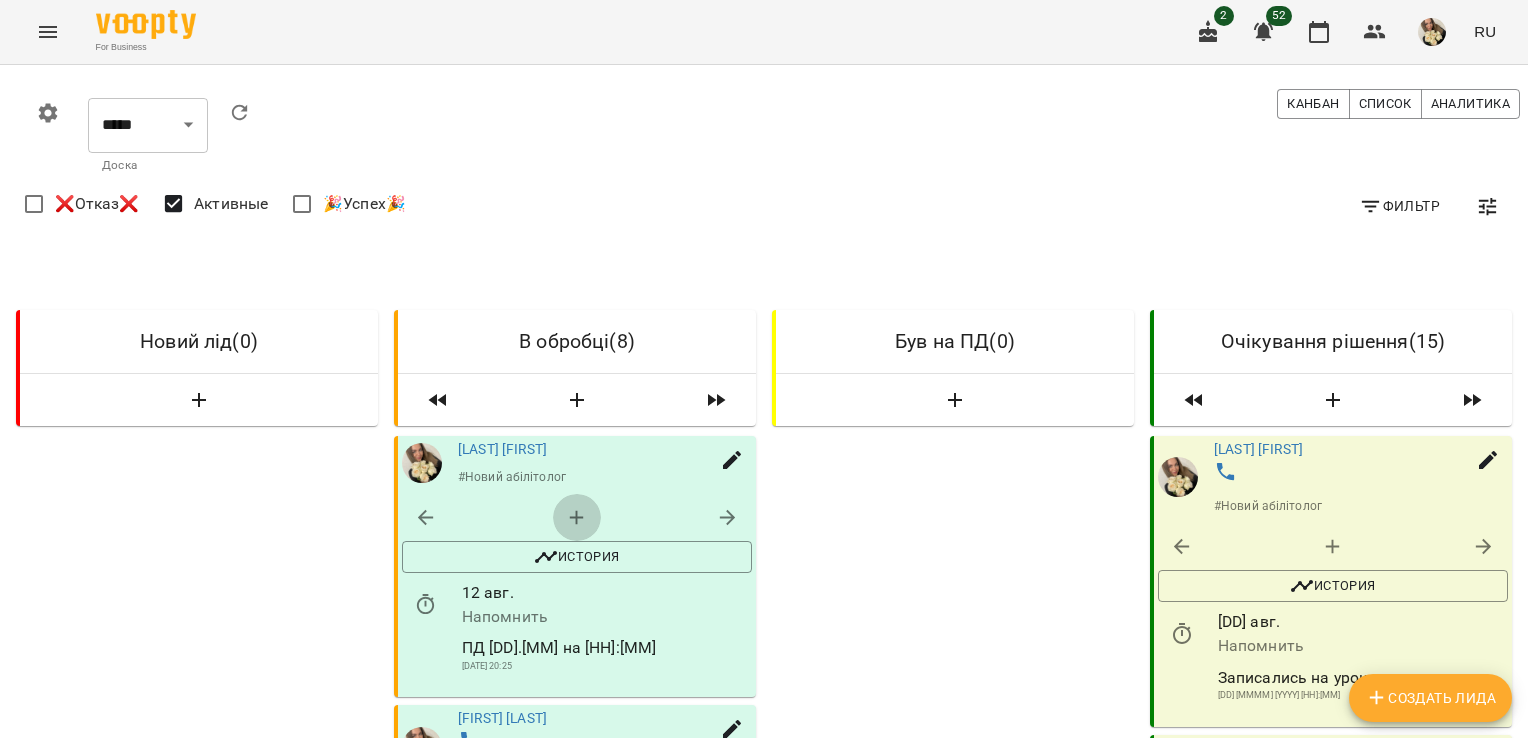 click 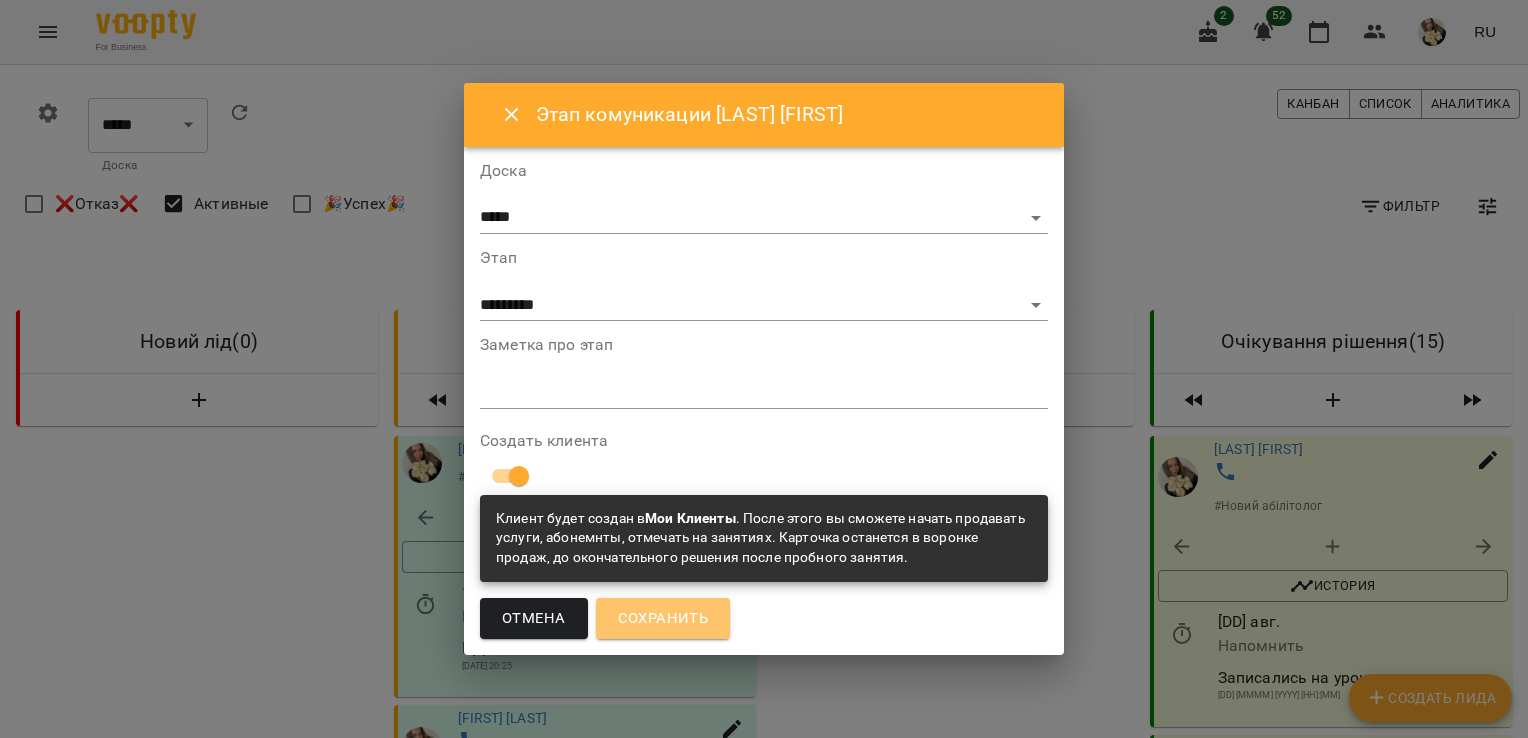 click on "Сохранить" at bounding box center [663, 619] 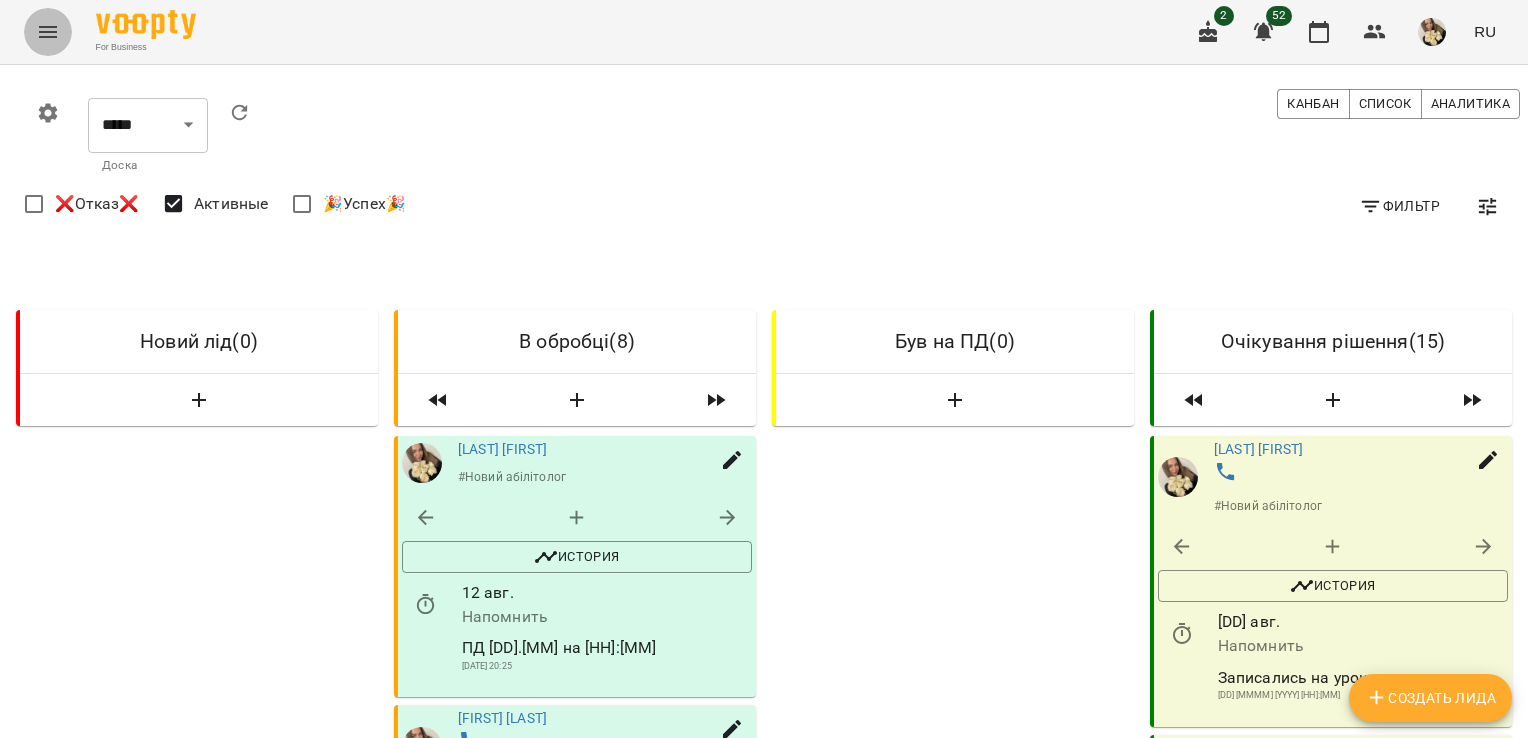 click 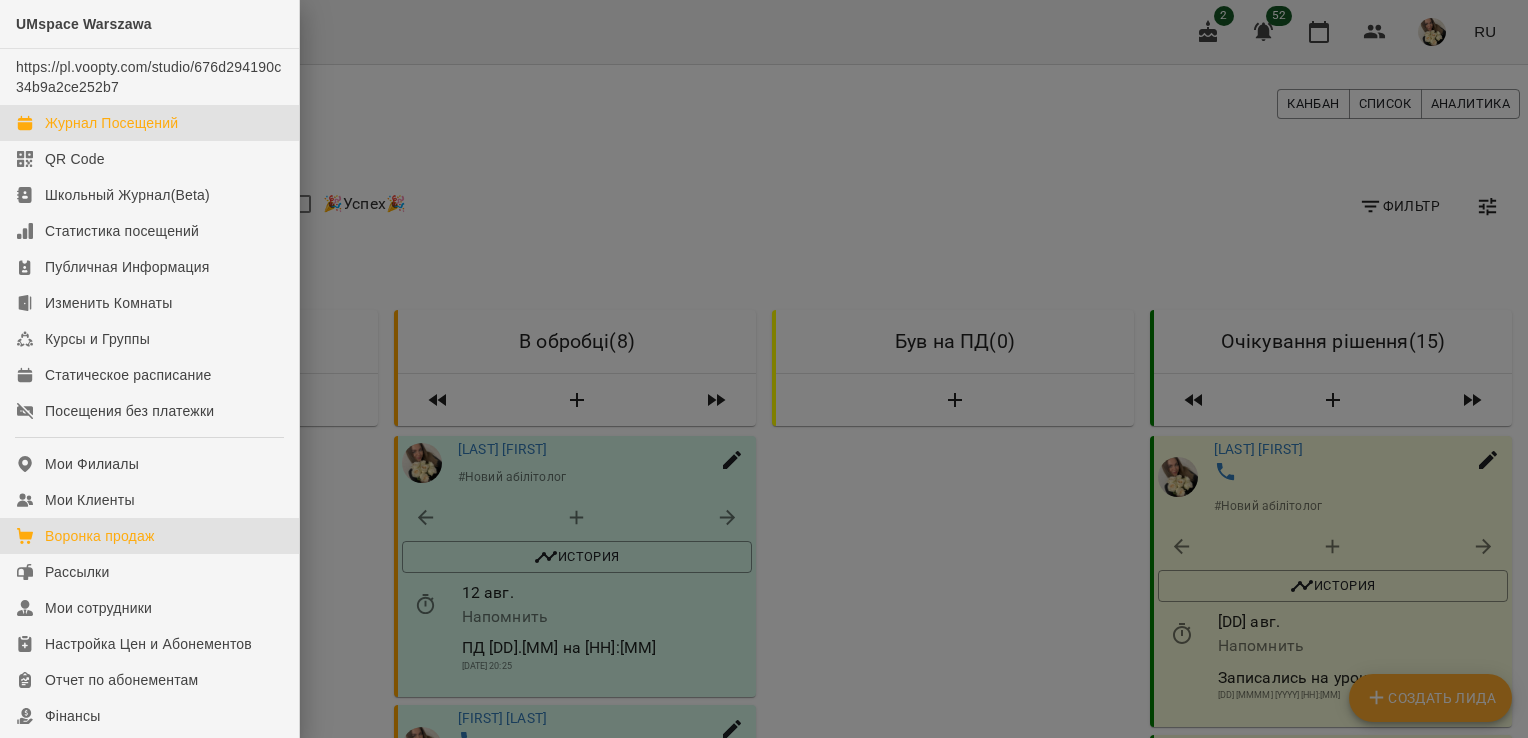 click on "Журнал Посещений" at bounding box center (111, 123) 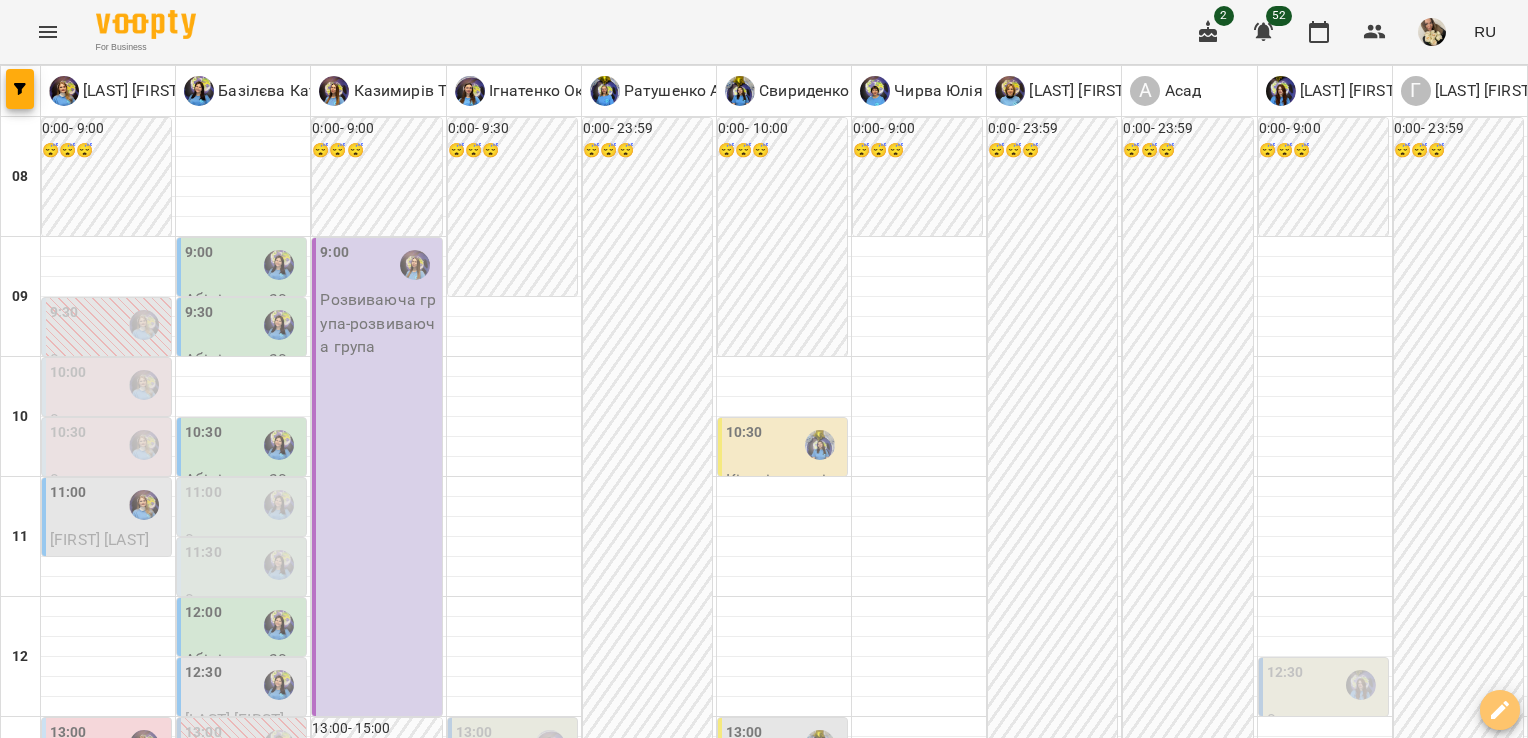 click 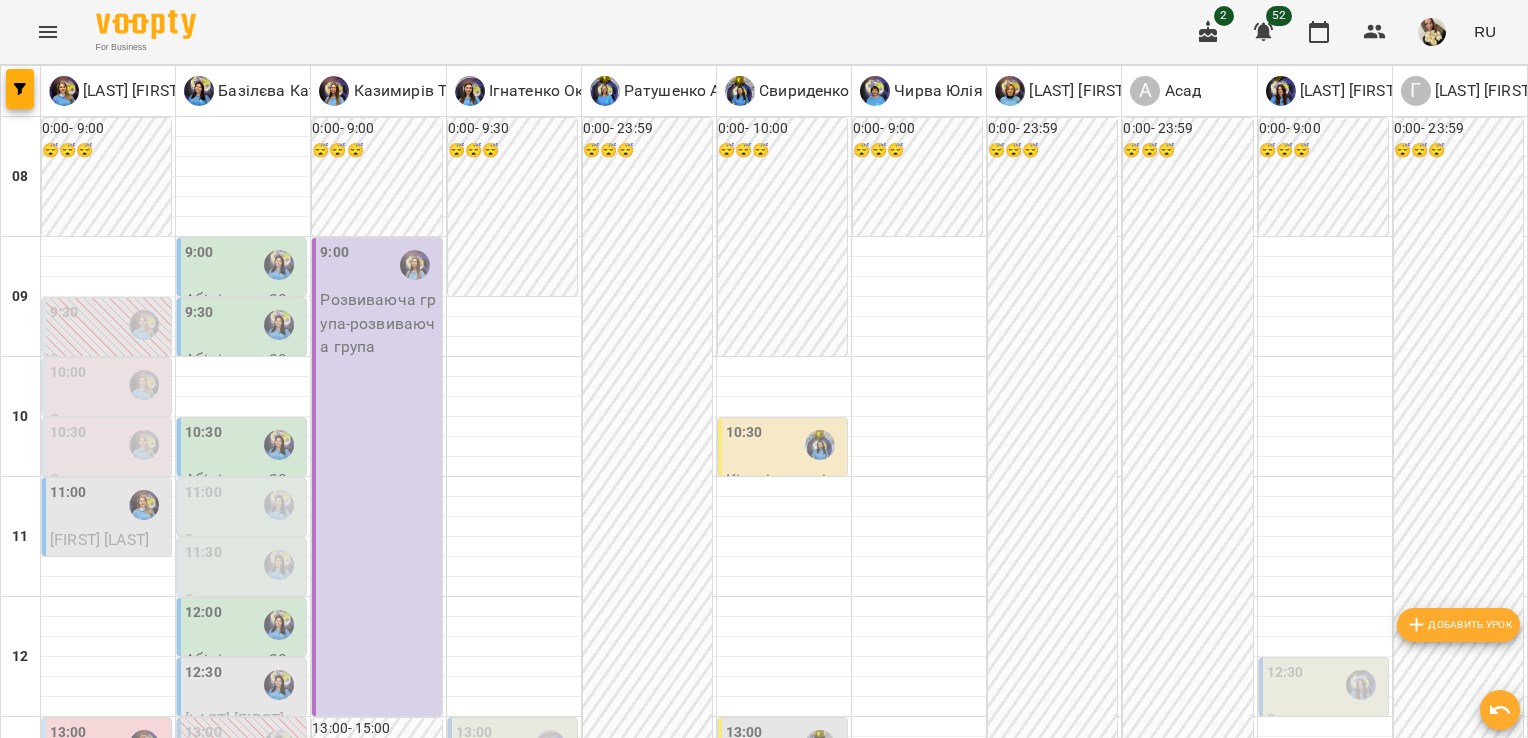 click on "Добавить урок" at bounding box center (1458, 625) 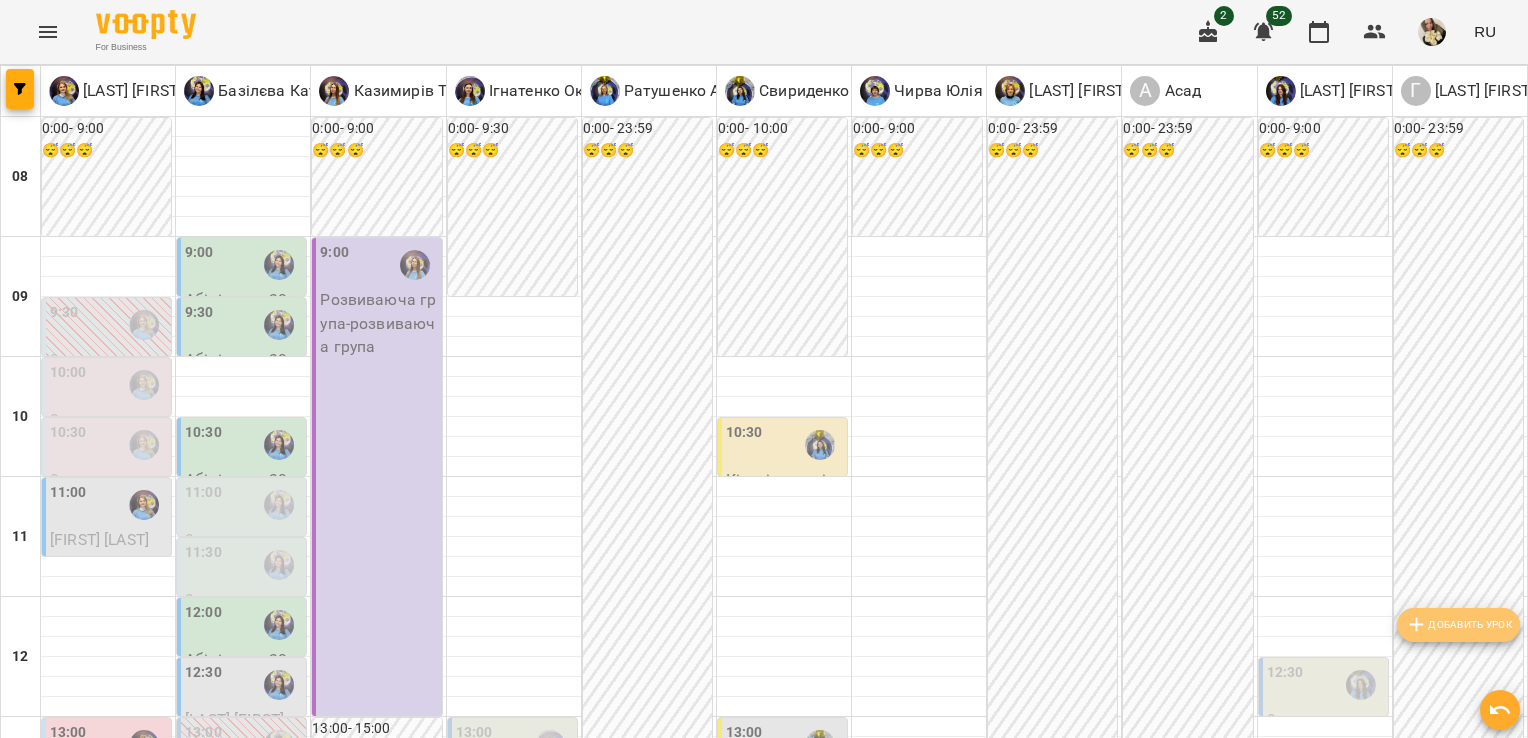 click on "Добавить урок" at bounding box center [1458, 625] 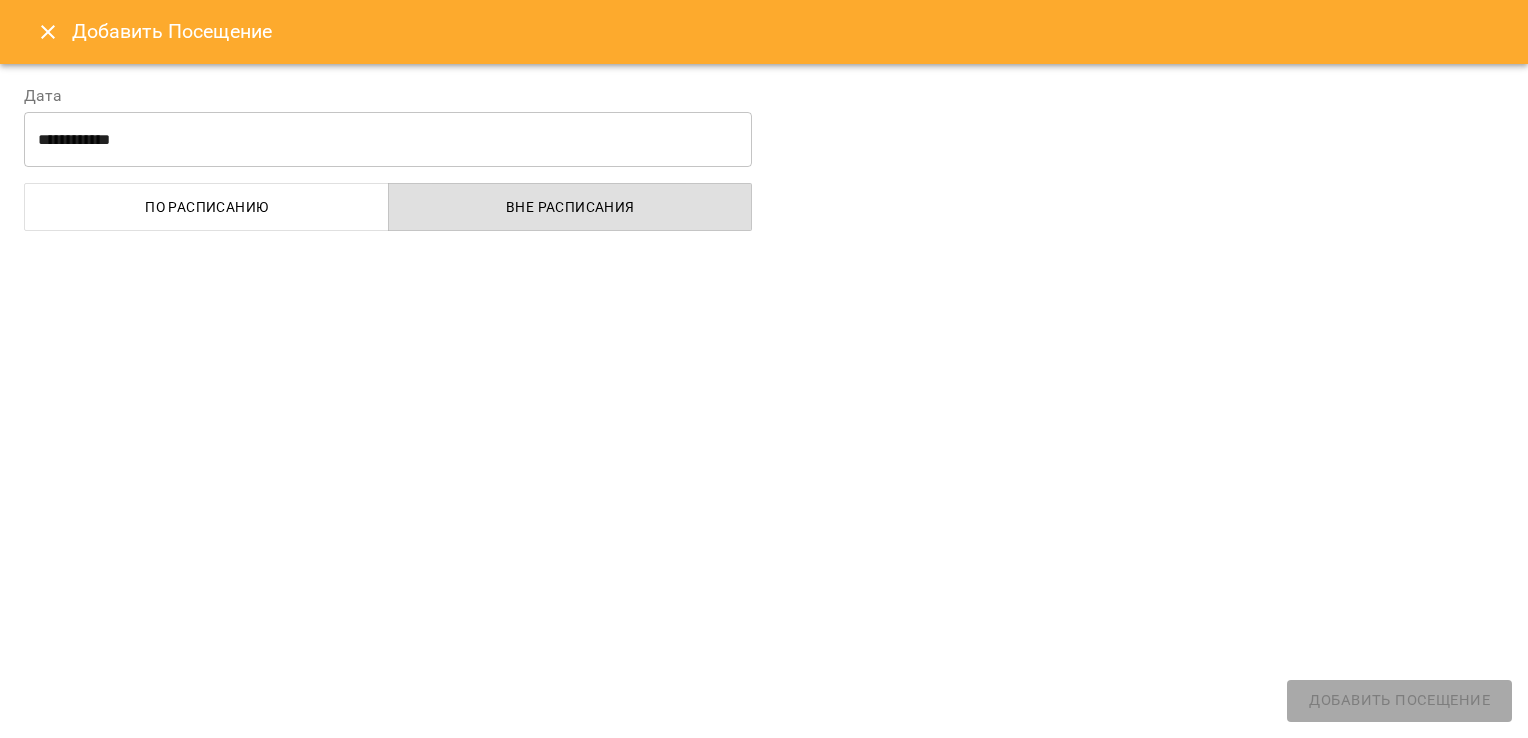 select 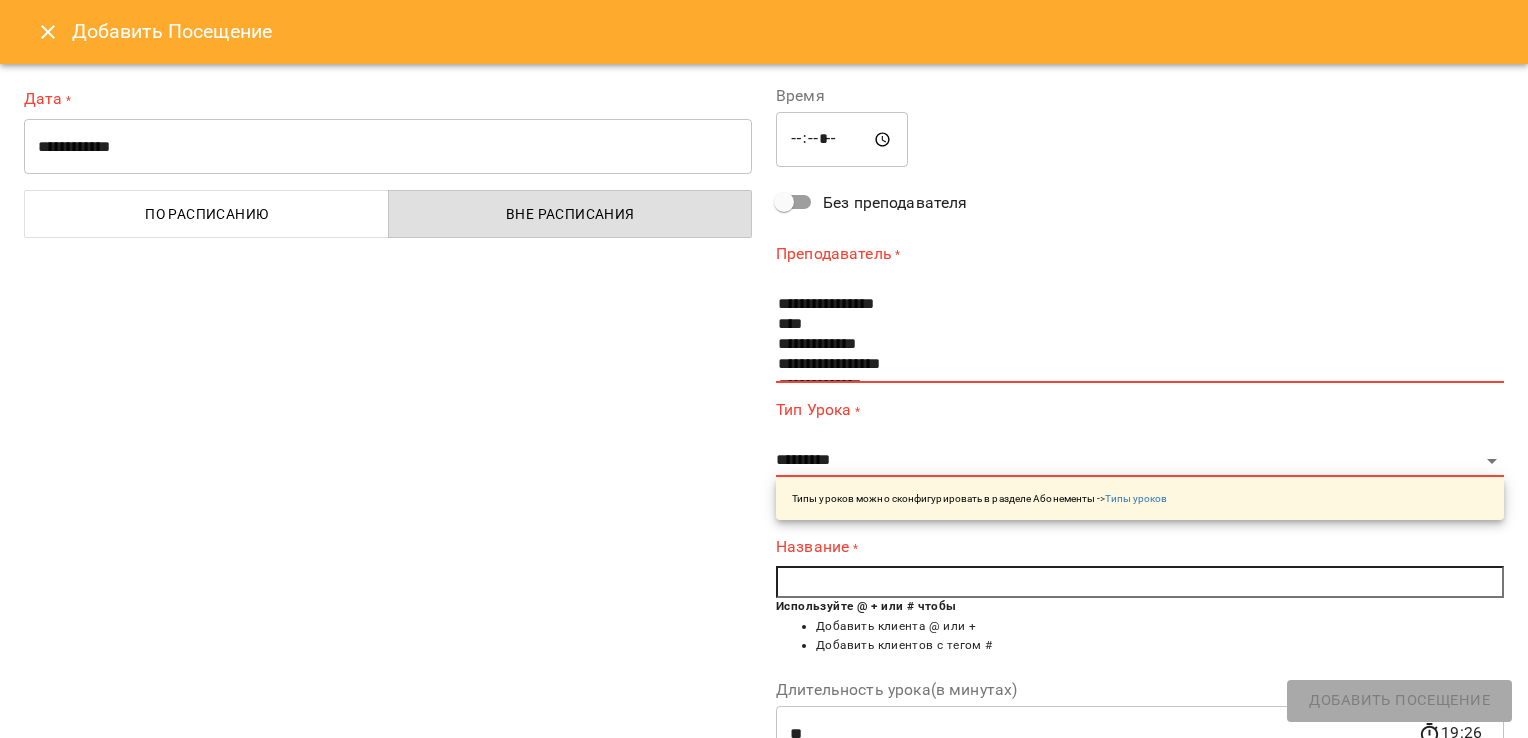 click on "**********" at bounding box center [388, 147] 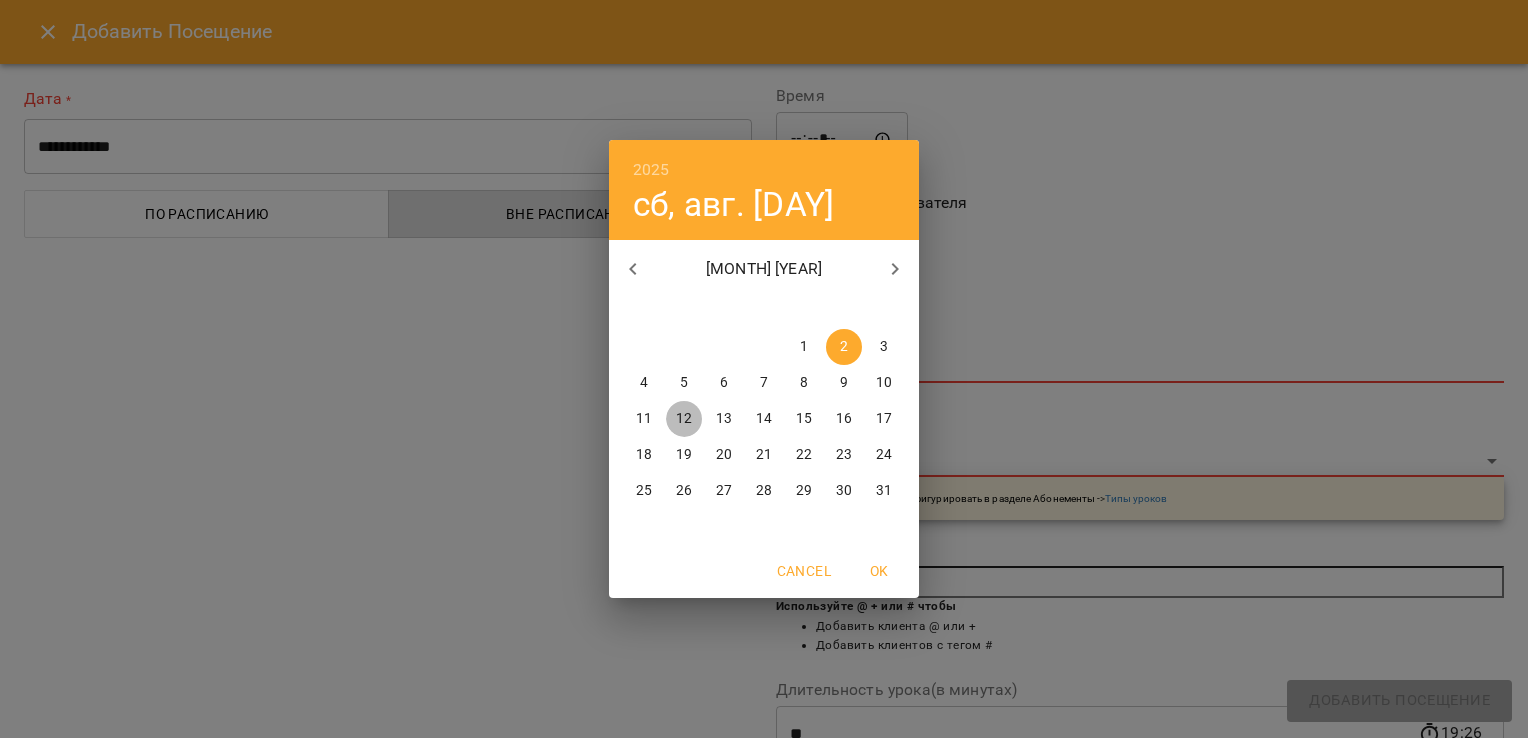 click on "12" at bounding box center [684, 419] 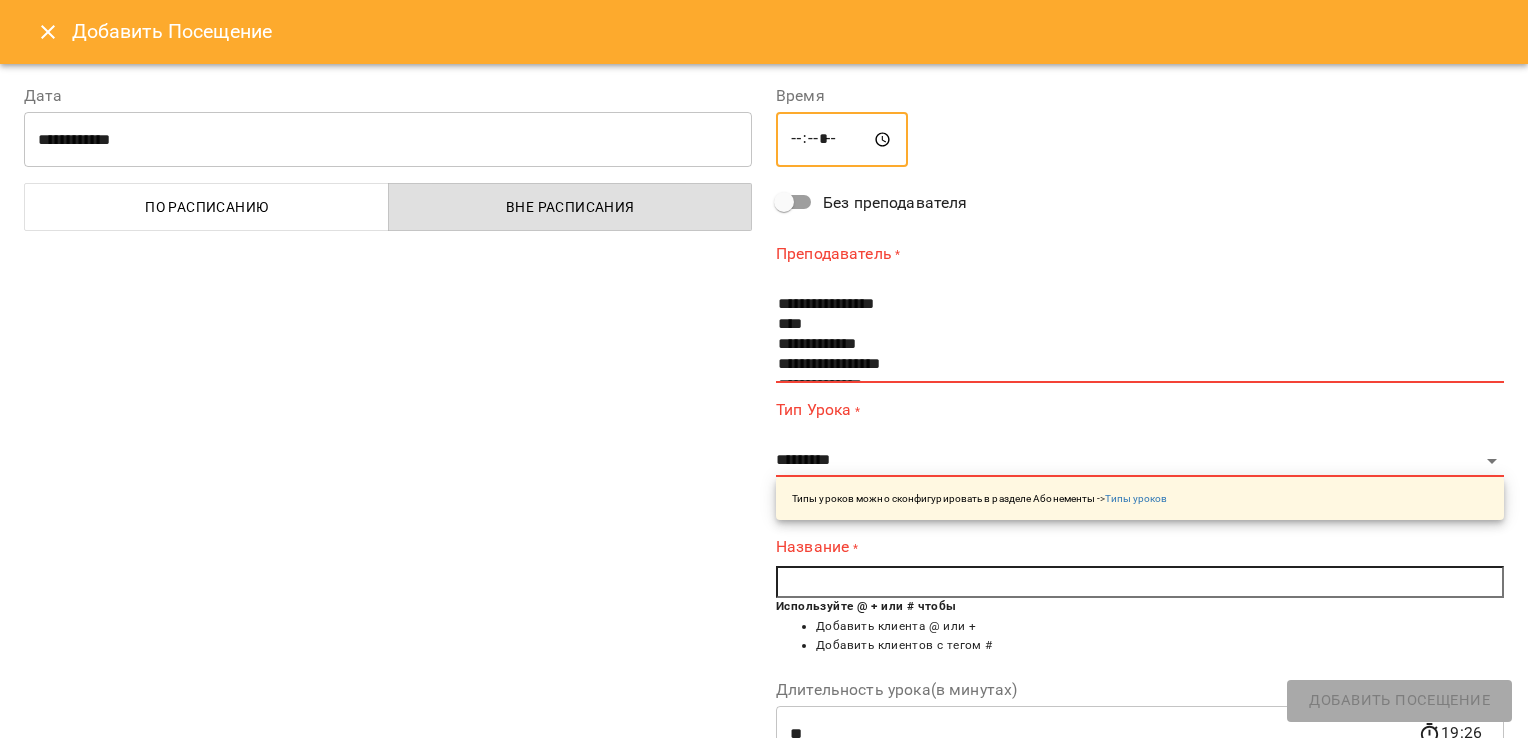 click on "*****" at bounding box center [842, 140] 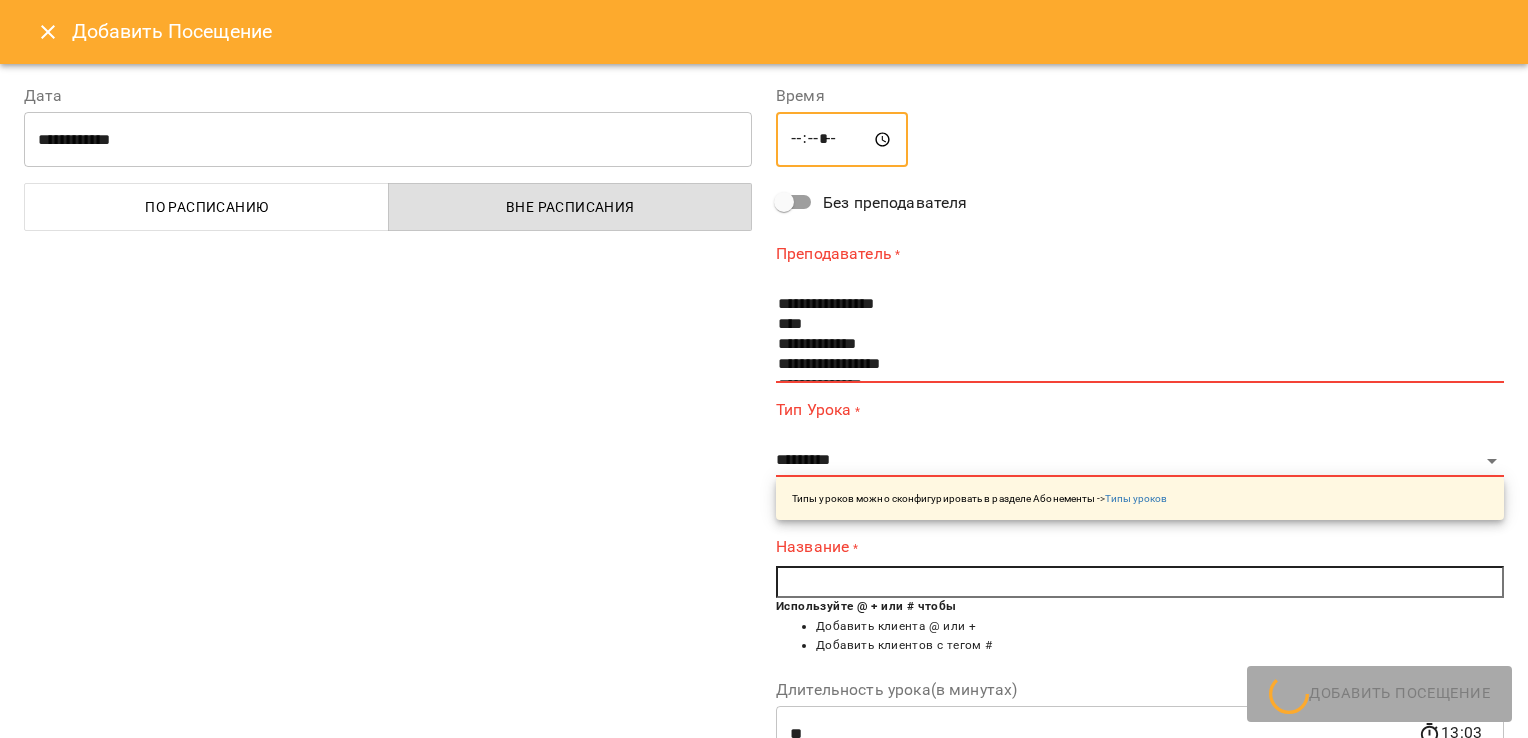 type on "*****" 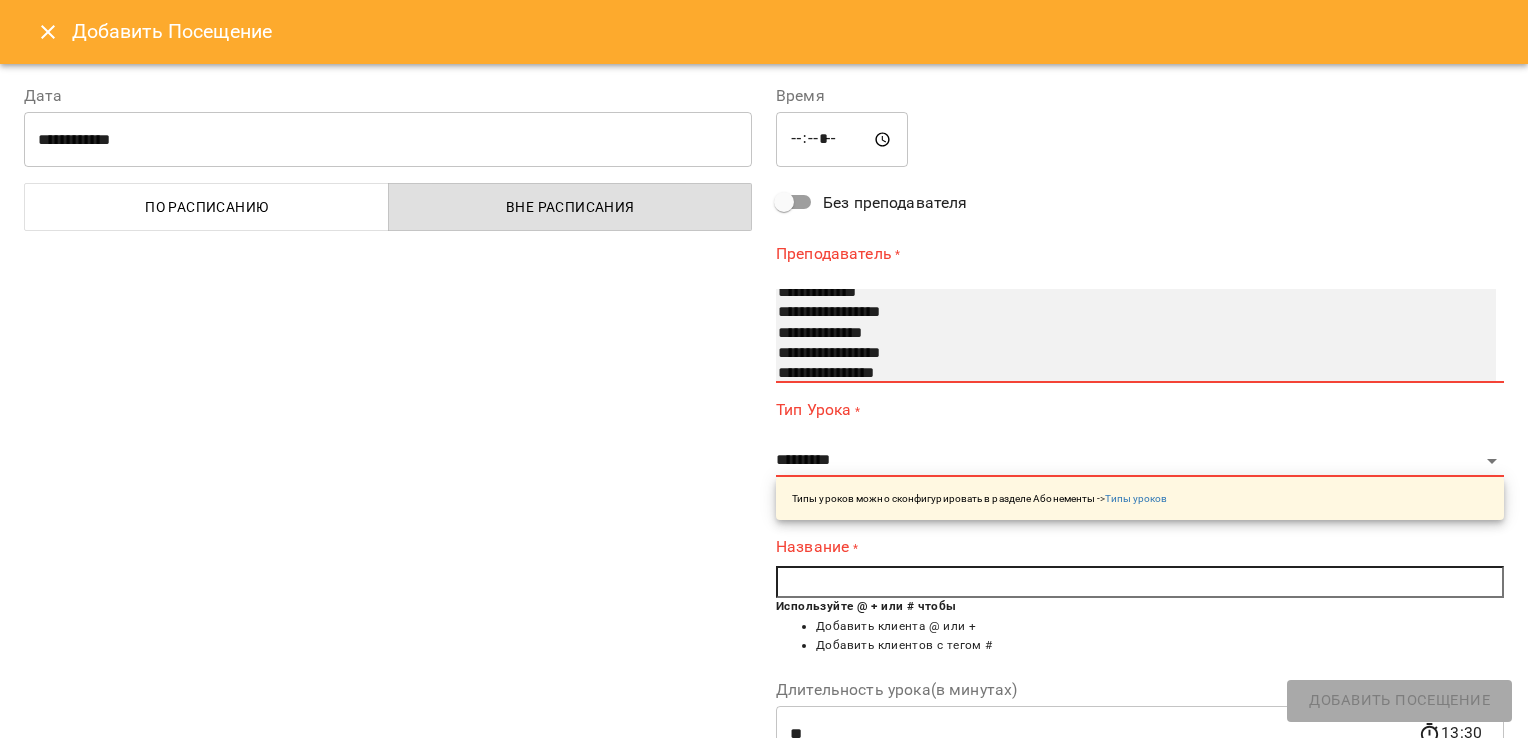 click on "**********" at bounding box center [1136, 336] 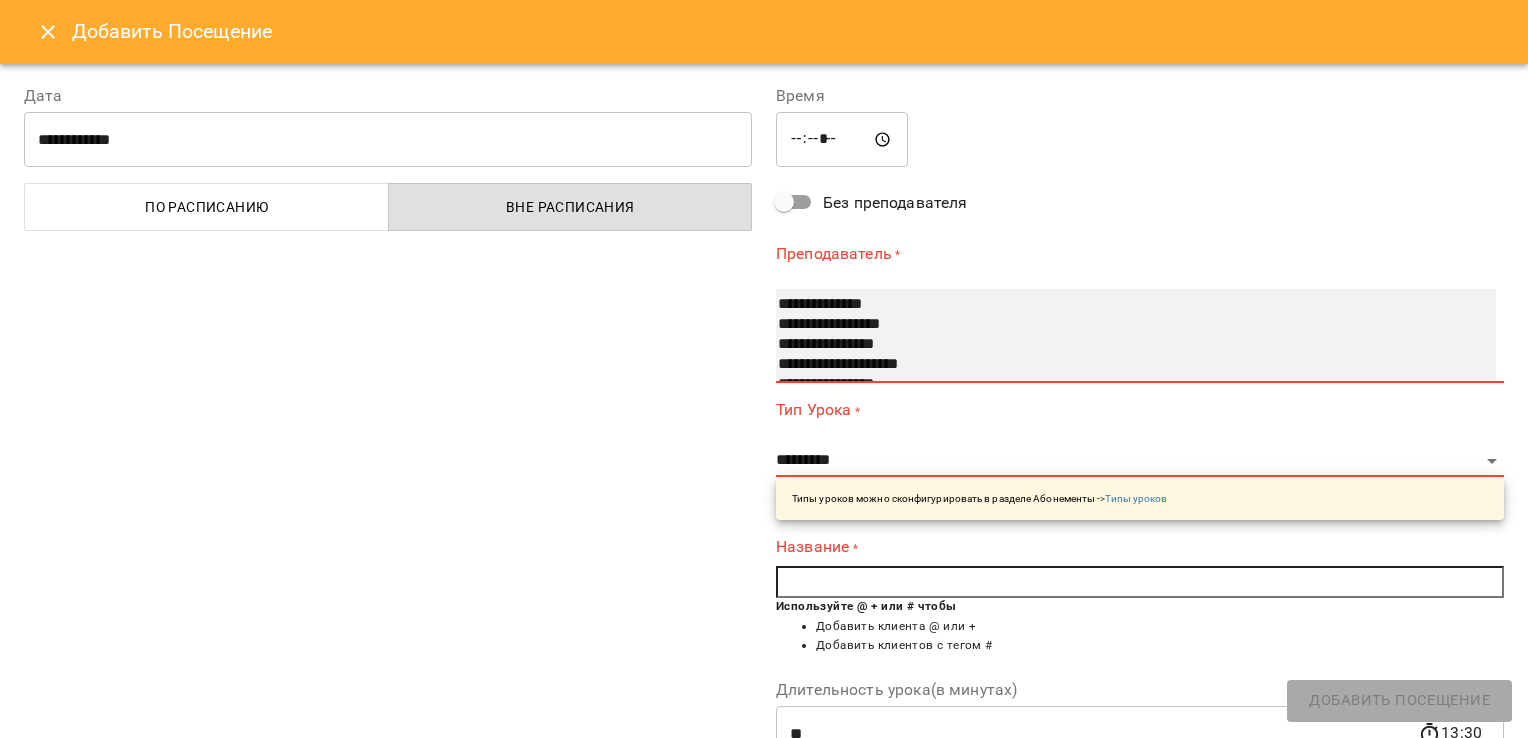 select on "**********" 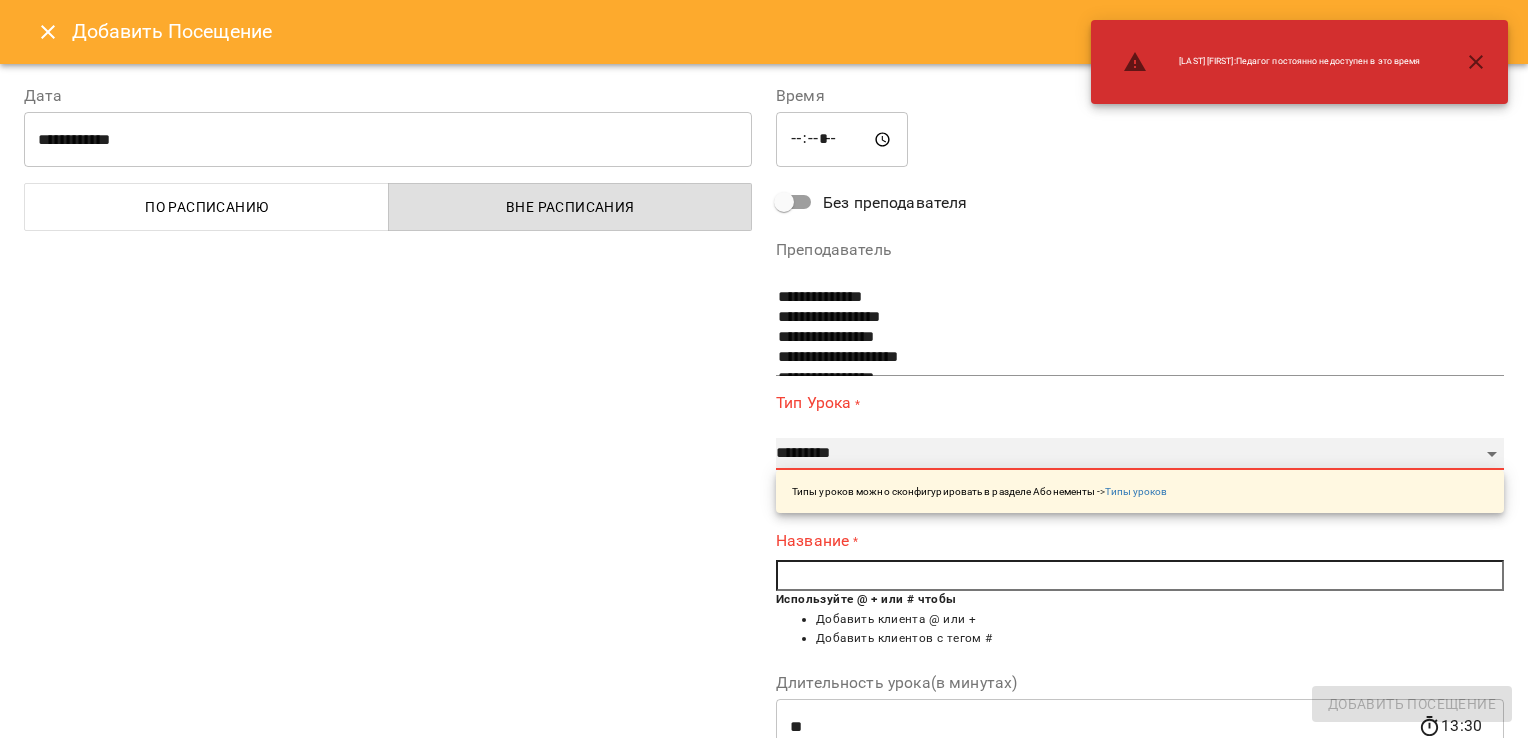 click on "**********" at bounding box center [1140, 454] 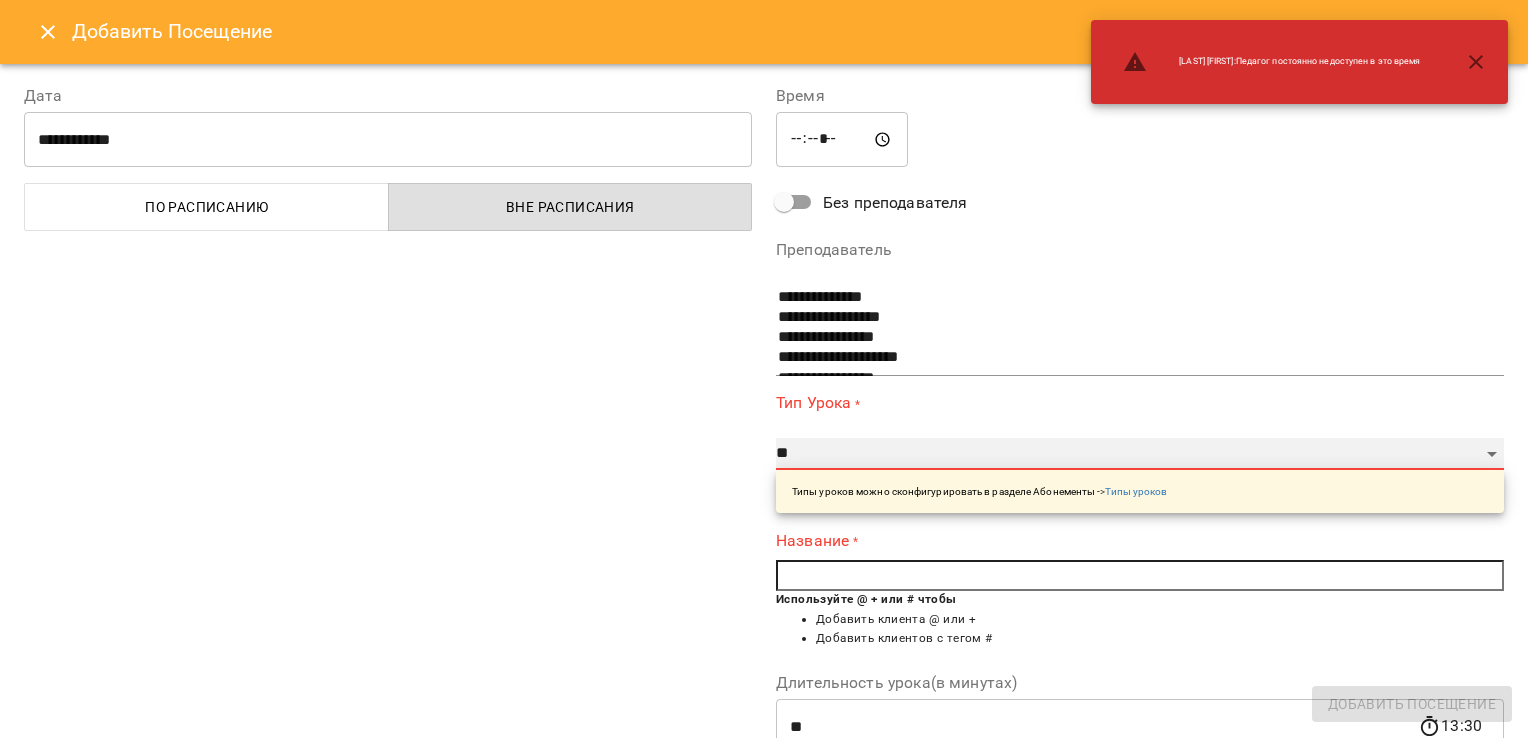 click on "**********" at bounding box center [1140, 454] 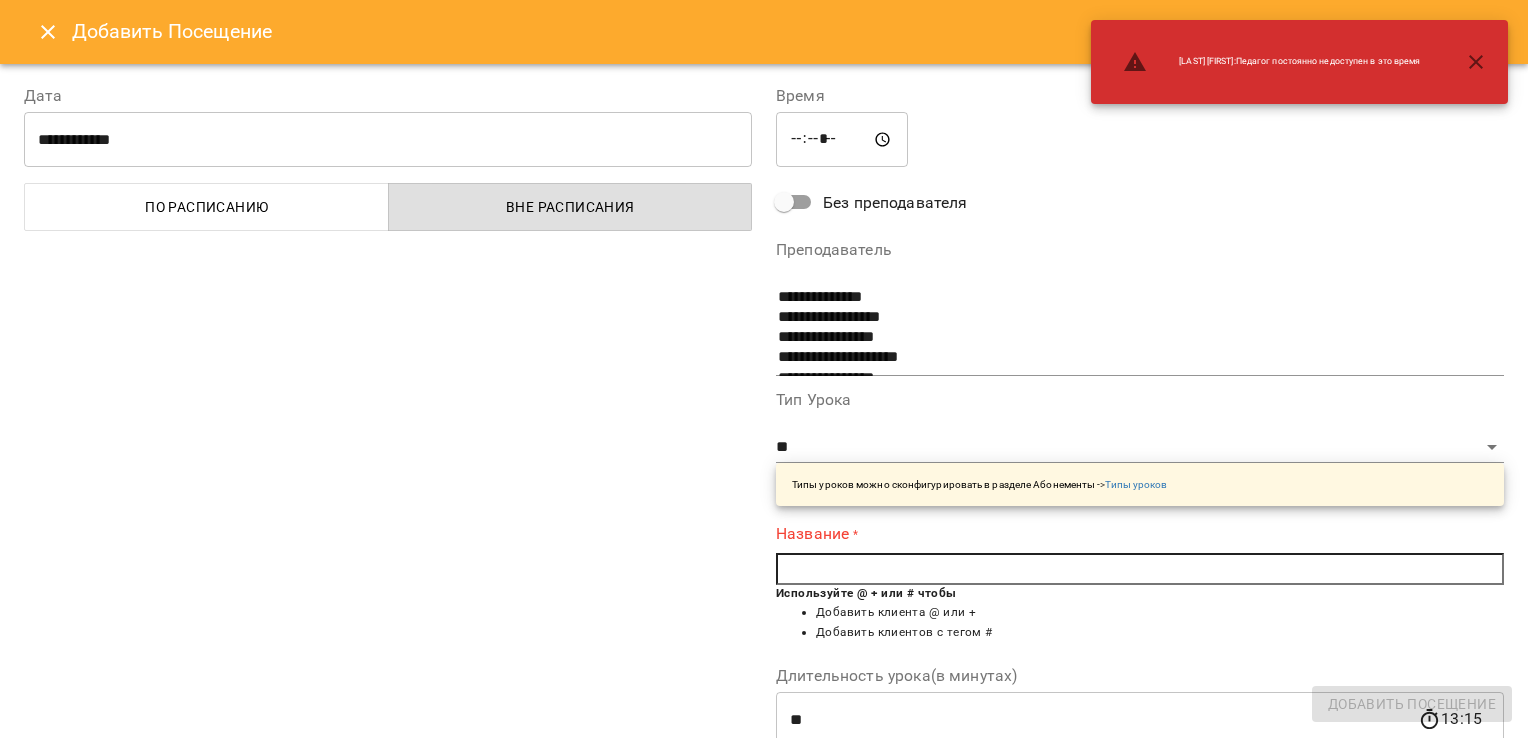 click at bounding box center (1140, 569) 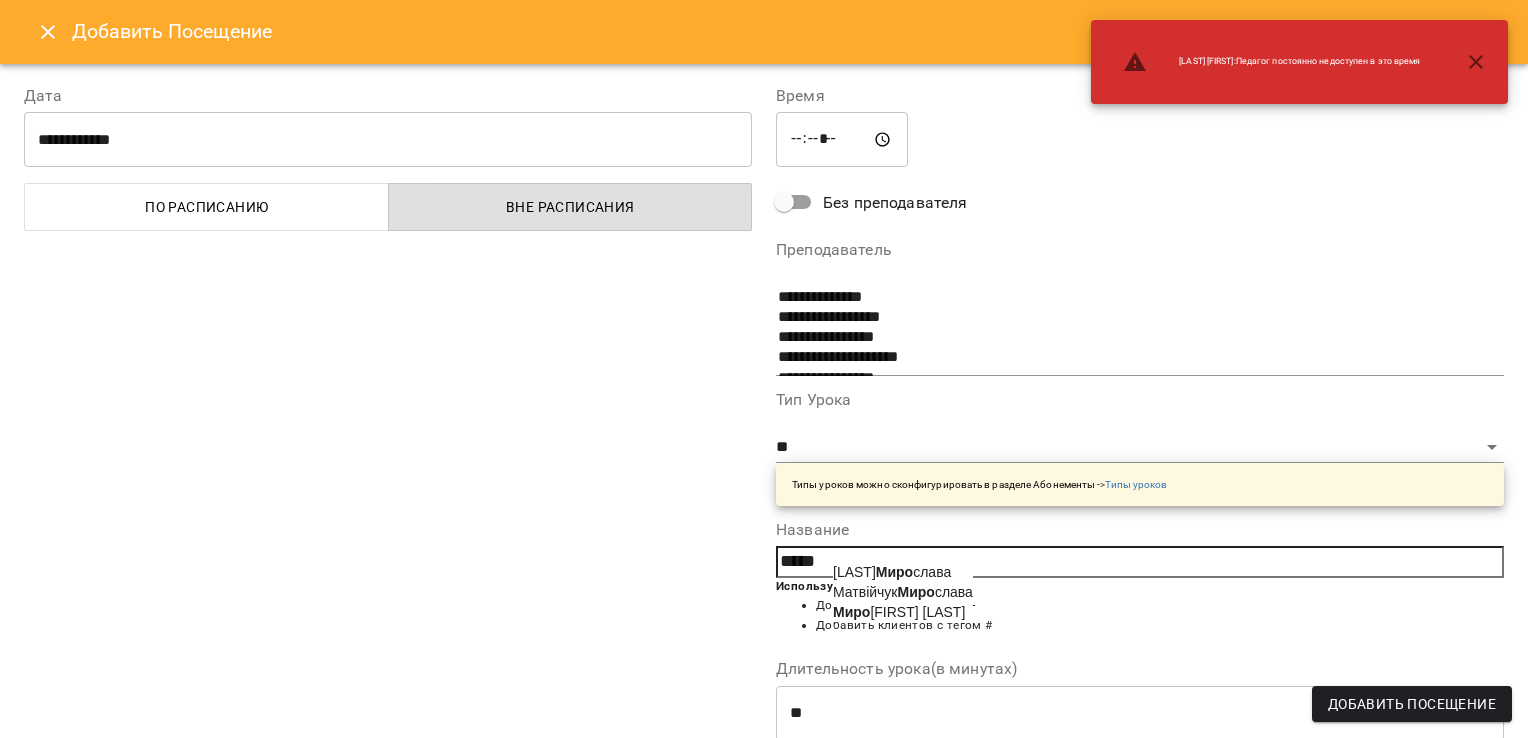 click on "[FIRST] [LAST]" at bounding box center (903, 612) 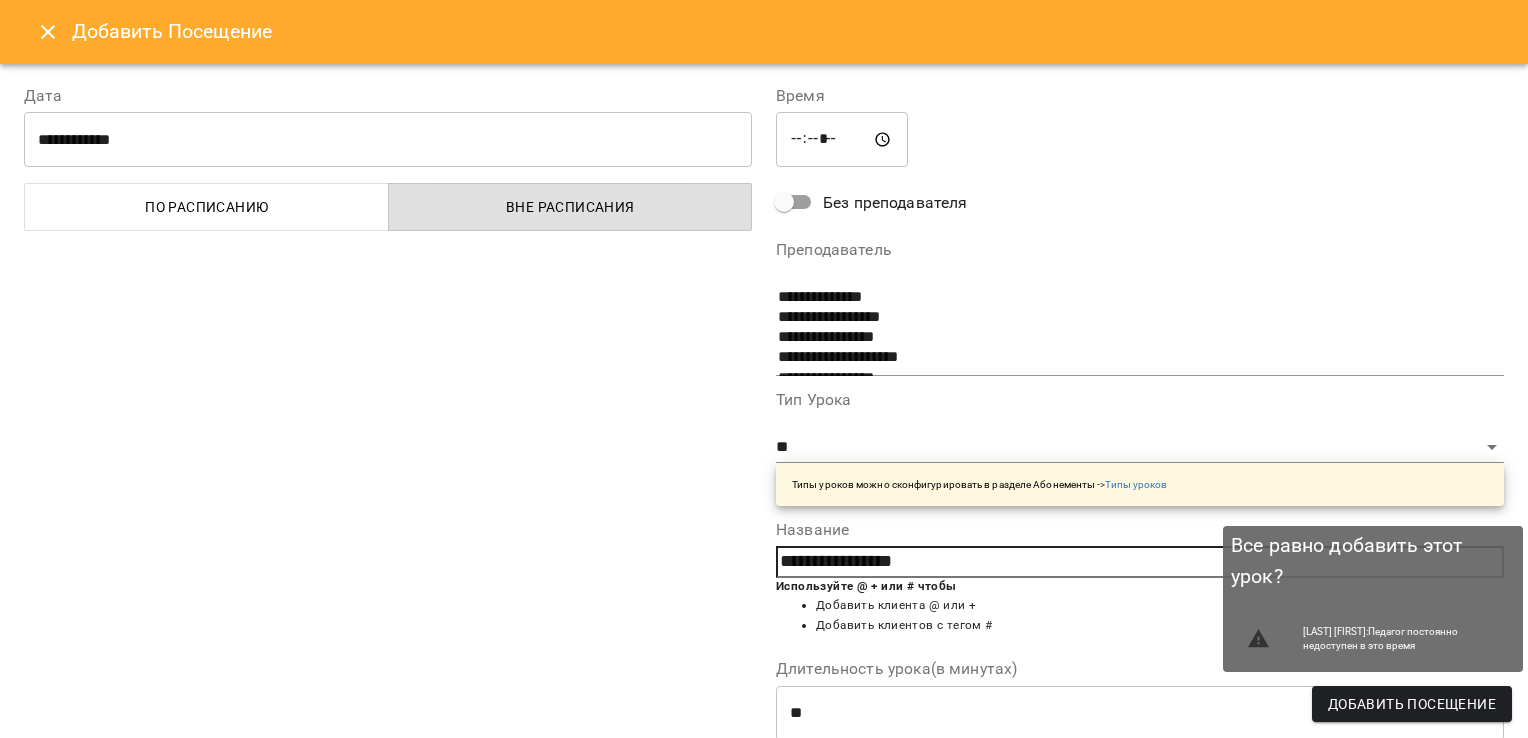 click on "Добавить Посещение" at bounding box center (1412, 704) 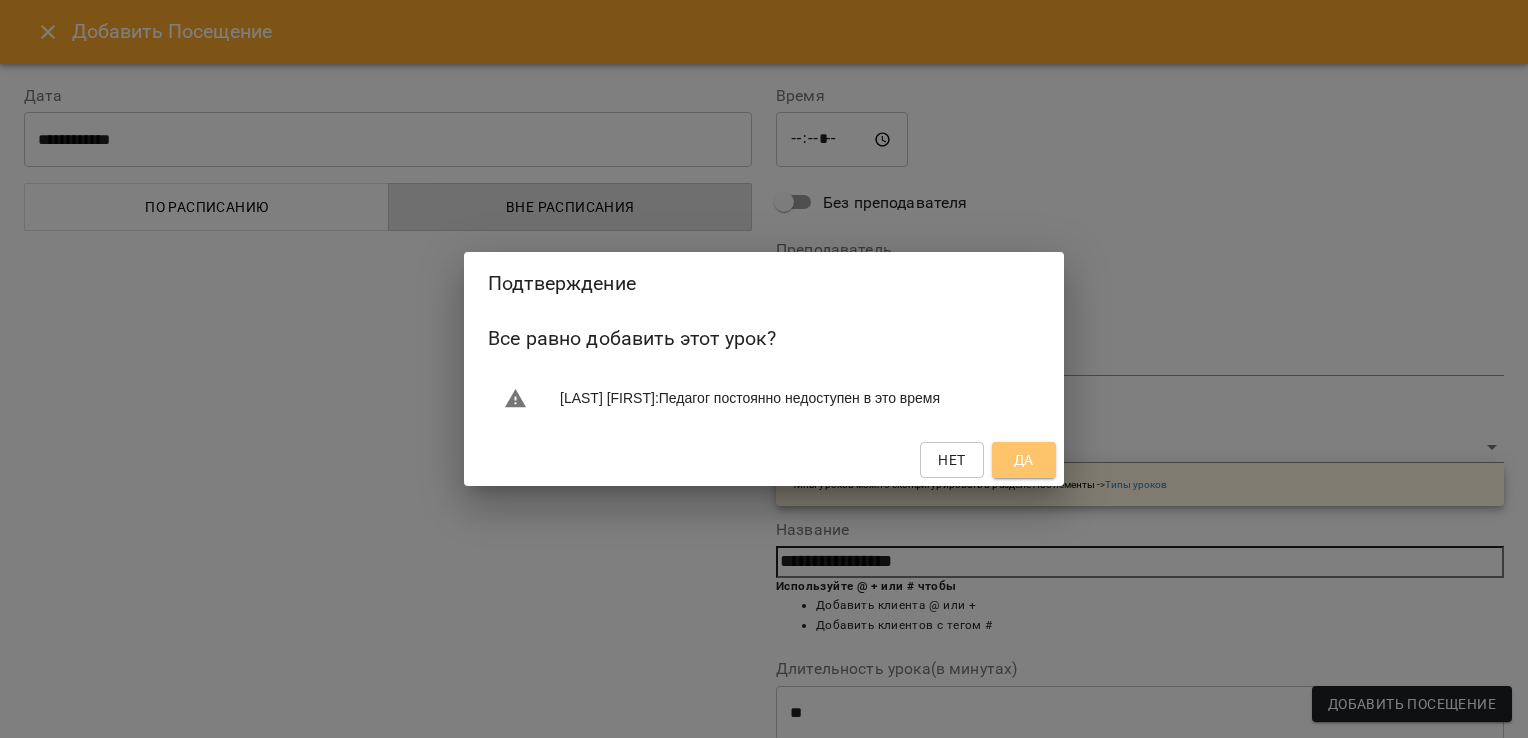 click on "Да" at bounding box center [1024, 460] 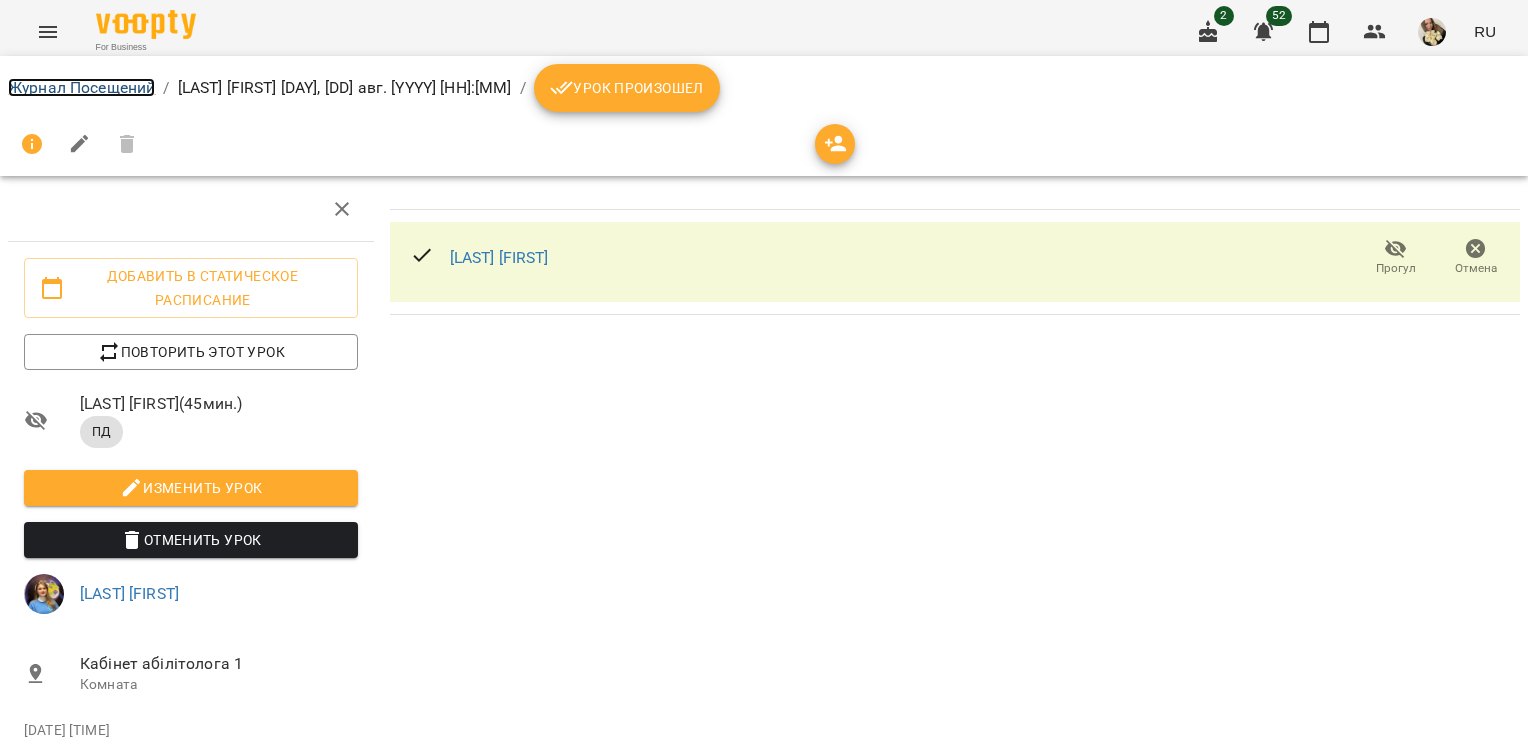 click on "Журнал Посещений" at bounding box center [81, 87] 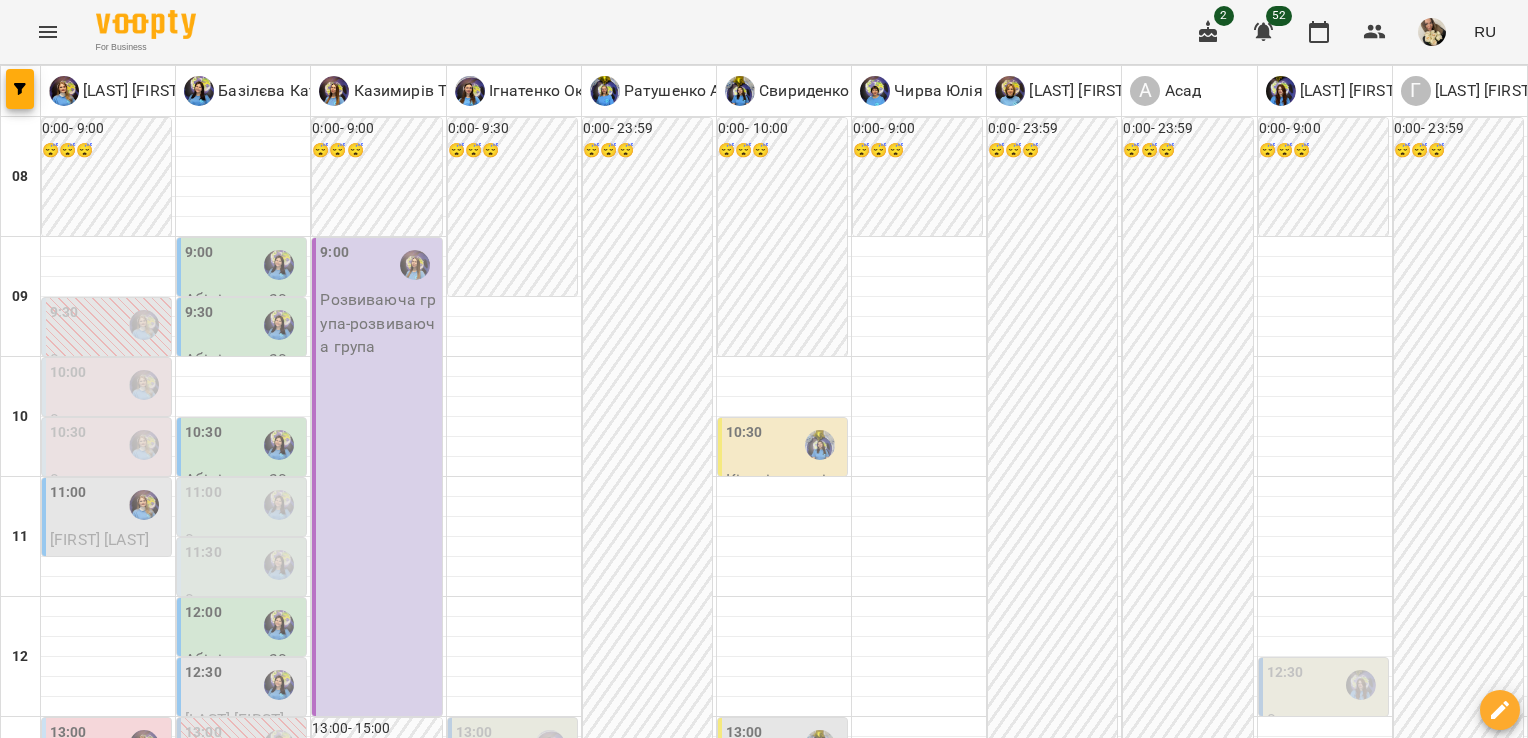 click at bounding box center [863, 1768] 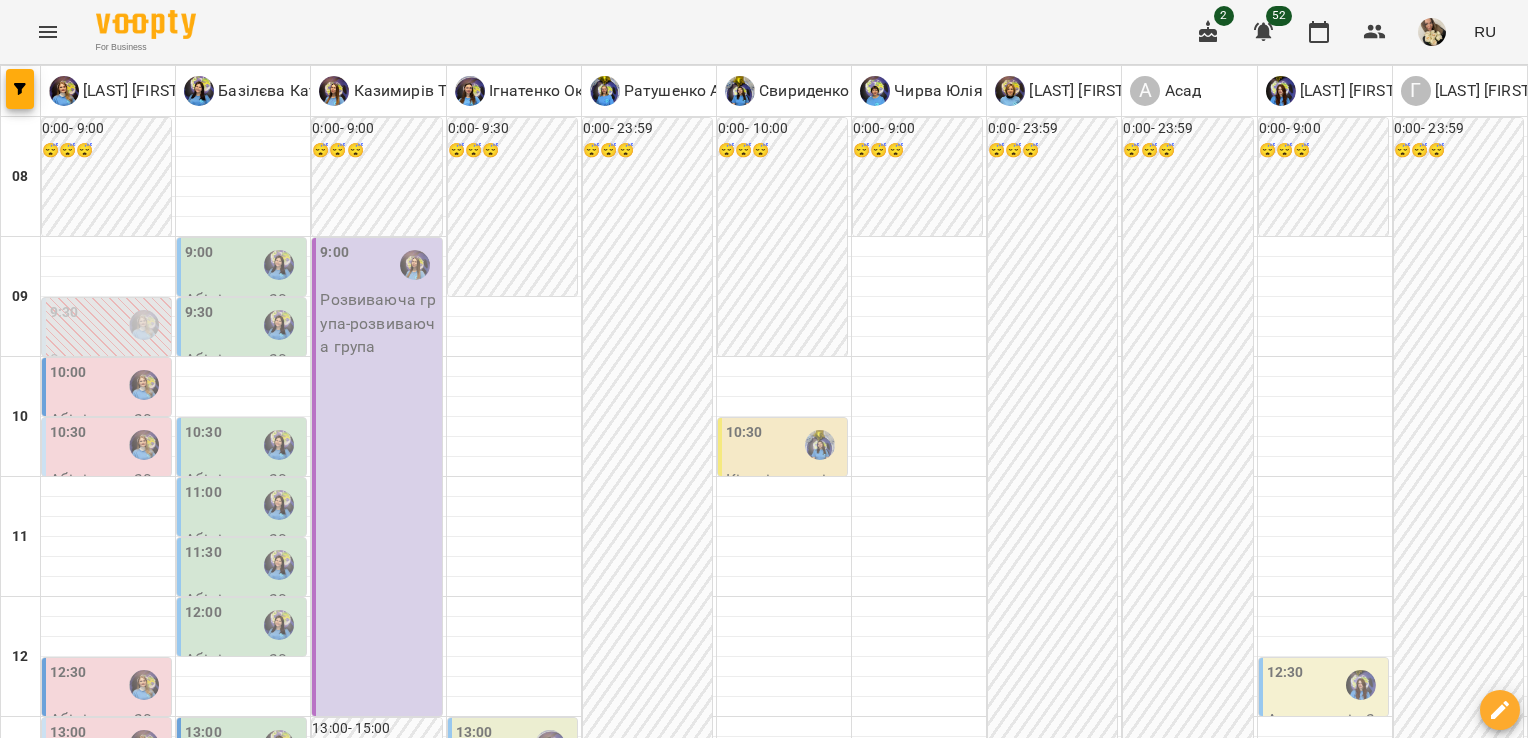 scroll, scrollTop: 48, scrollLeft: 0, axis: vertical 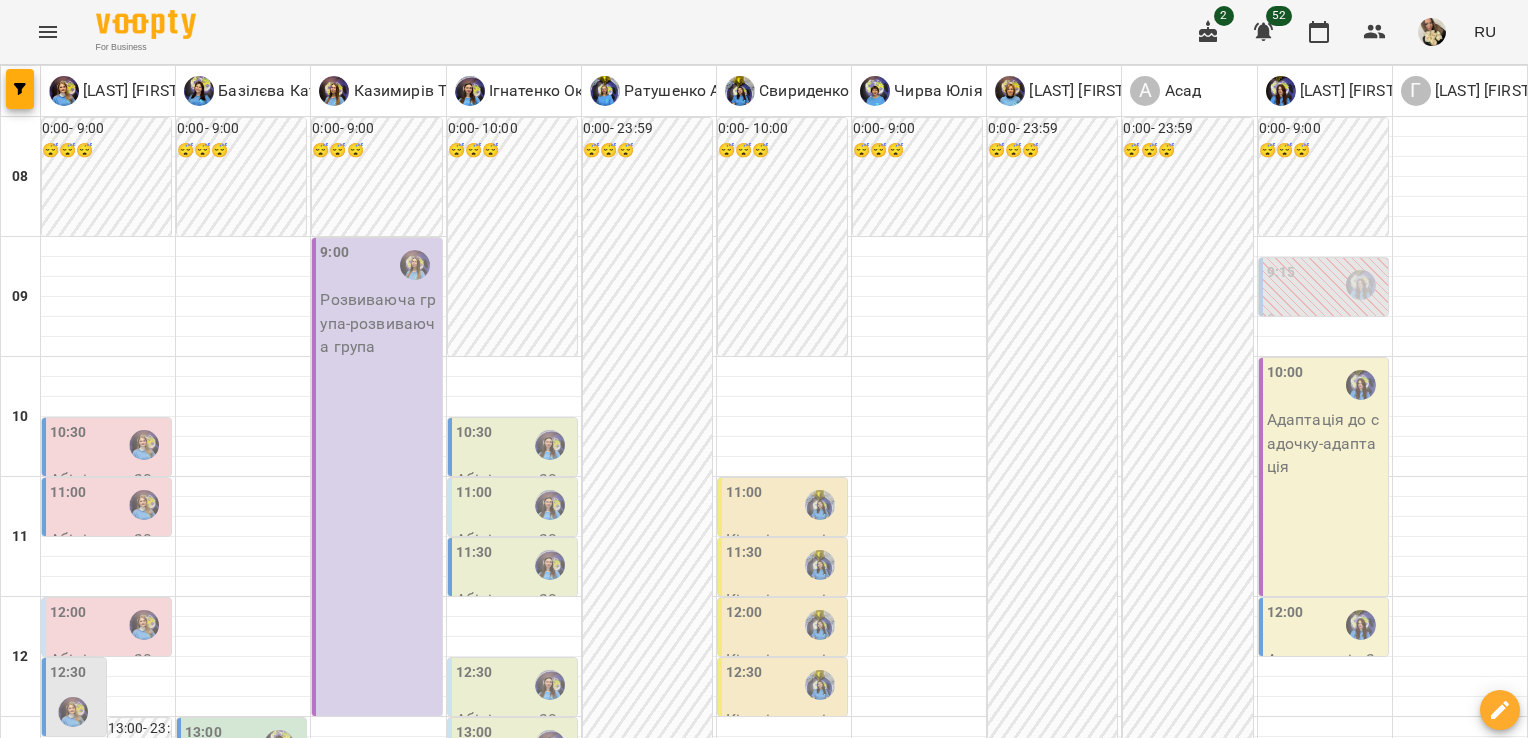 click at bounding box center (279, 745) 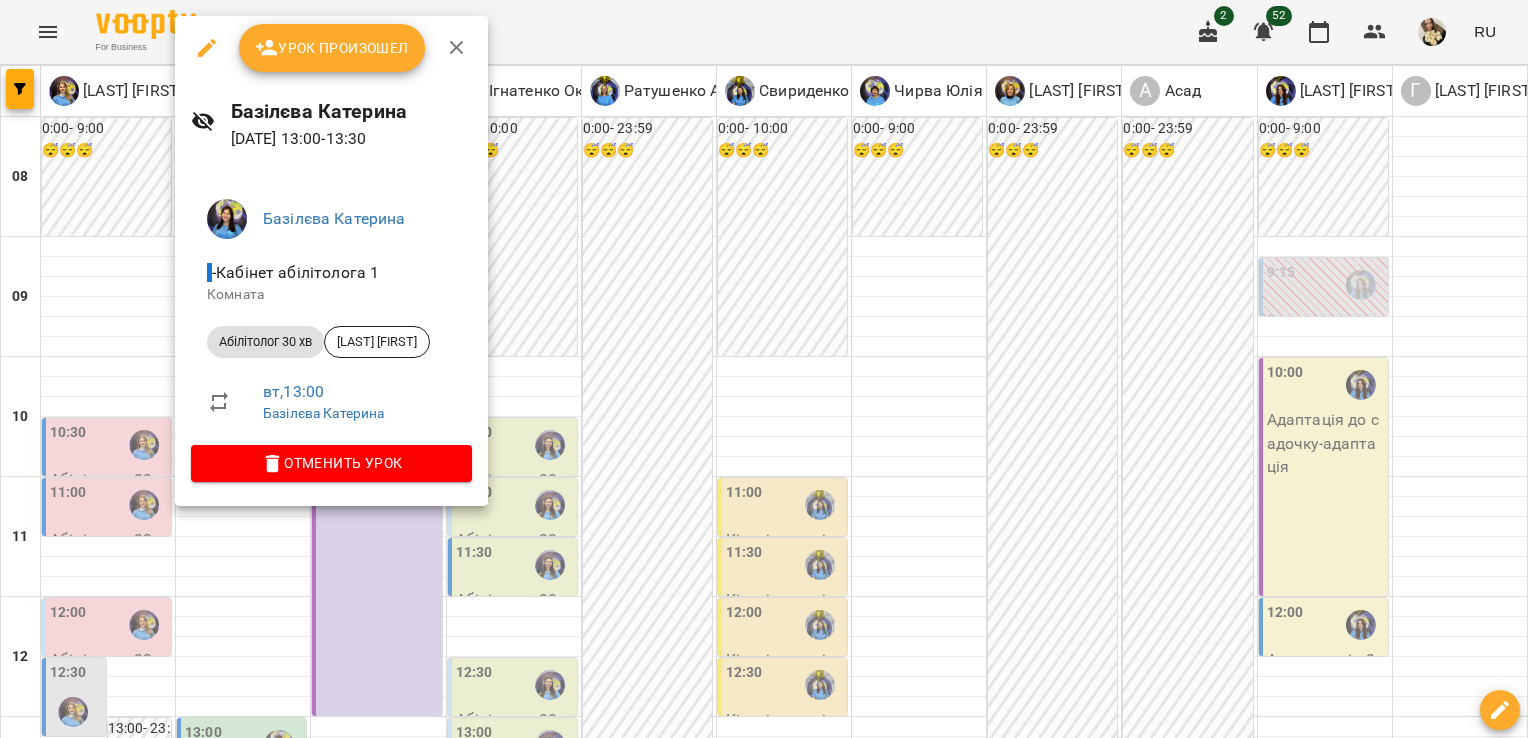 click at bounding box center (764, 369) 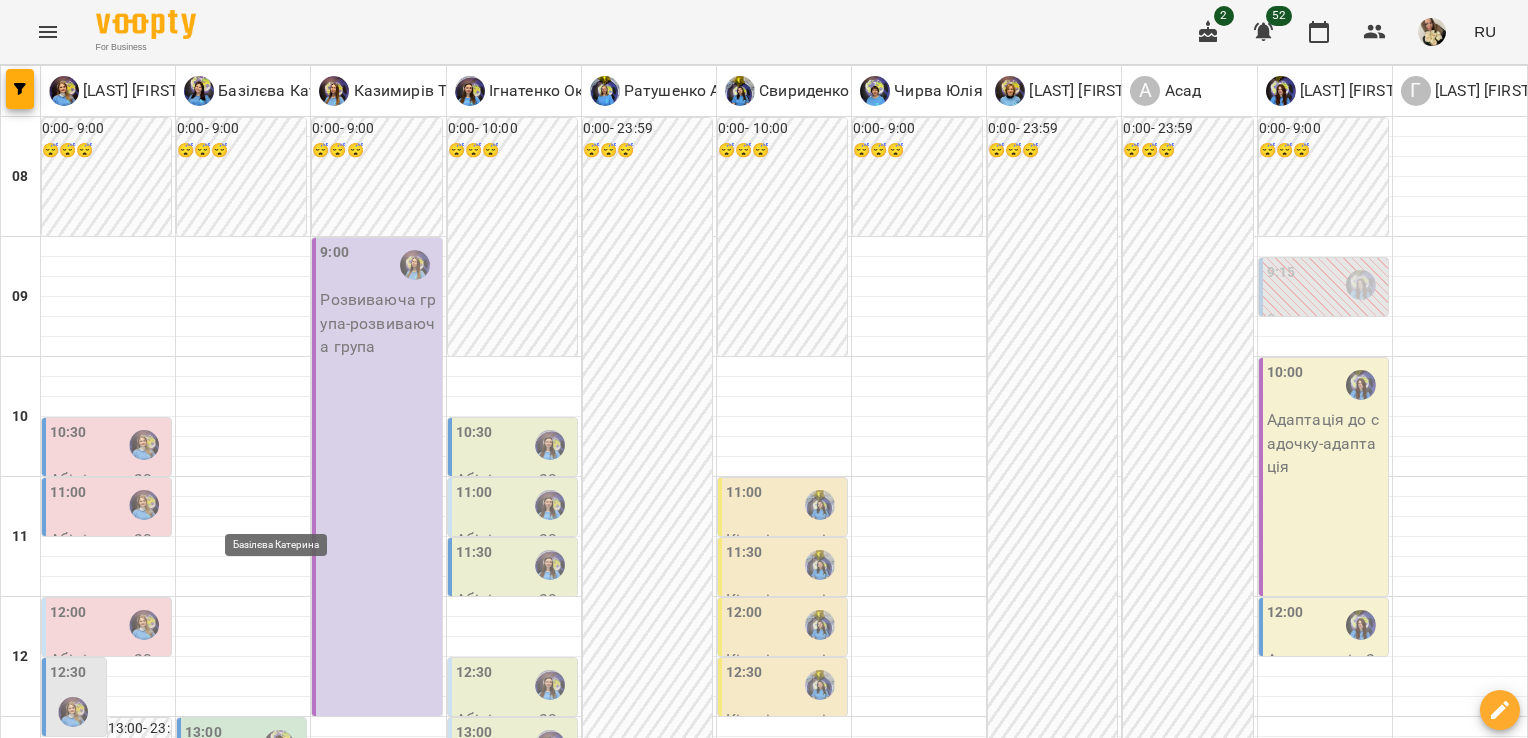 click at bounding box center (279, 805) 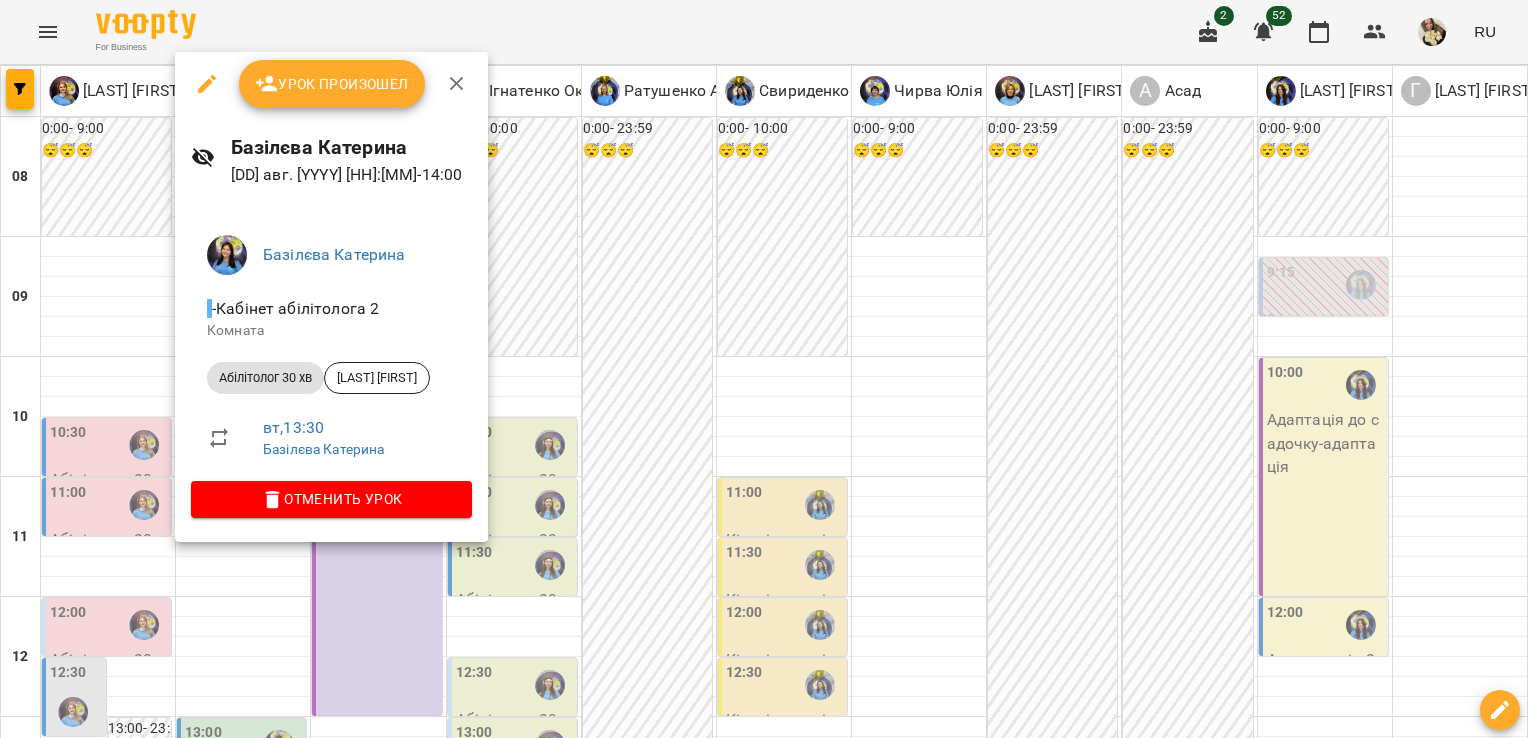 click at bounding box center [764, 369] 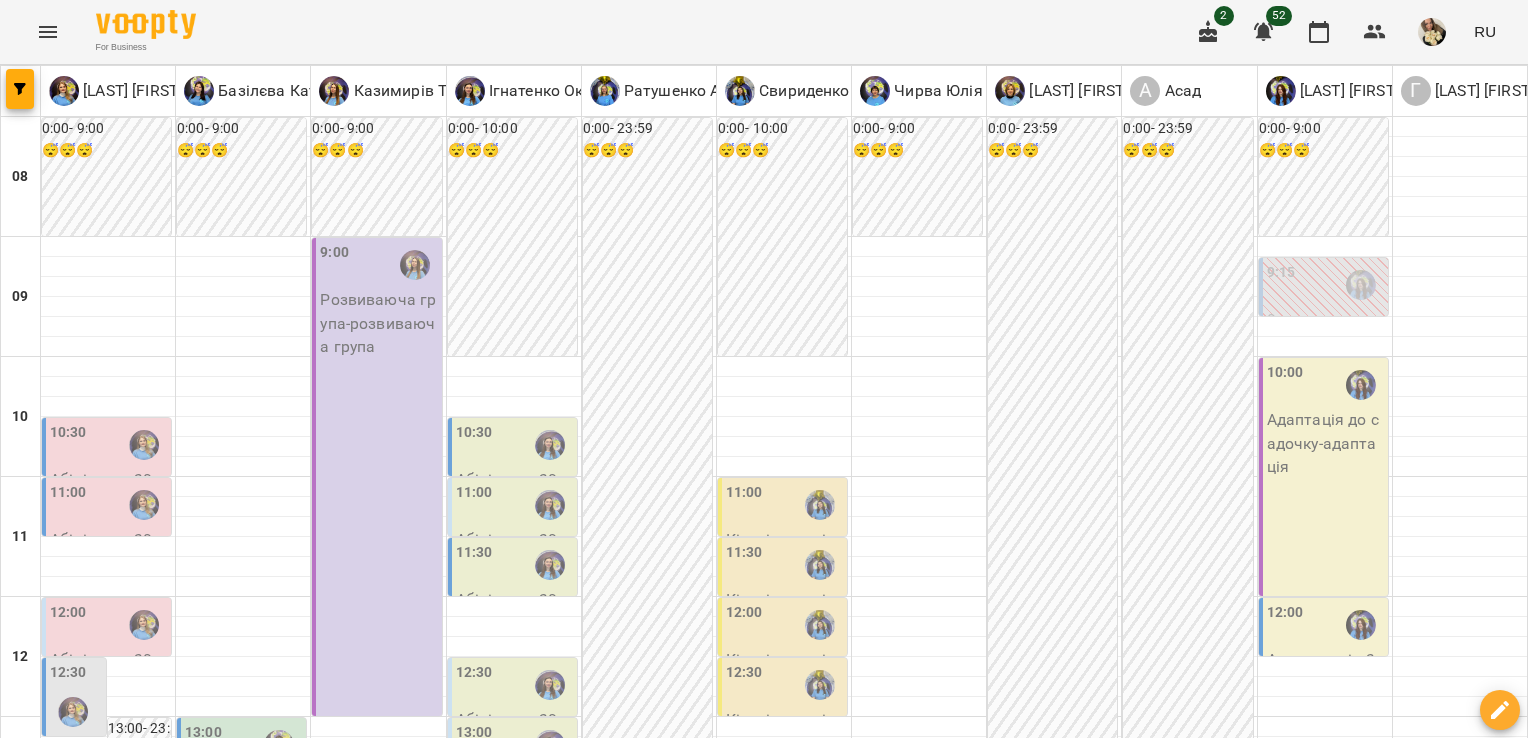 click on "14:00" at bounding box center (243, 865) 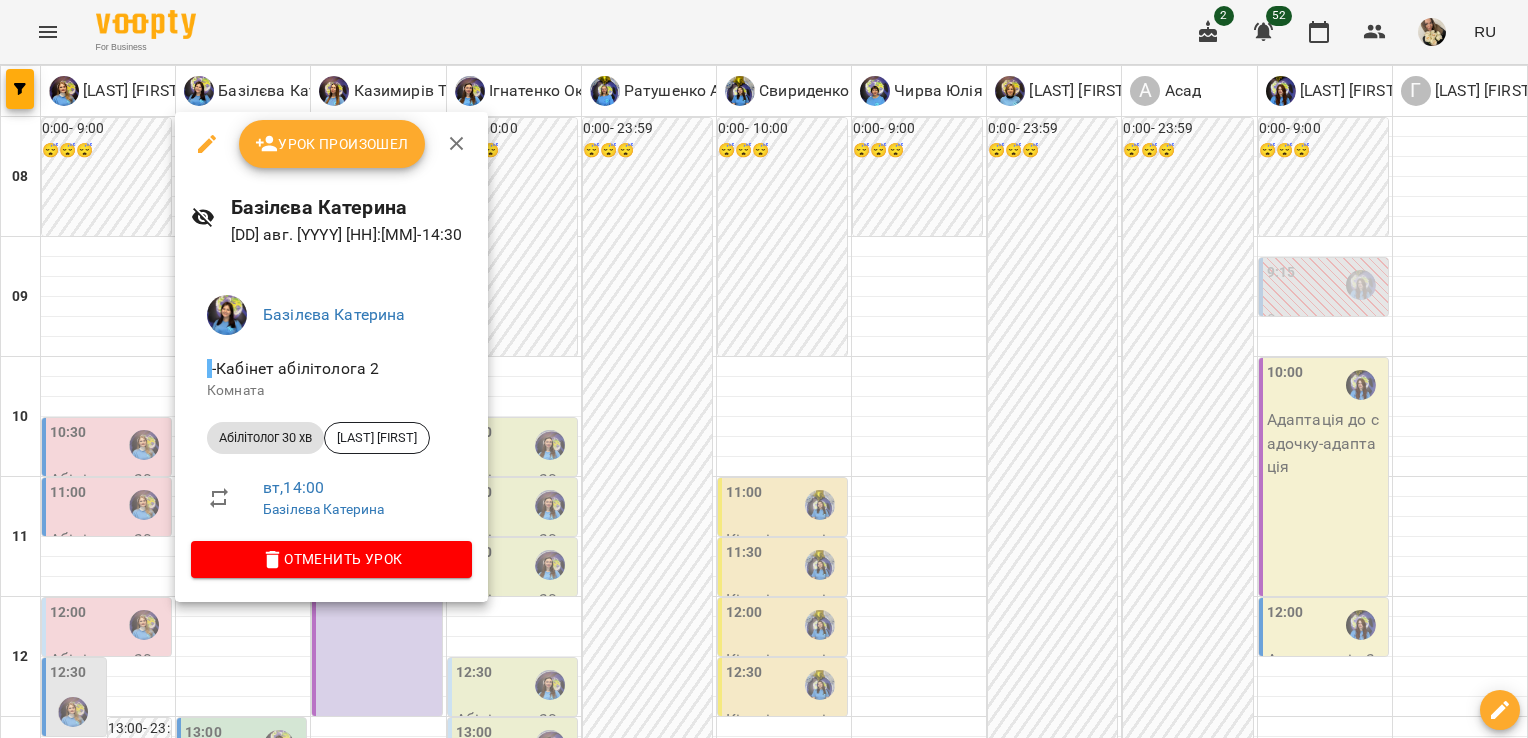 click at bounding box center (764, 369) 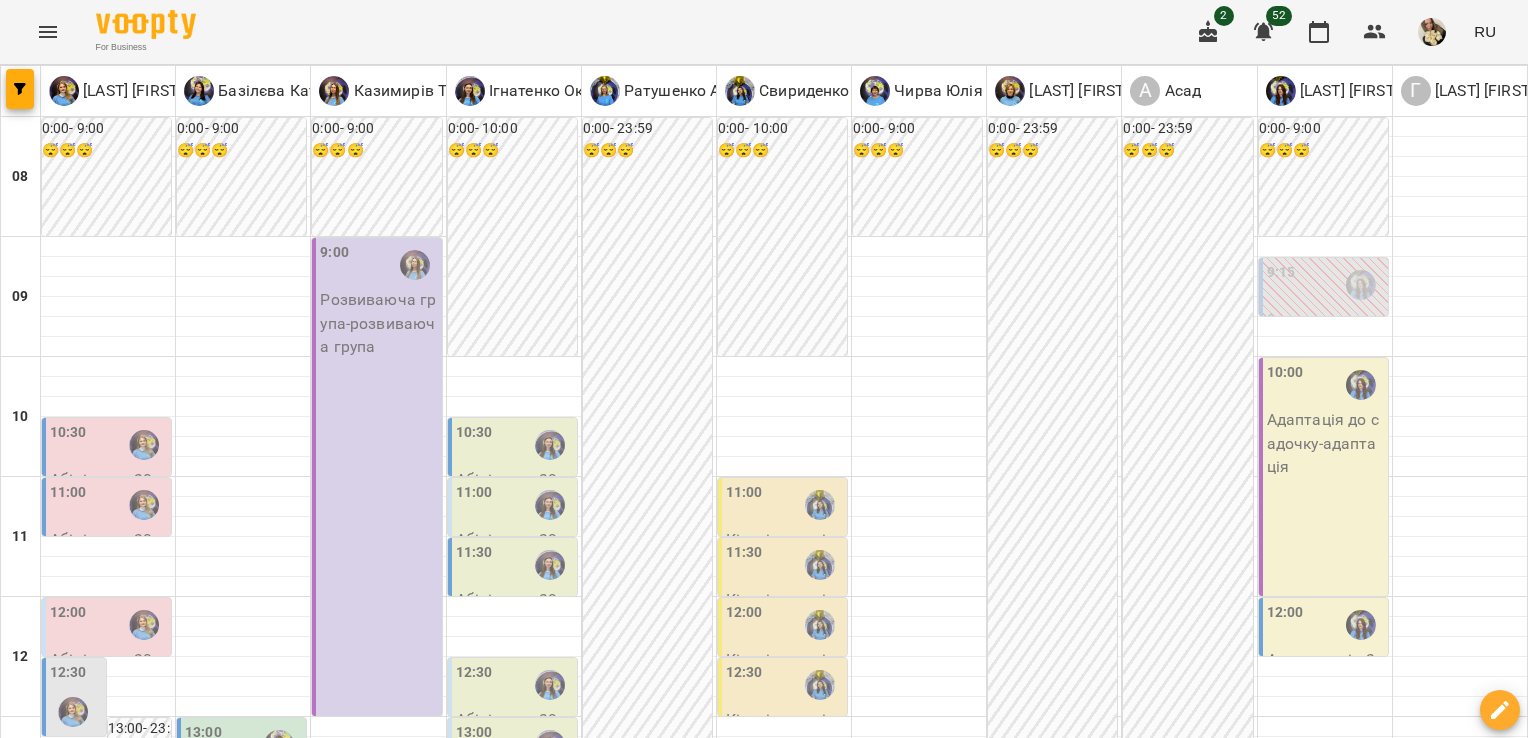 click at bounding box center [279, 805] 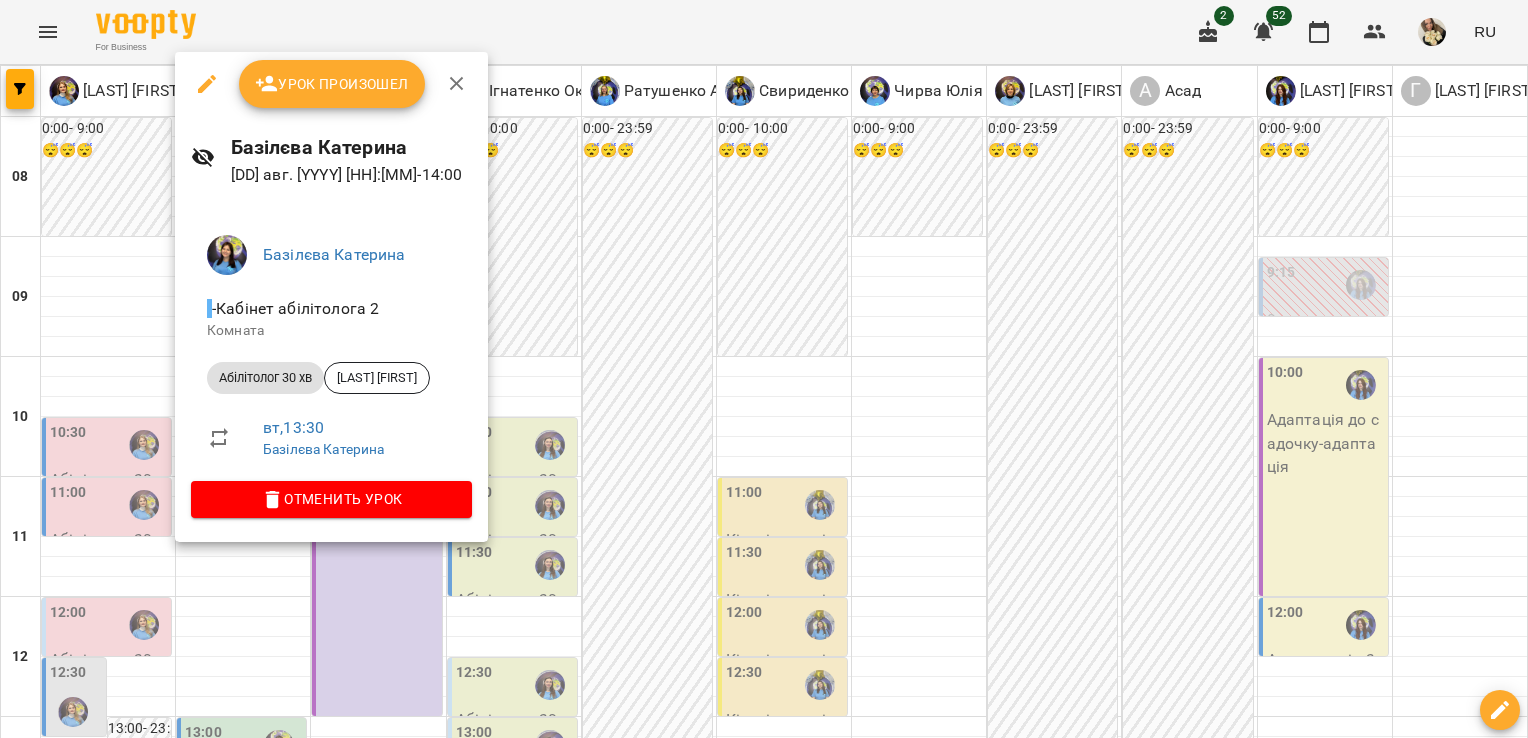 click at bounding box center [764, 369] 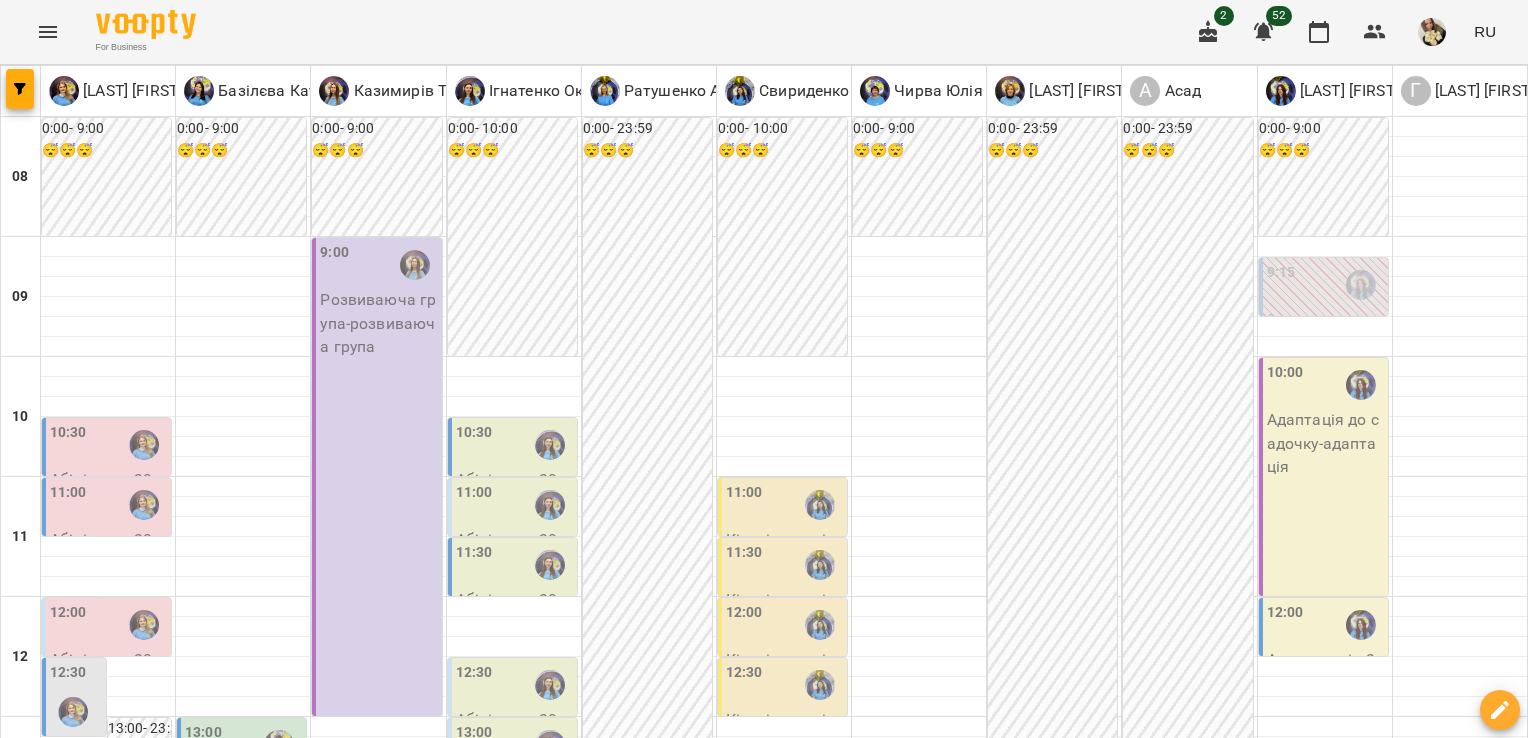 scroll, scrollTop: 0, scrollLeft: 0, axis: both 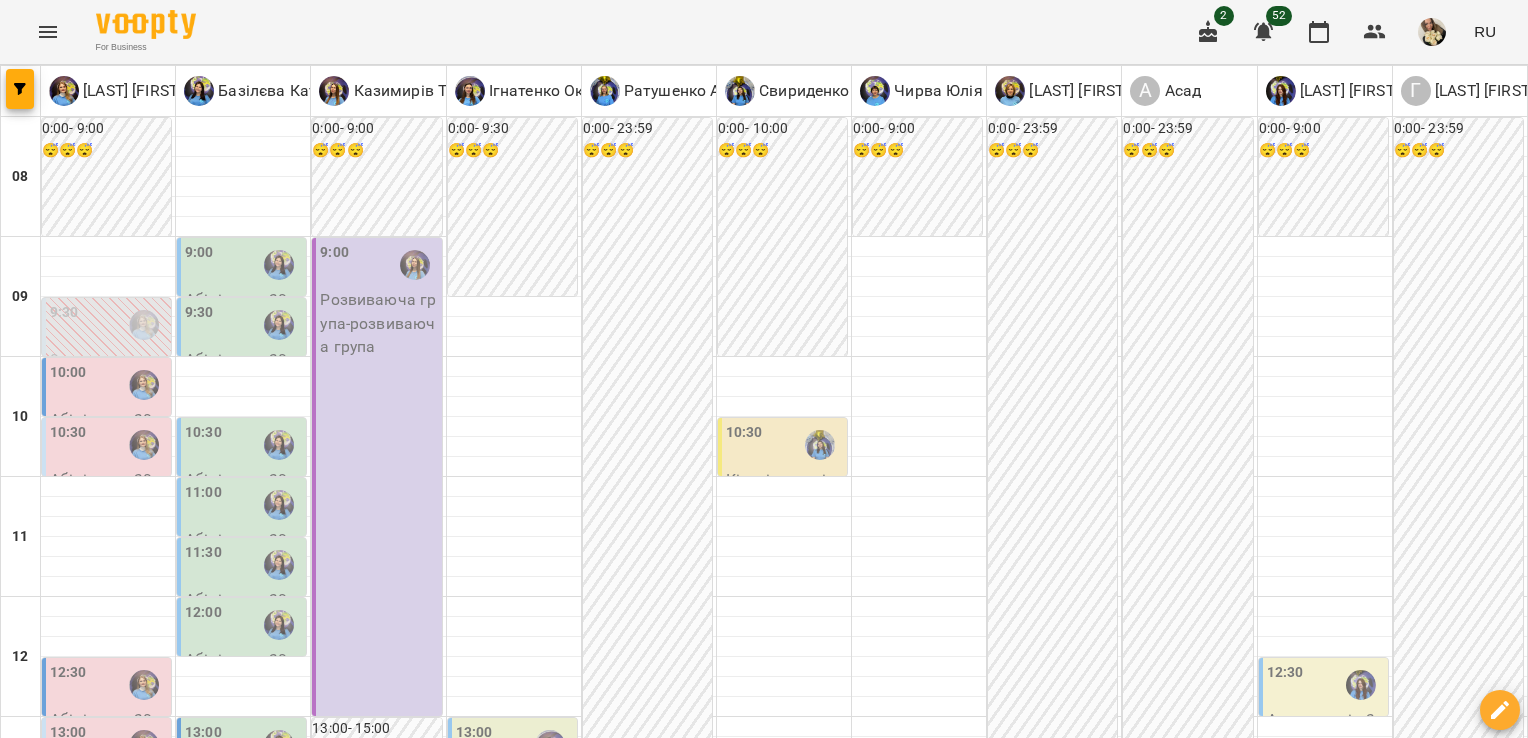 click 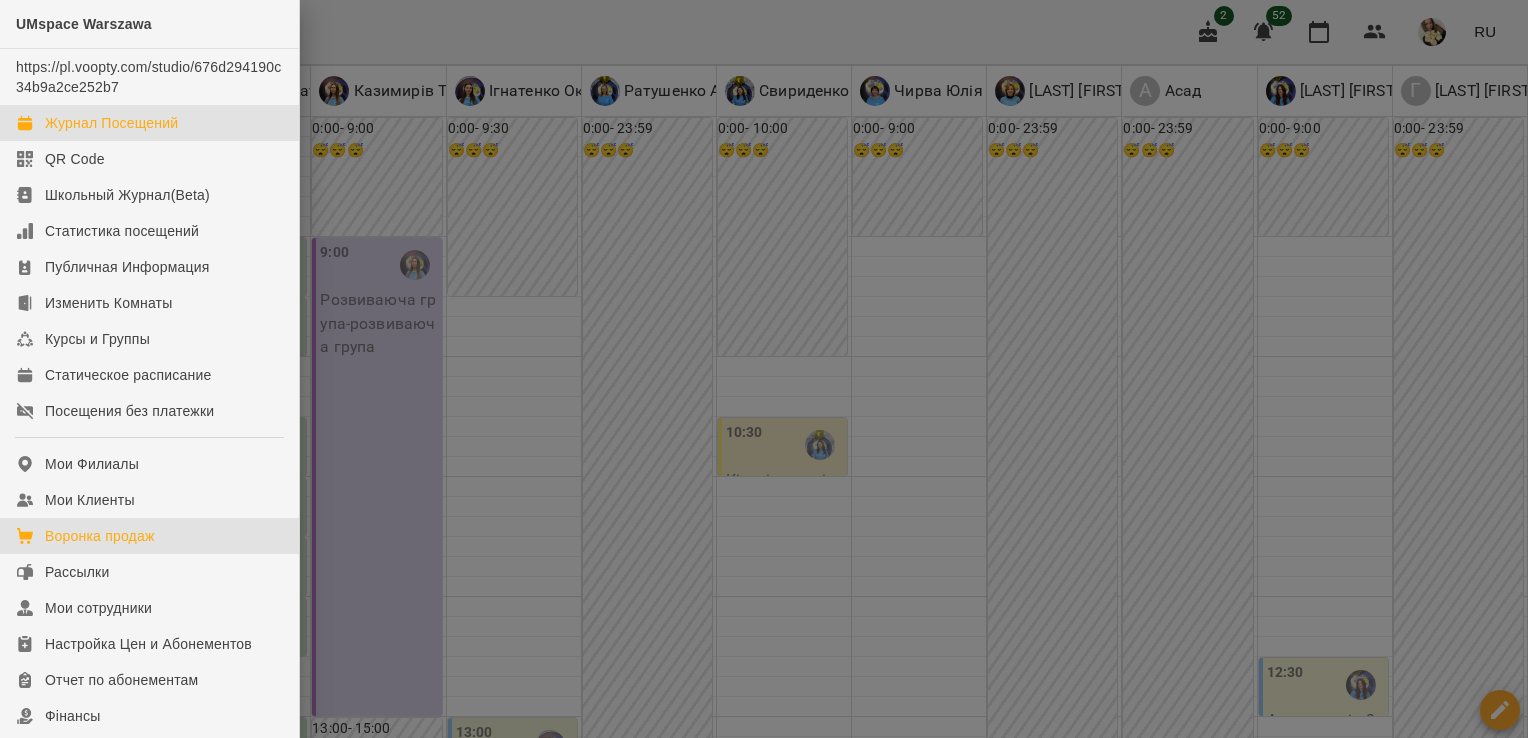 click on "Воронка продаж" at bounding box center [100, 536] 